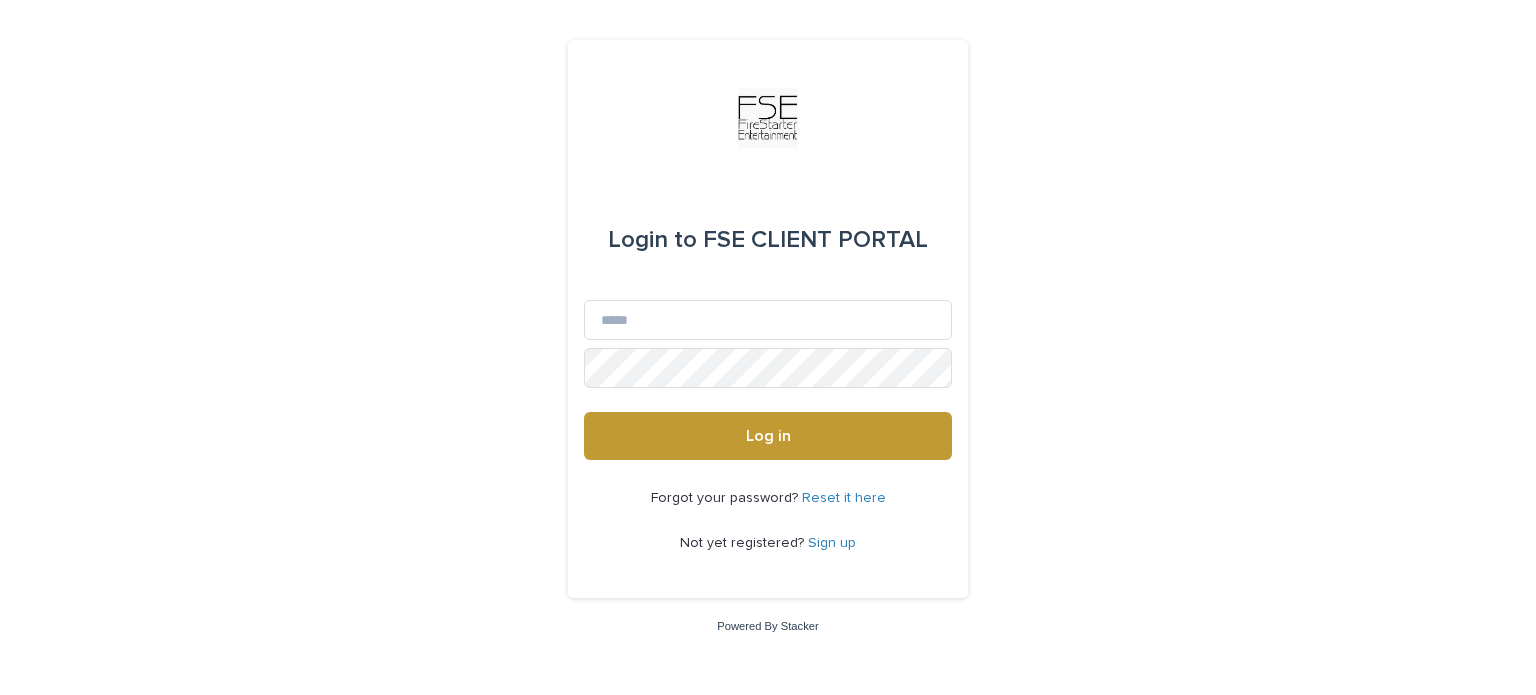 scroll, scrollTop: 0, scrollLeft: 0, axis: both 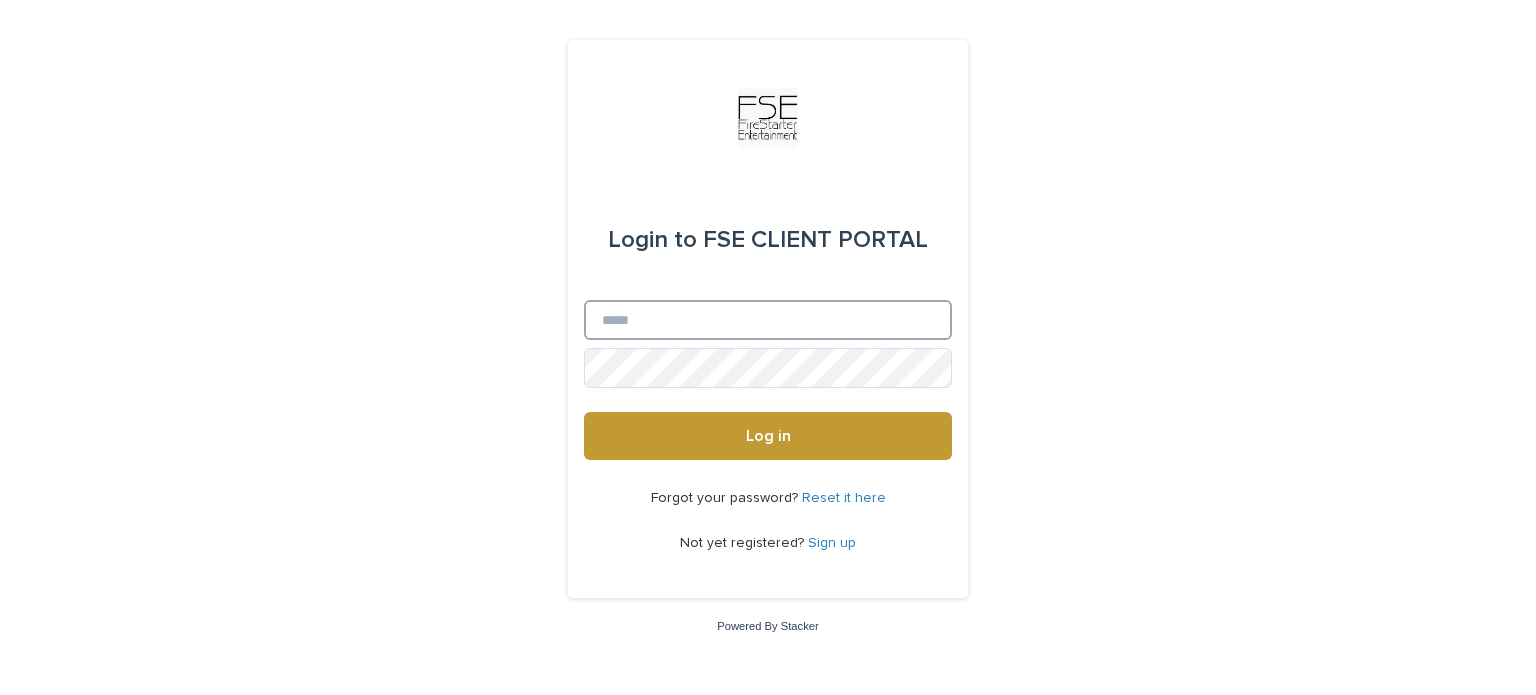 click on "Email" at bounding box center (768, 320) 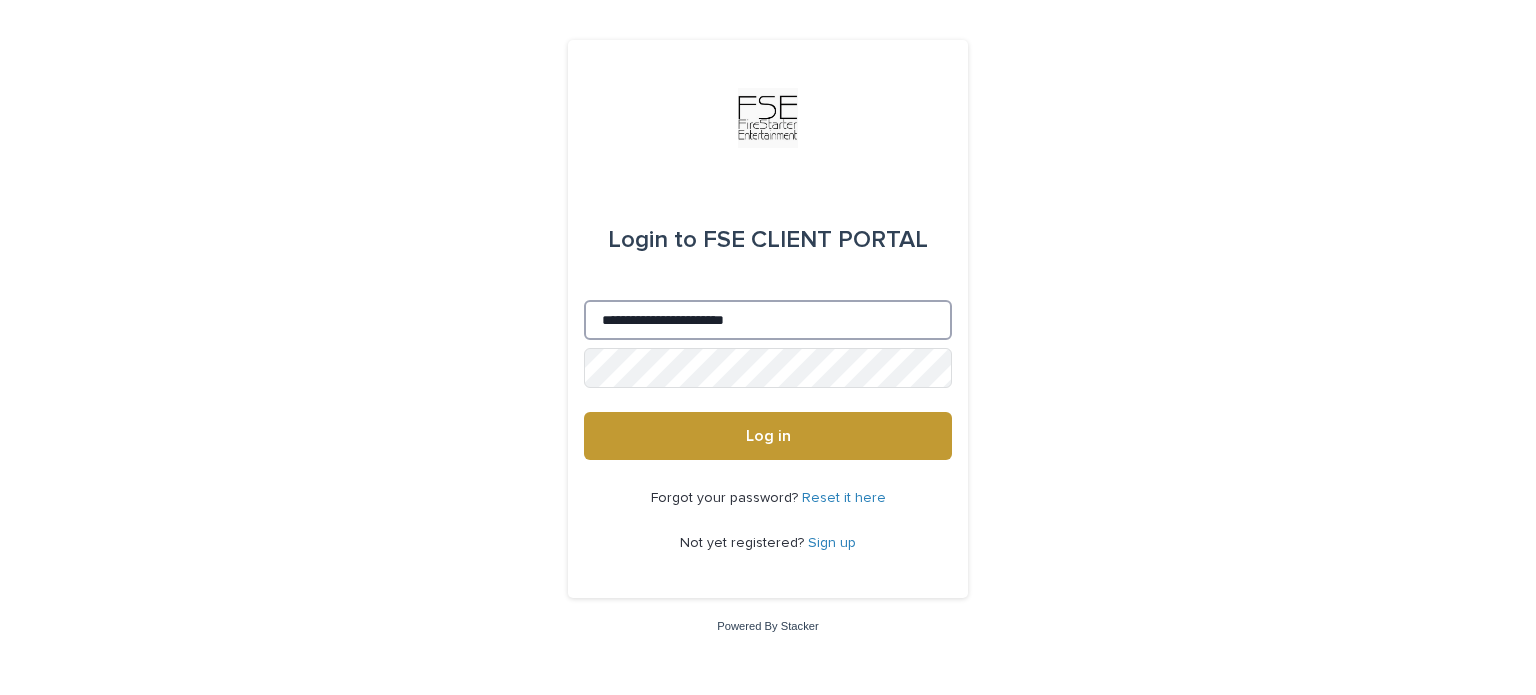 type on "**********" 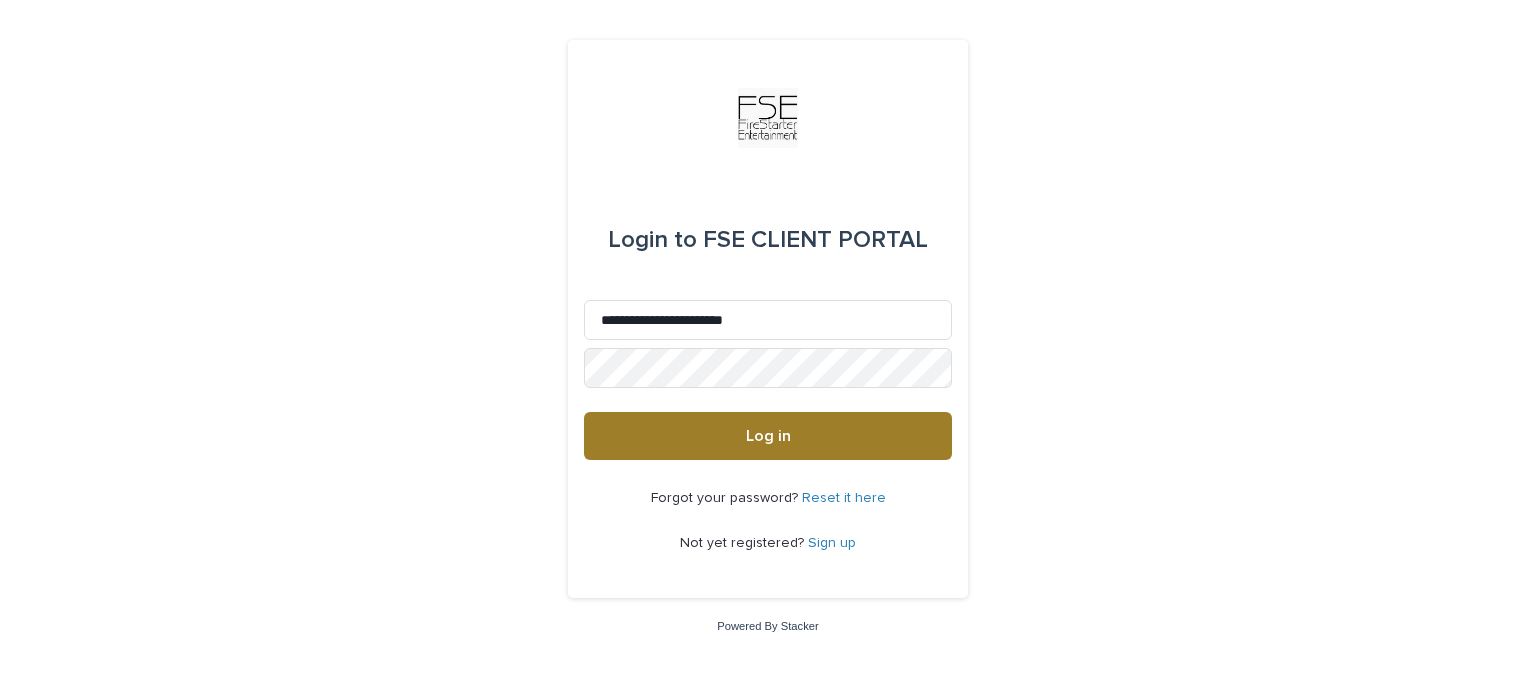 drag, startPoint x: 713, startPoint y: 426, endPoint x: 725, endPoint y: 423, distance: 12.369317 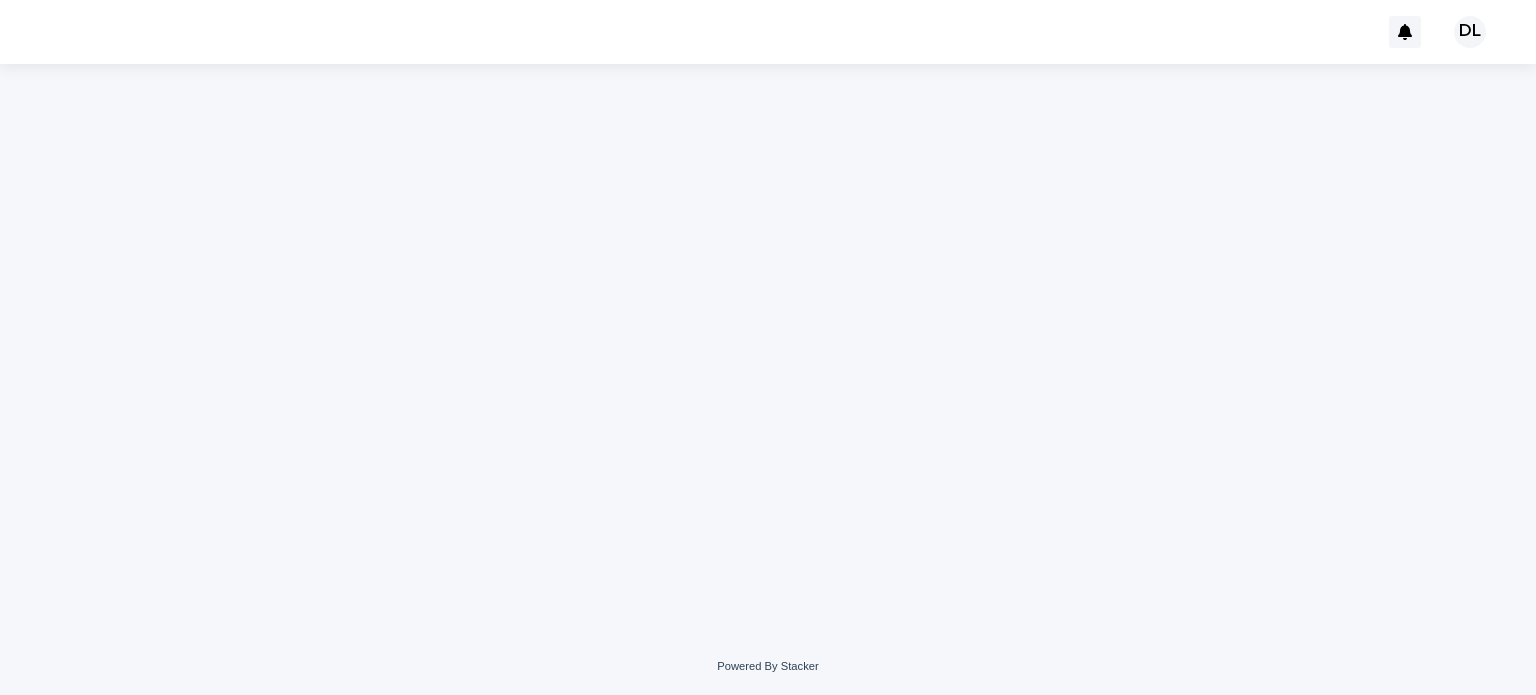scroll, scrollTop: 0, scrollLeft: 0, axis: both 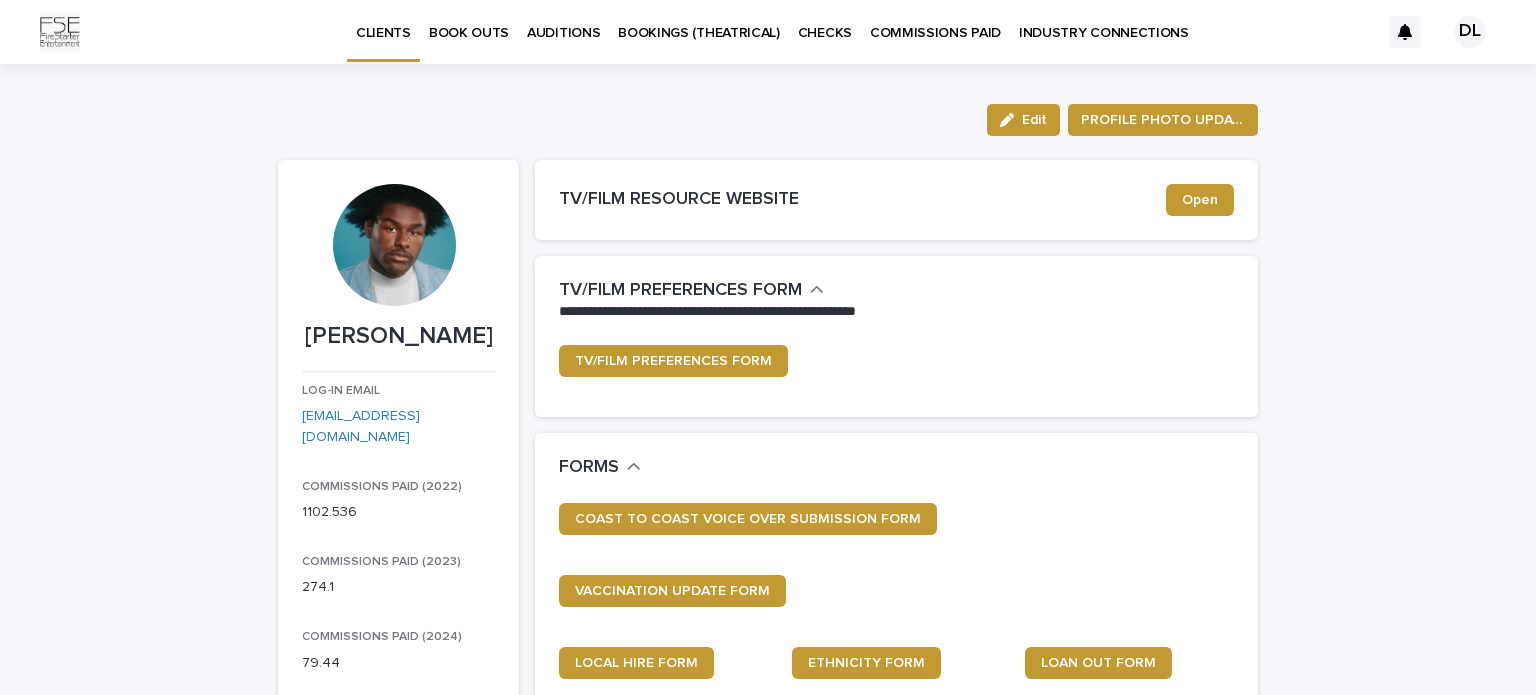 click on "BOOK OUTS" at bounding box center (469, 21) 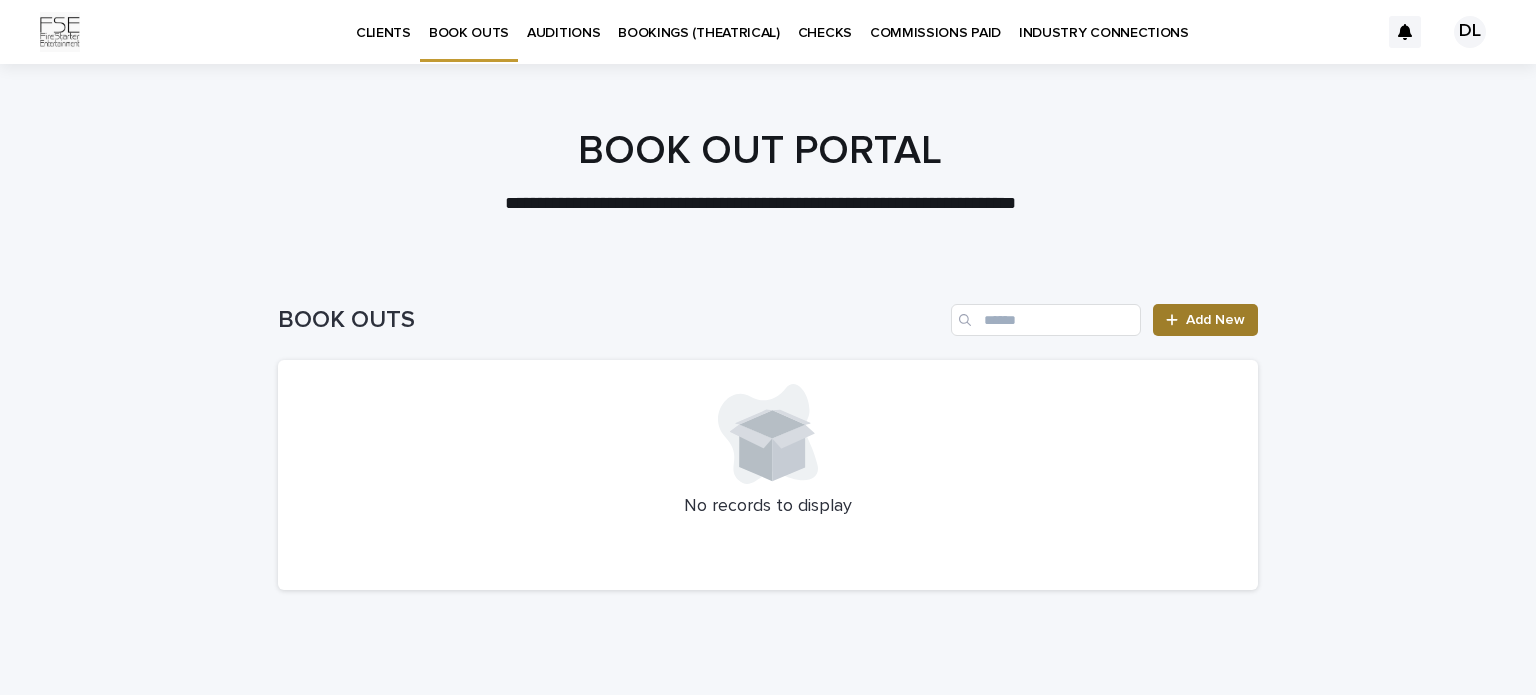 click on "Add New" at bounding box center (1215, 320) 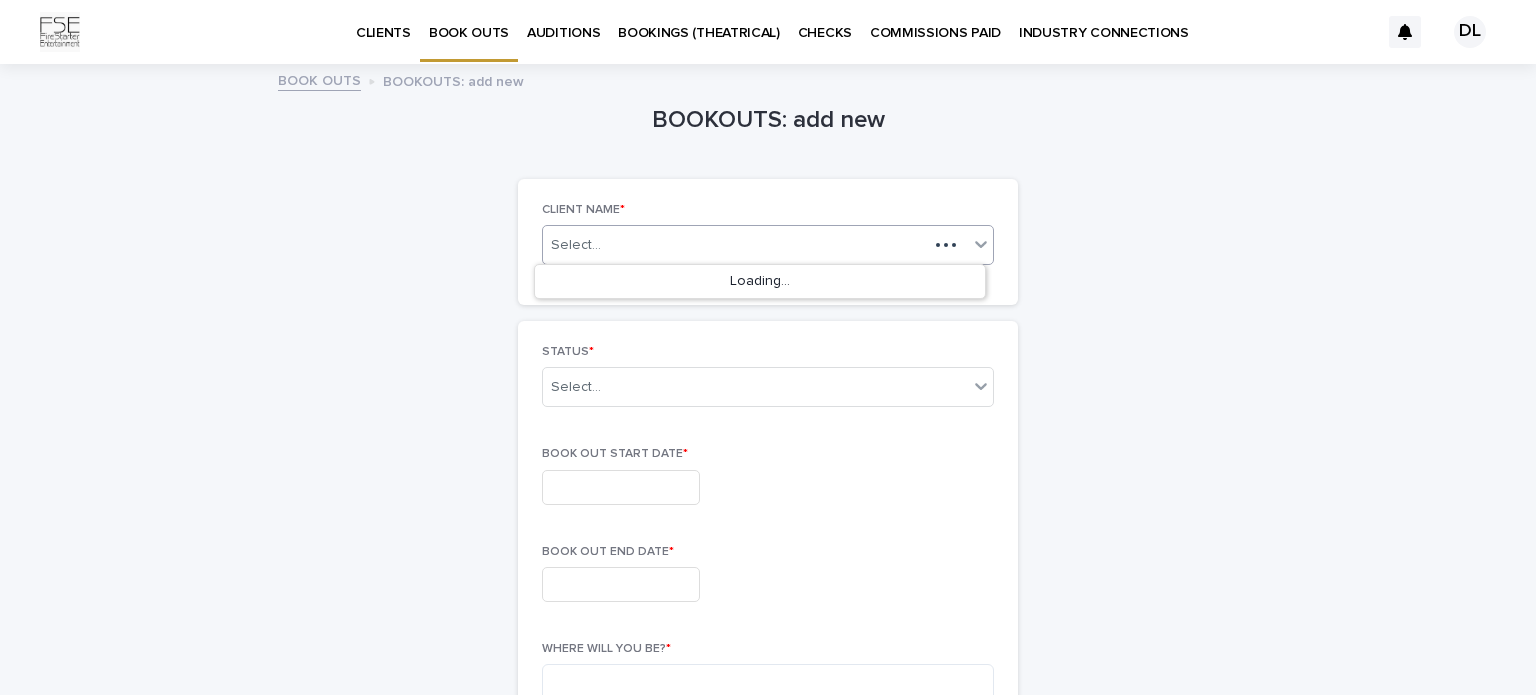 click on "Select..." at bounding box center (768, 245) 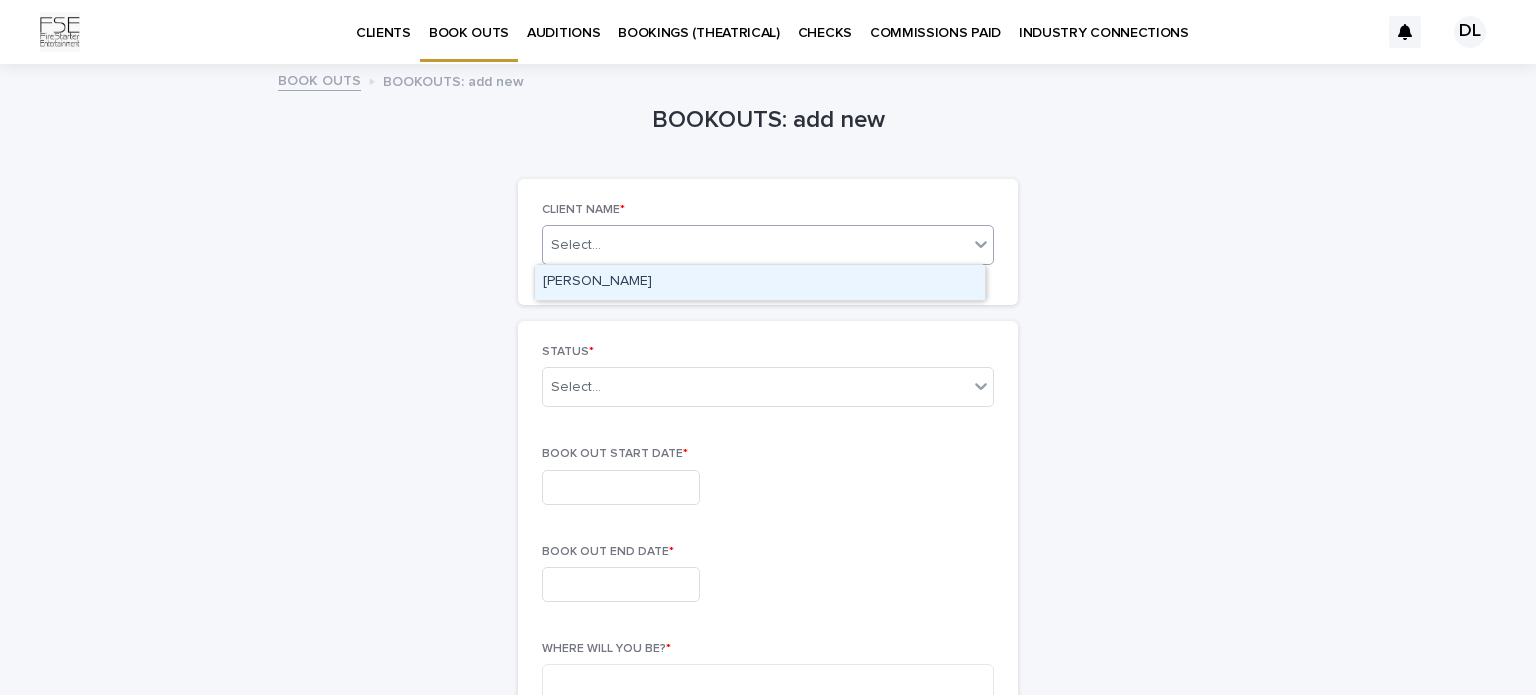 click on "[PERSON_NAME]" at bounding box center [760, 282] 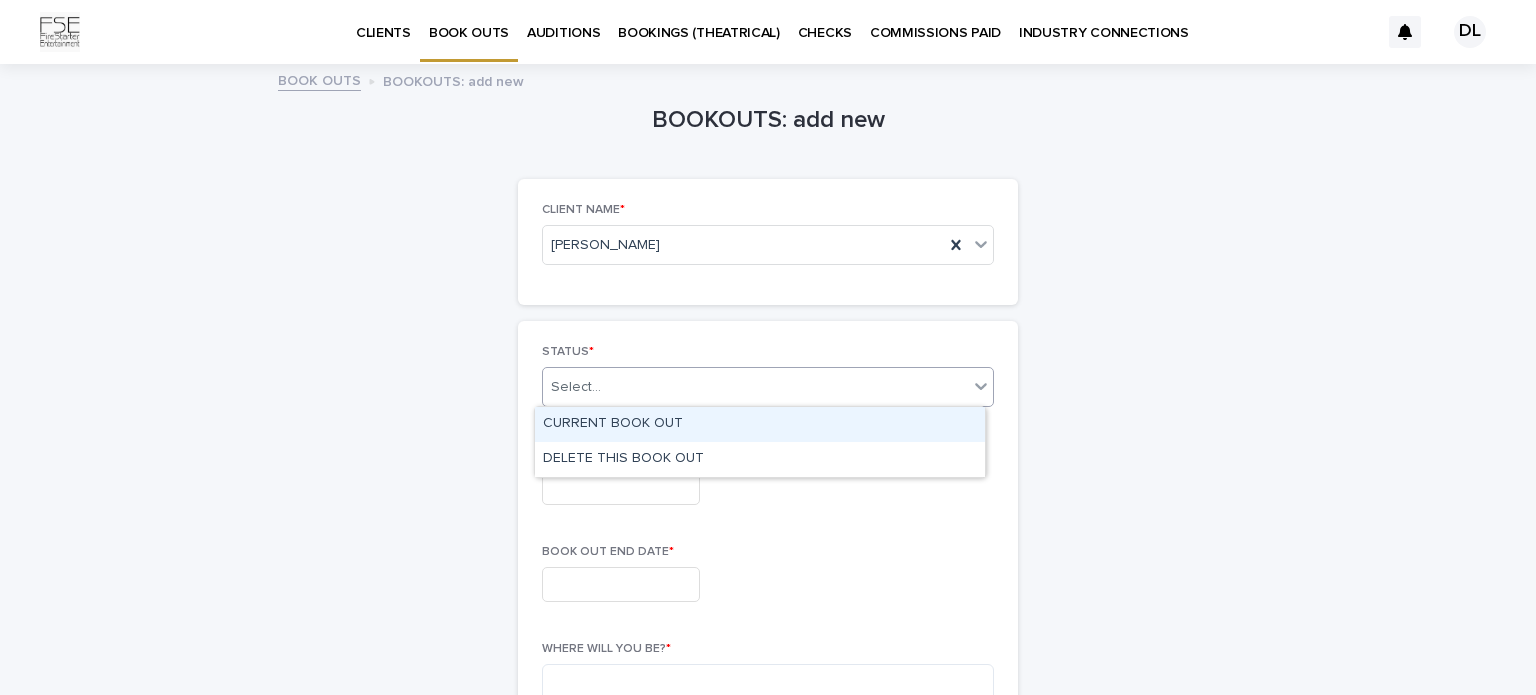 click on "Select..." at bounding box center (576, 387) 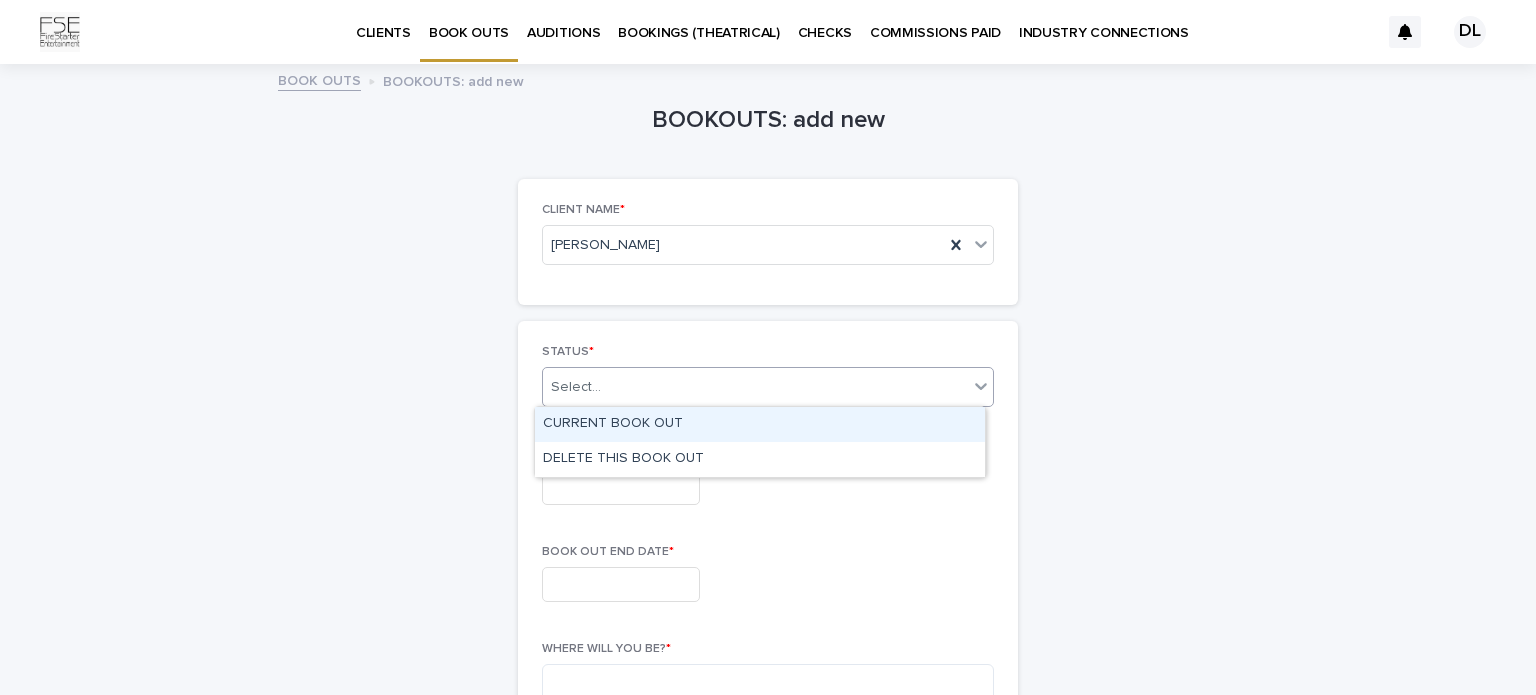 click on "CURRENT BOOK OUT" at bounding box center (760, 424) 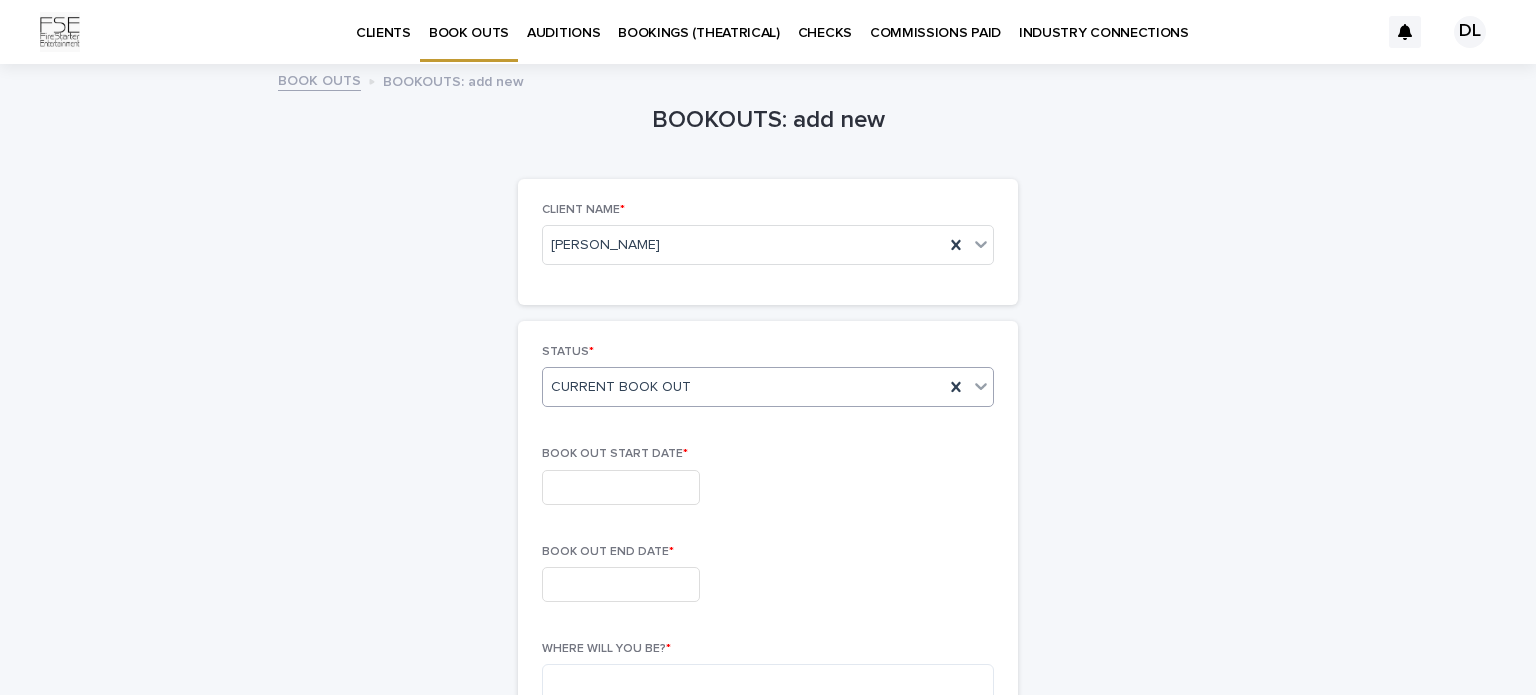 click at bounding box center (621, 487) 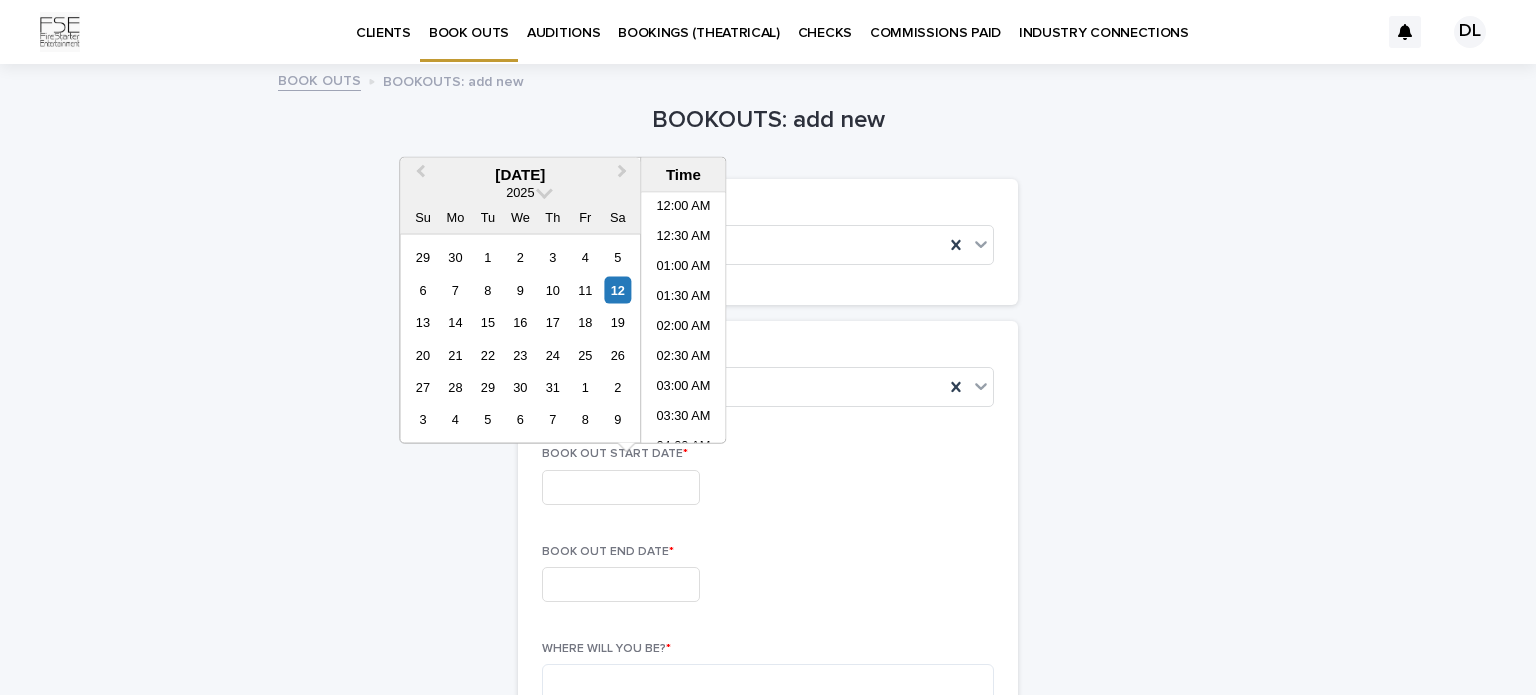 scroll, scrollTop: 1120, scrollLeft: 0, axis: vertical 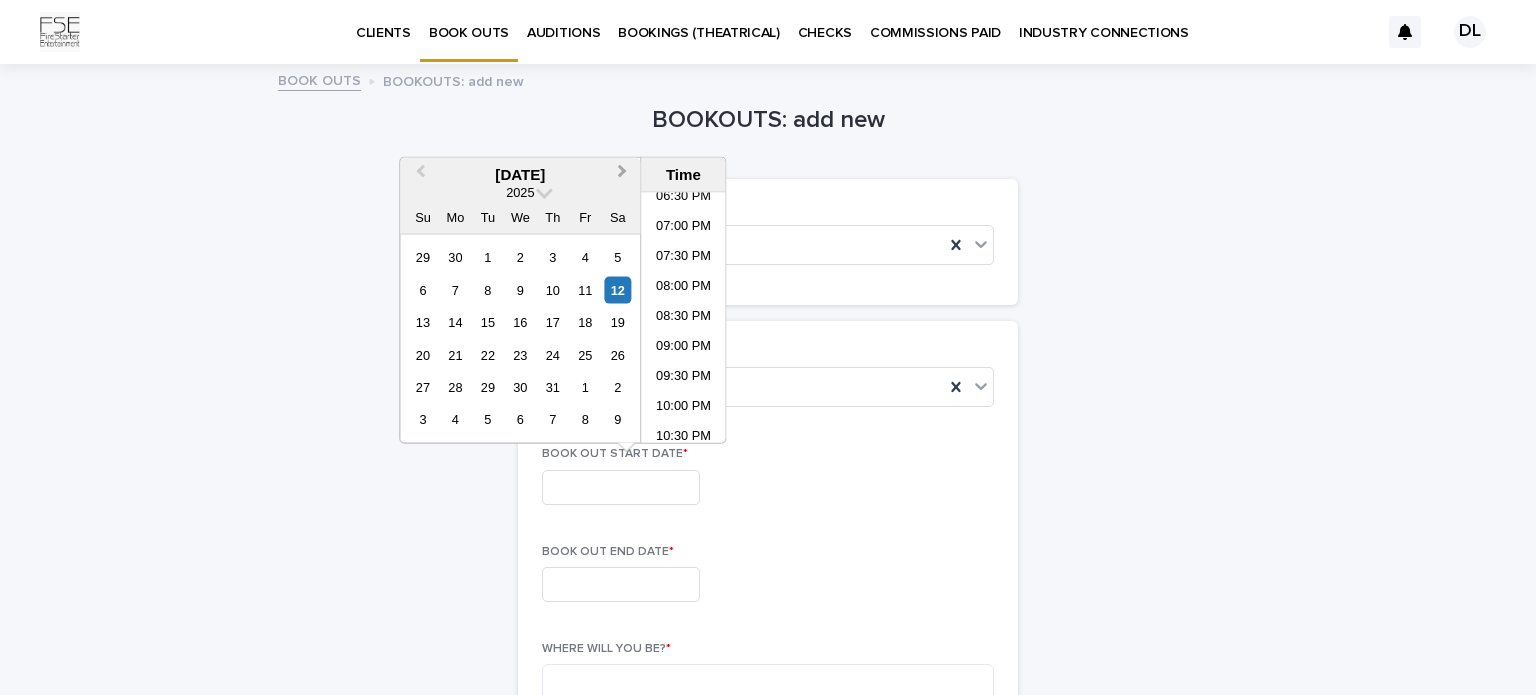 click on "Next Month" at bounding box center (622, 174) 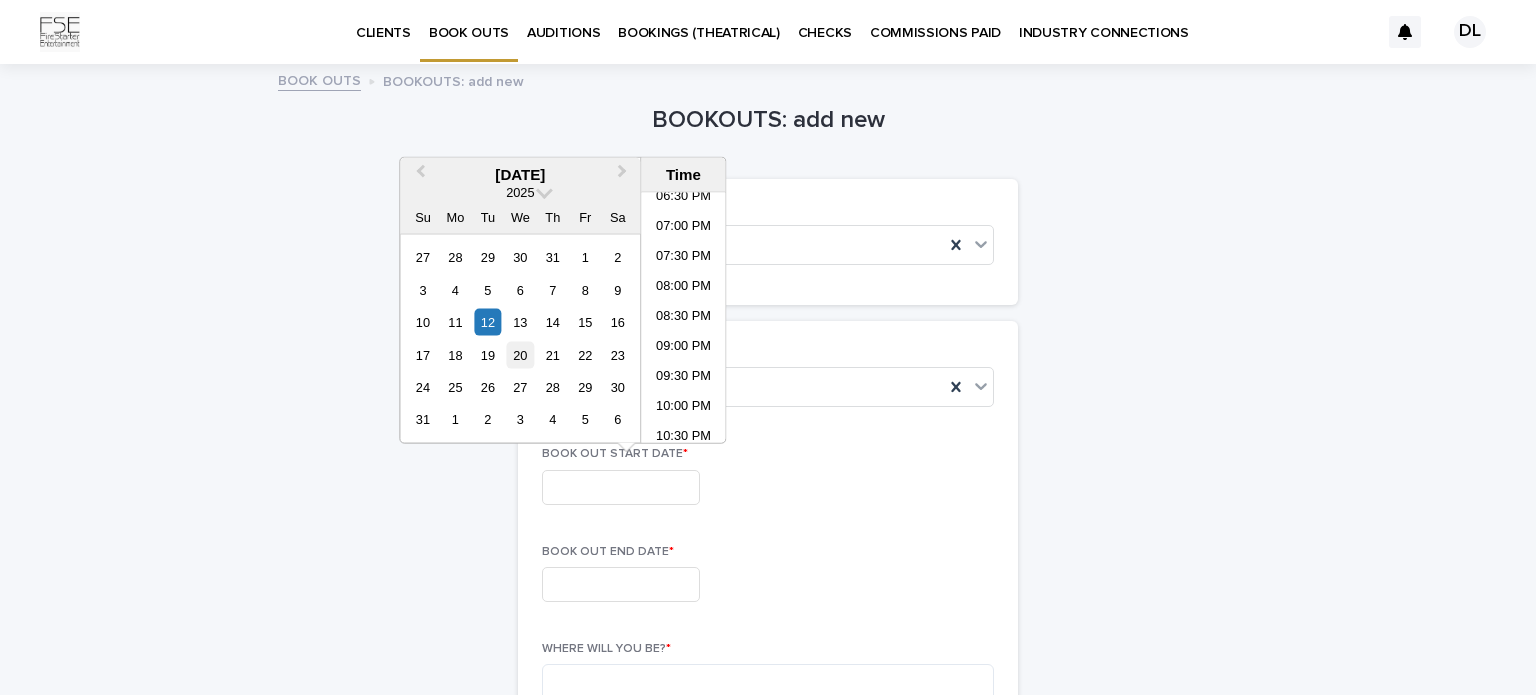 click on "20" at bounding box center (520, 354) 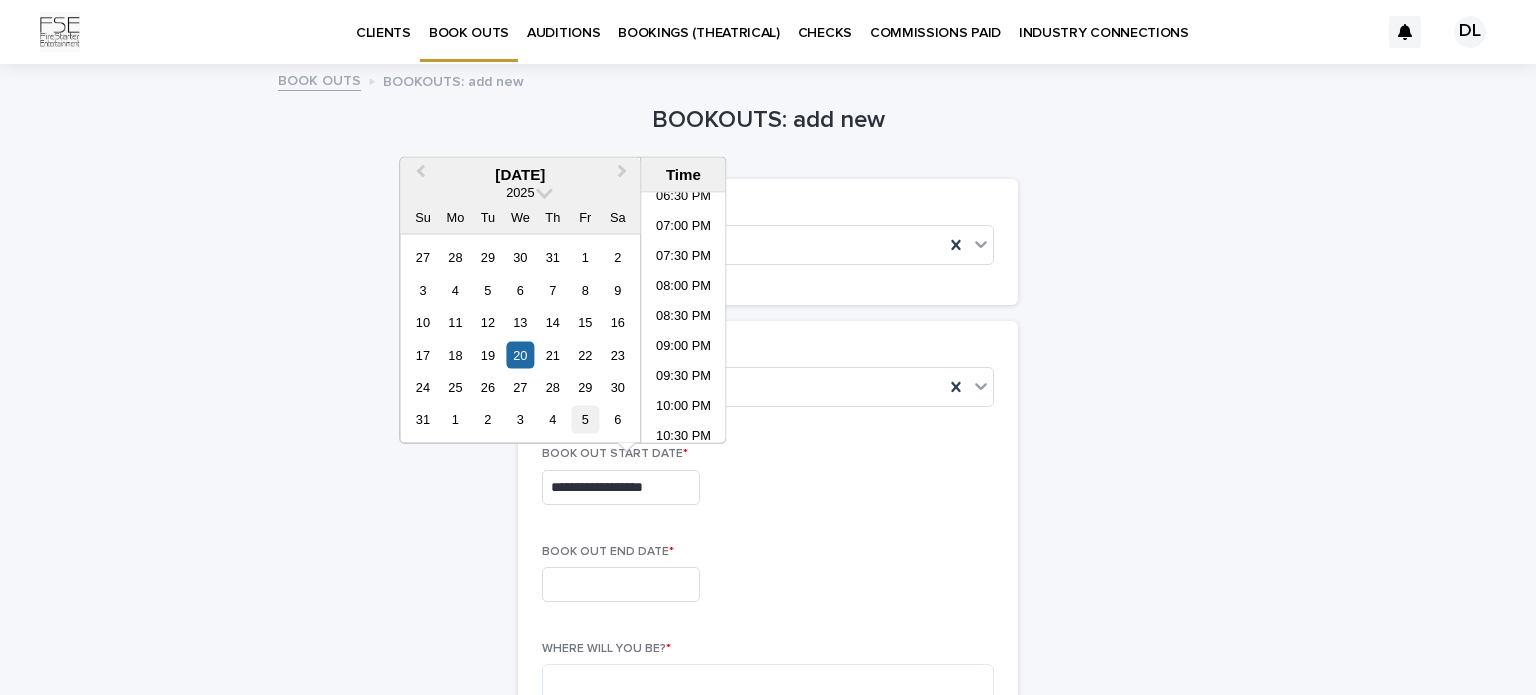 click on "5" at bounding box center (585, 419) 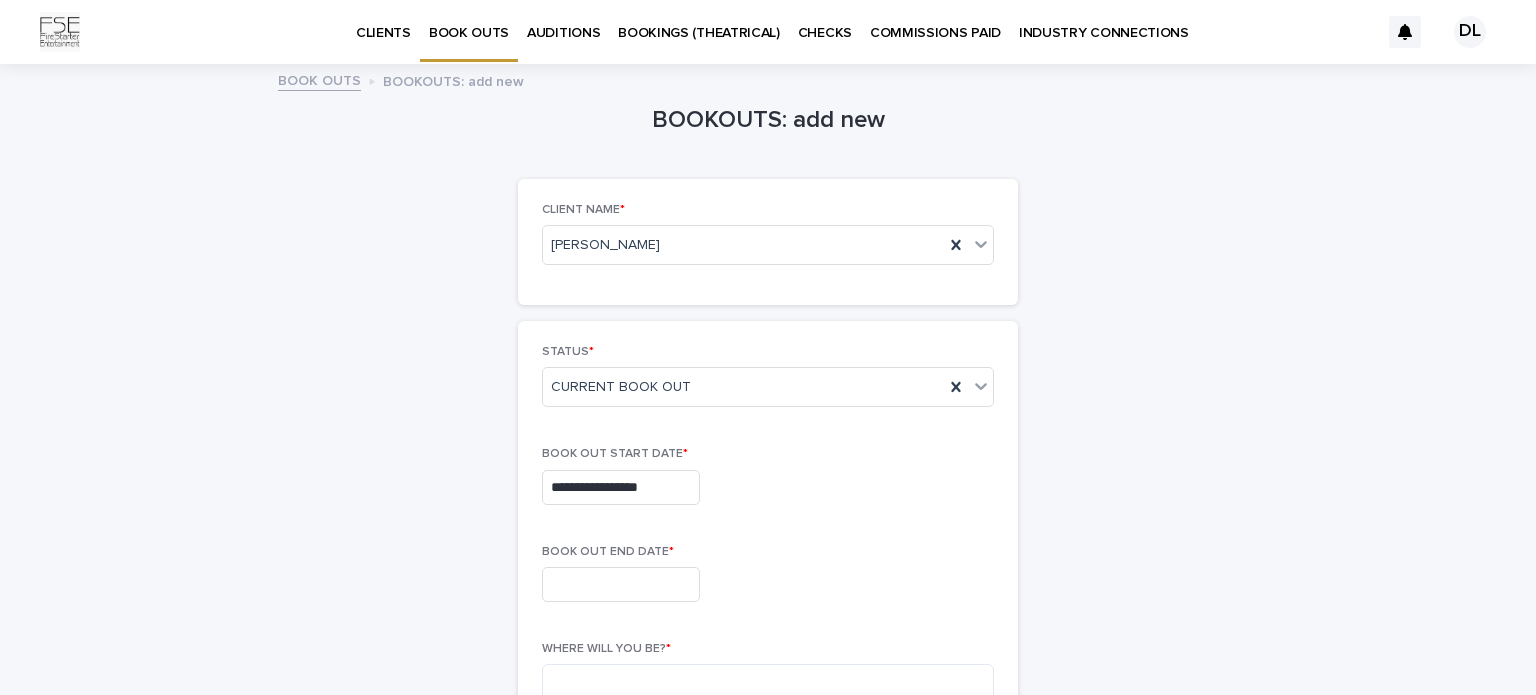 click on "**********" at bounding box center [768, 487] 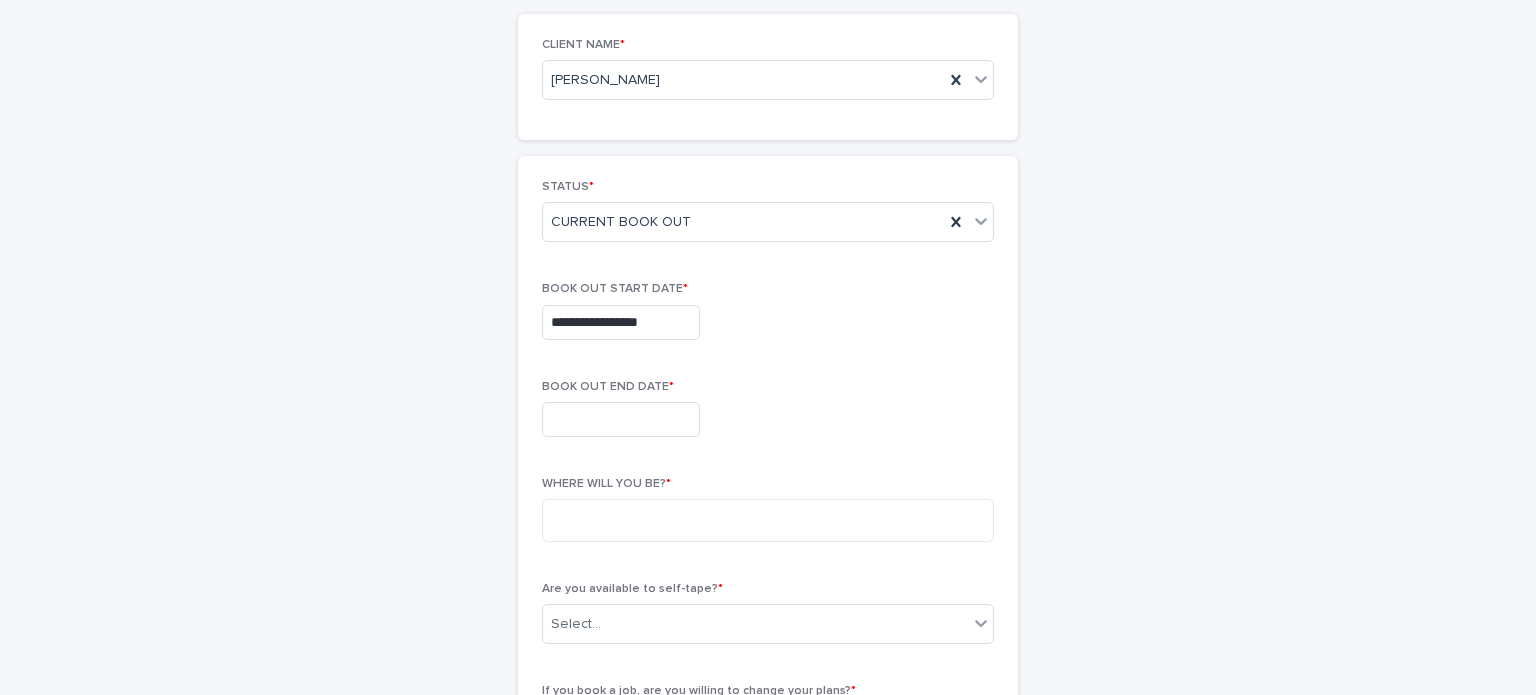 scroll, scrollTop: 200, scrollLeft: 0, axis: vertical 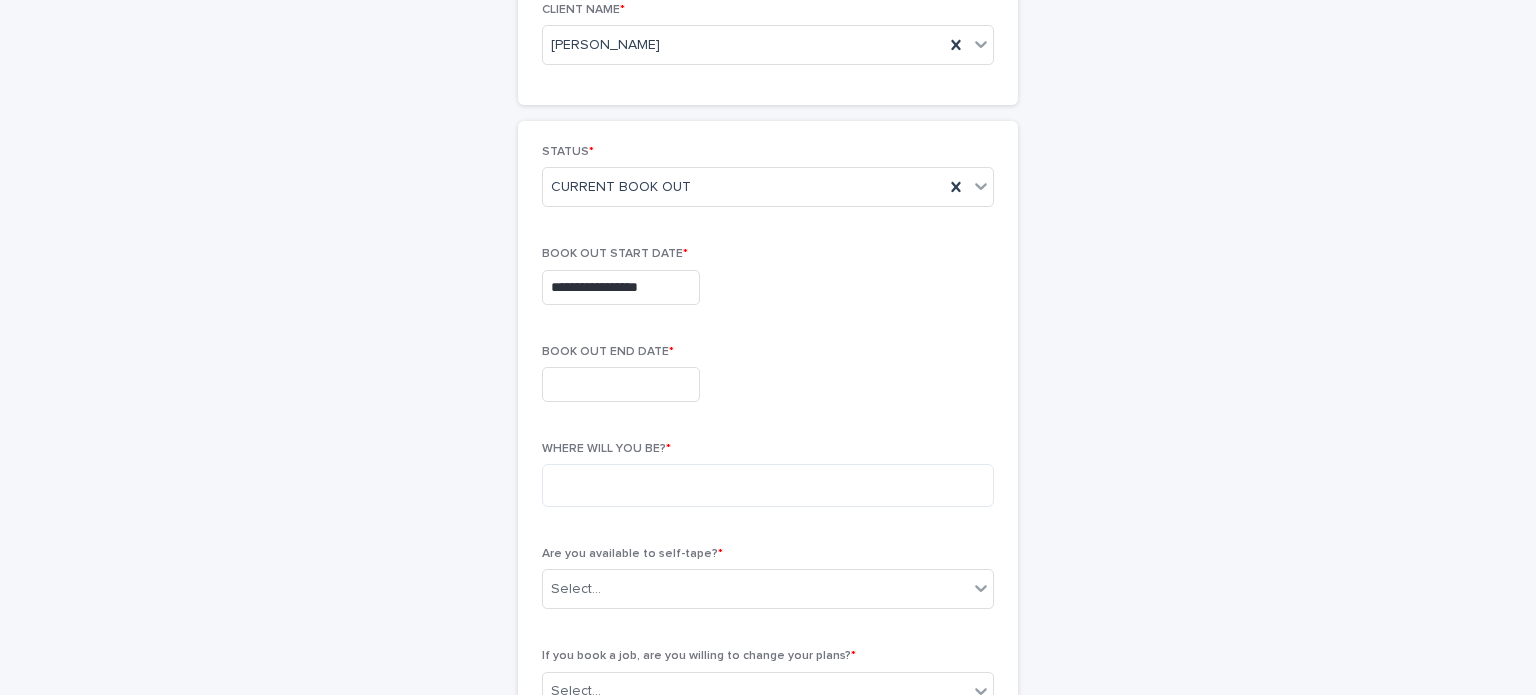 click on "**********" at bounding box center [621, 287] 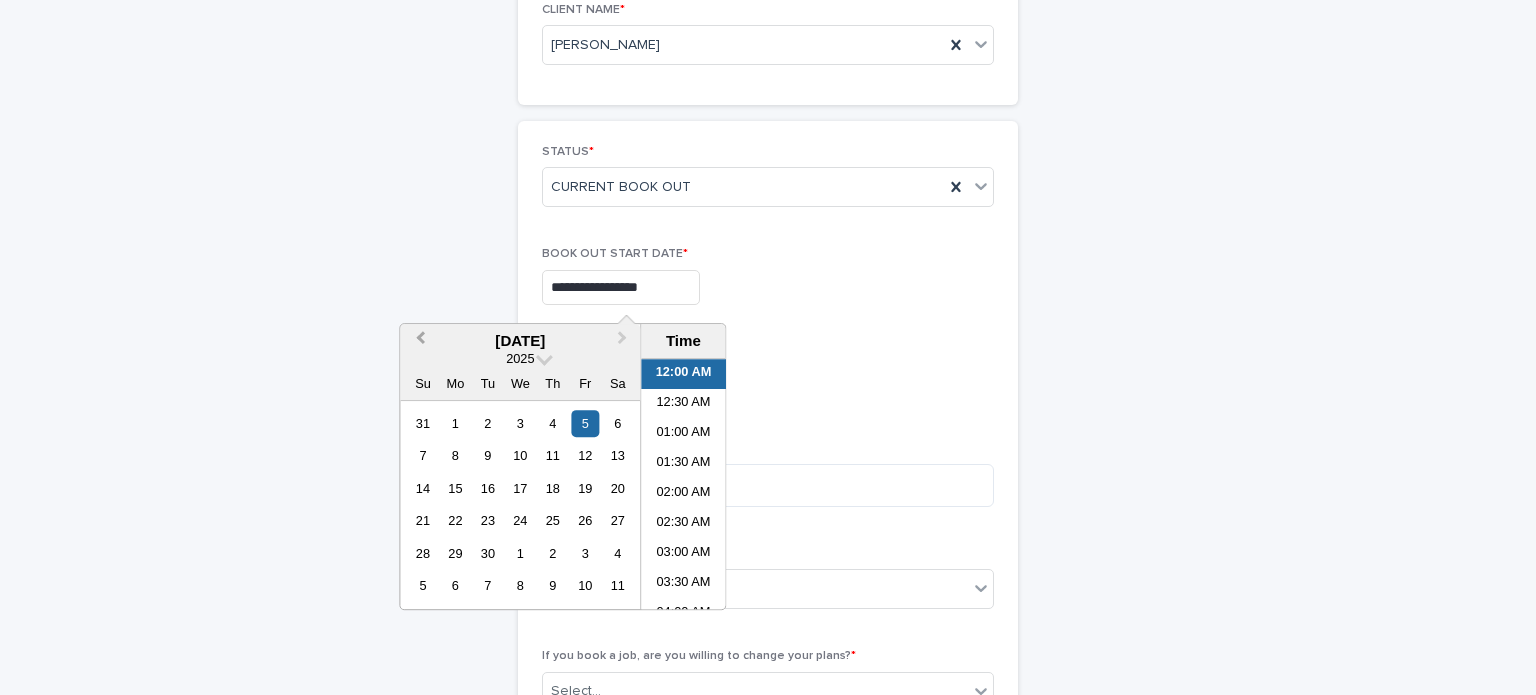 click on "Previous Month" at bounding box center [420, 341] 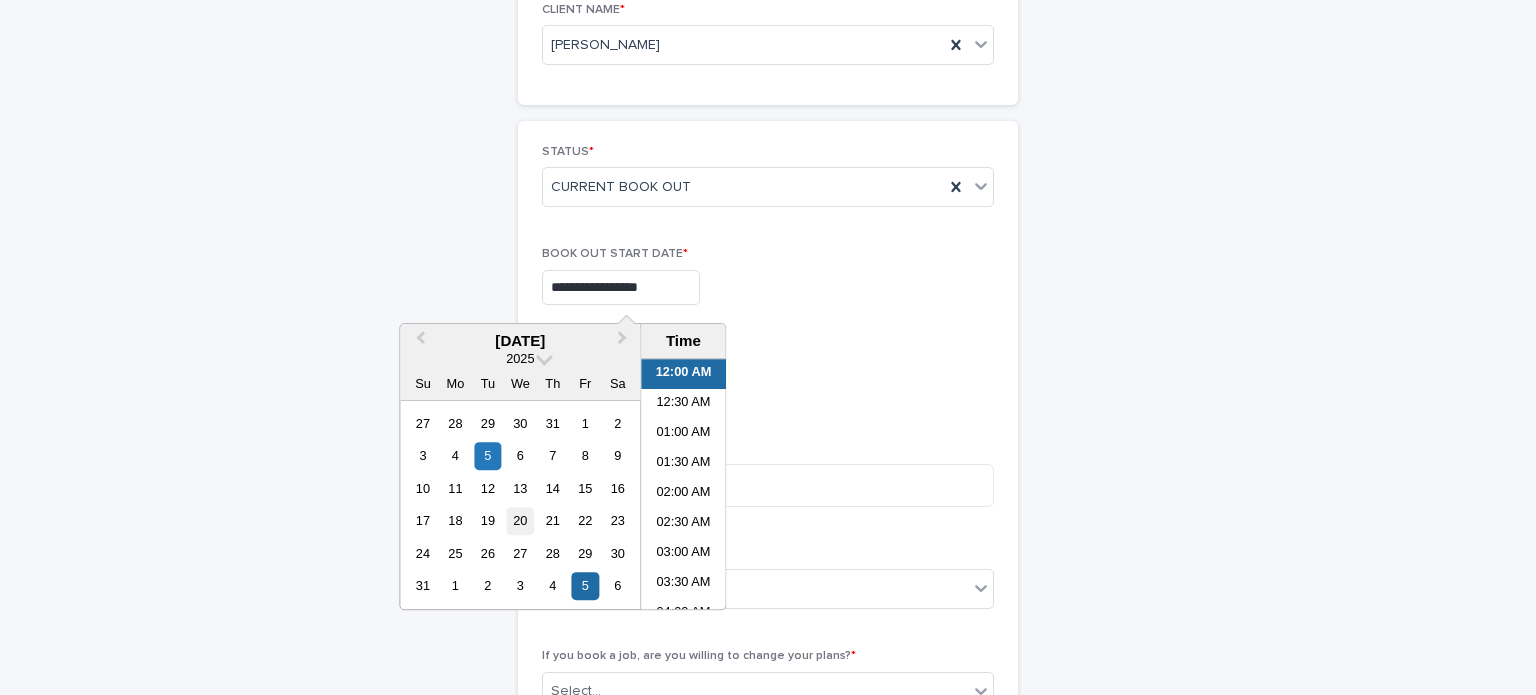 click on "20" at bounding box center (520, 521) 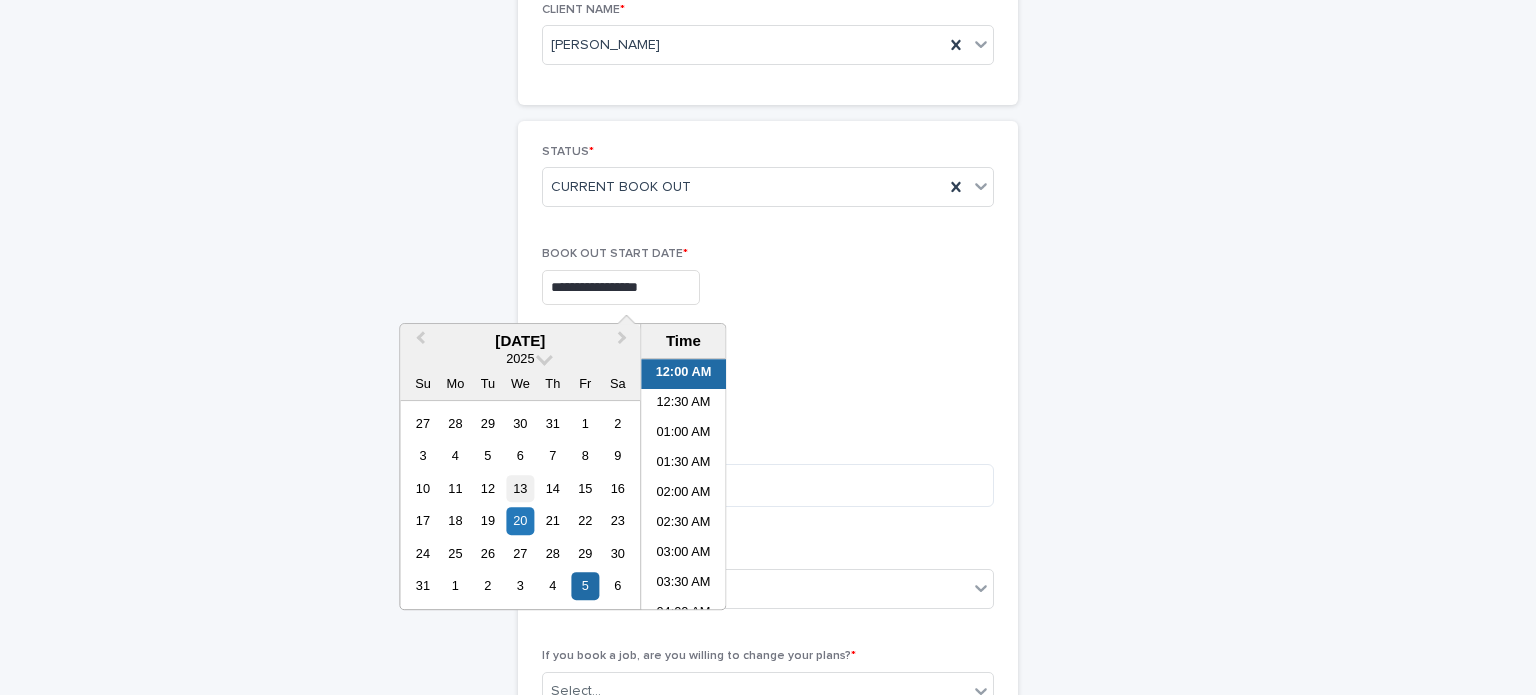 type on "**********" 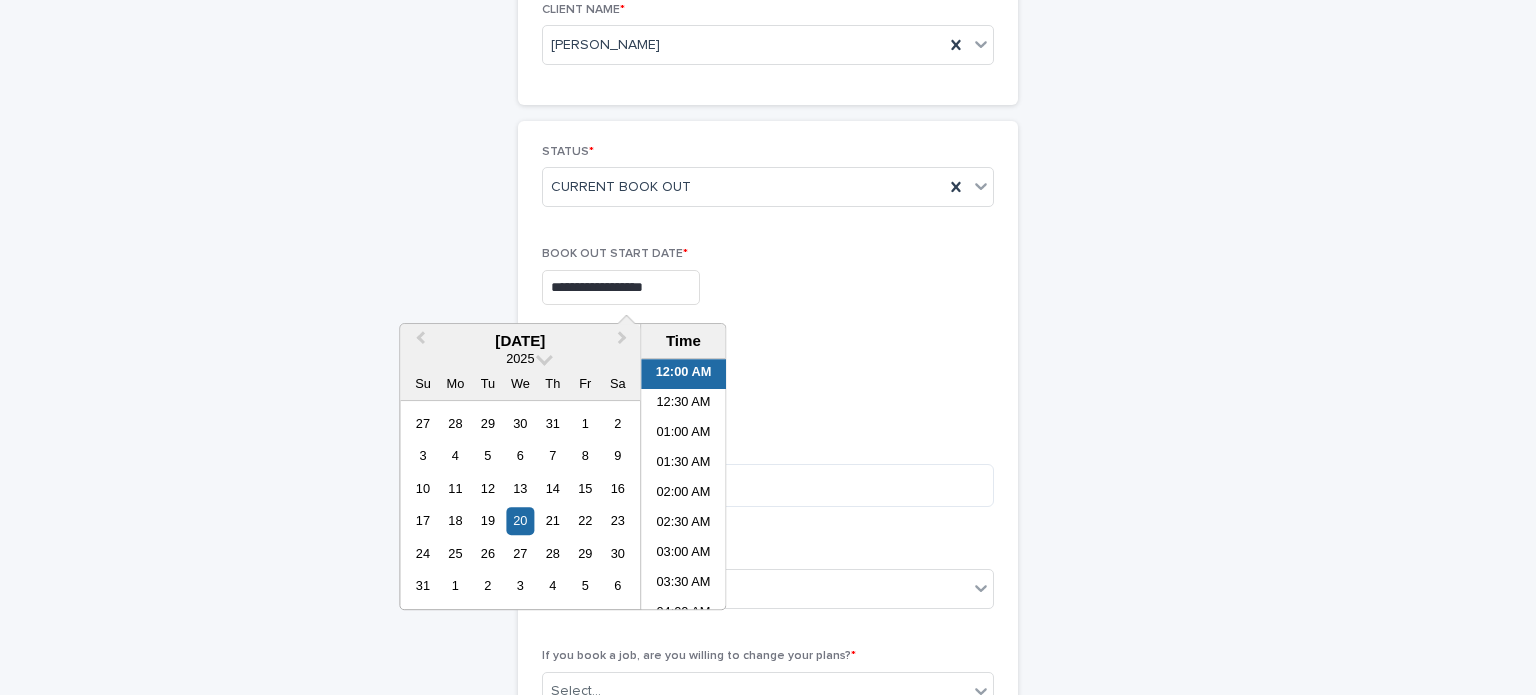 click on "BOOK OUT END DATE *" at bounding box center (768, 381) 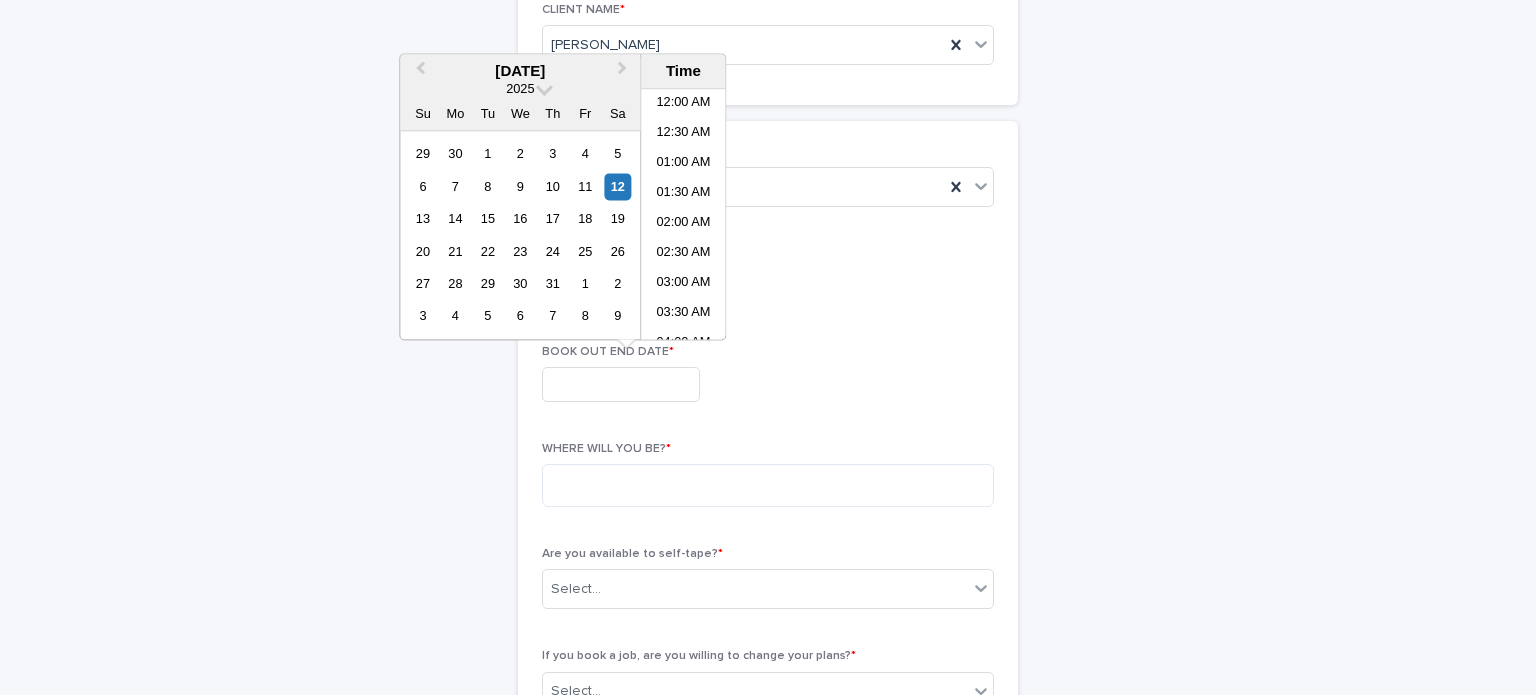 click at bounding box center (621, 384) 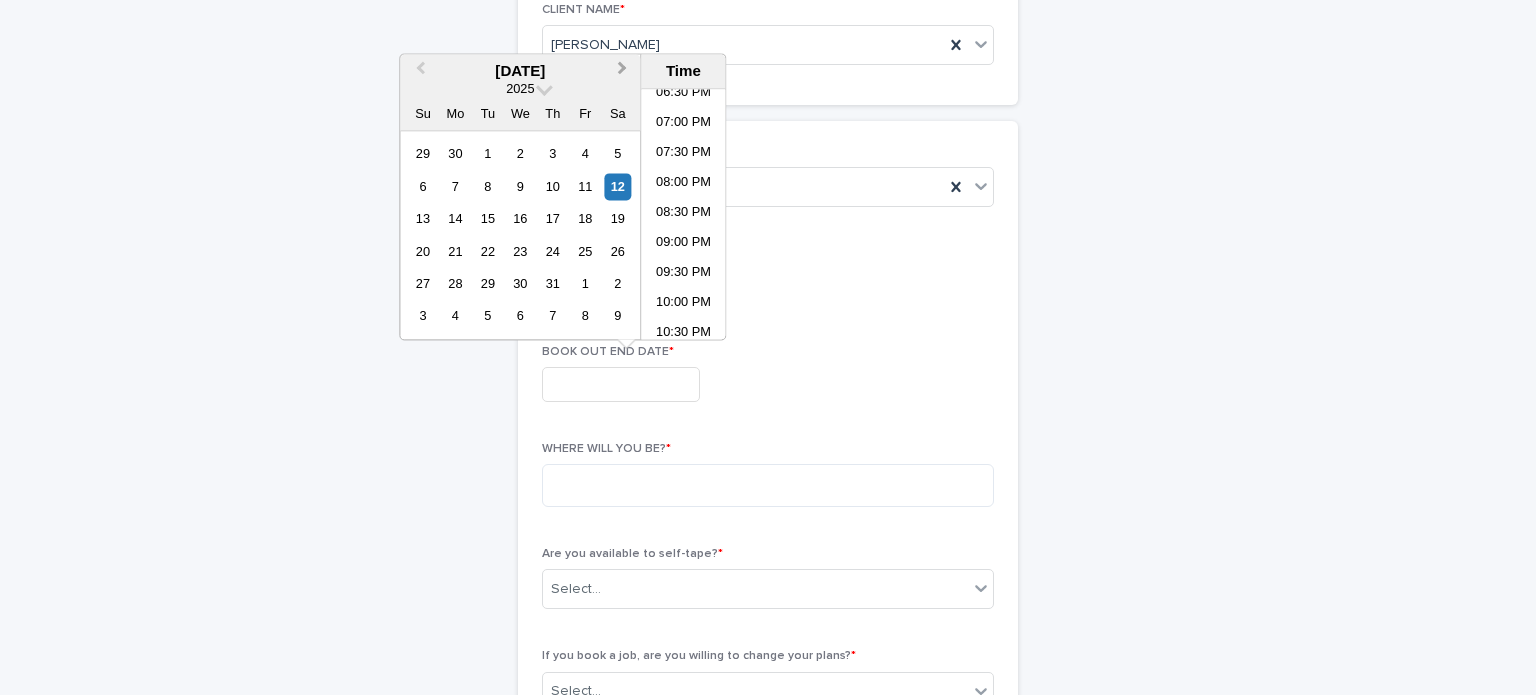 click on "Next Month" at bounding box center [624, 72] 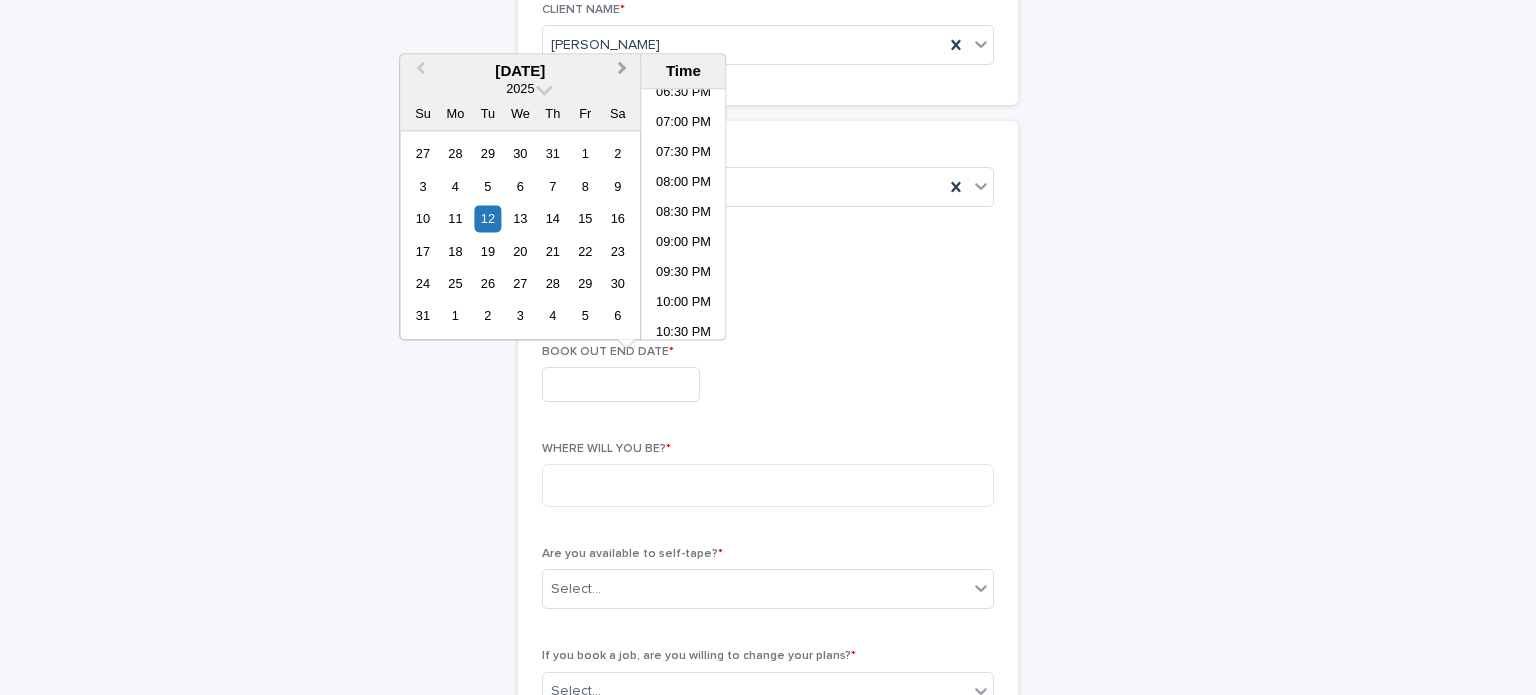 click on "Next Month" at bounding box center (624, 72) 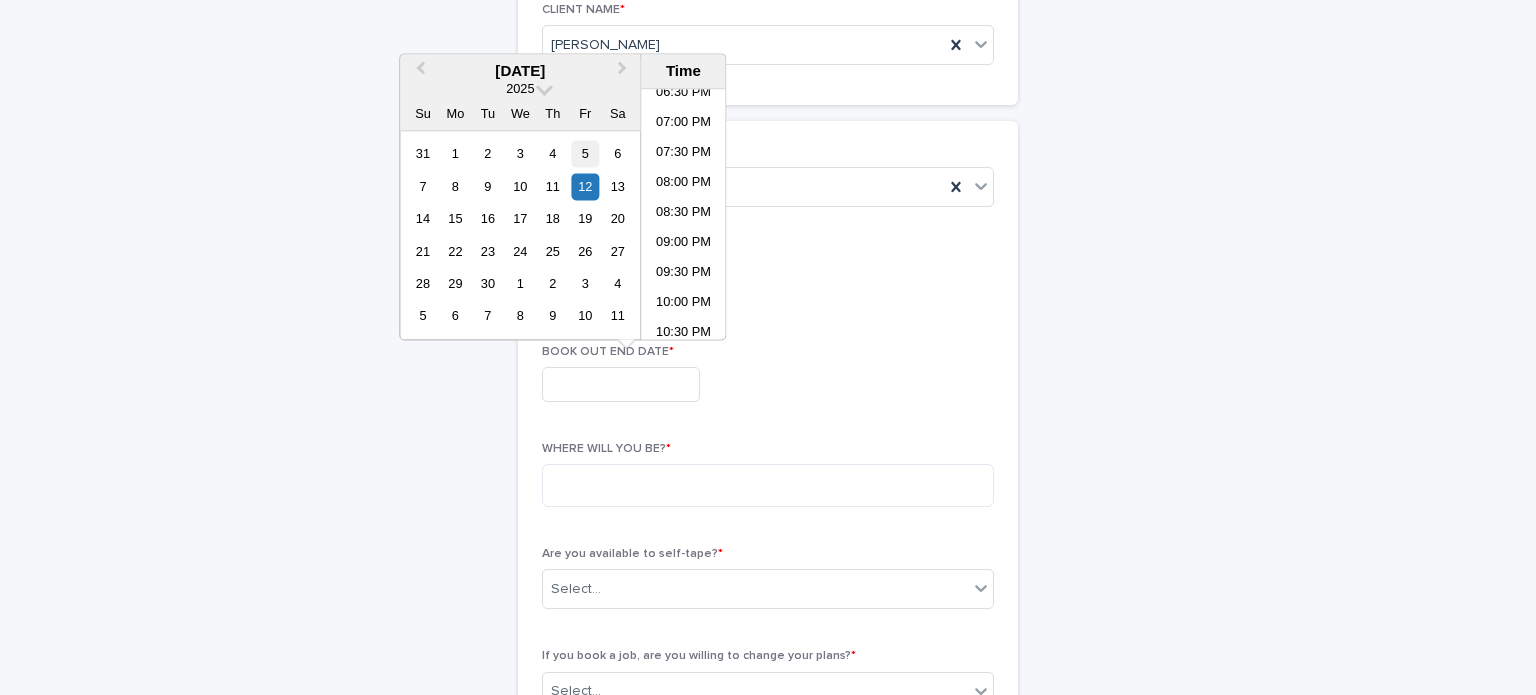 click on "5" at bounding box center (585, 153) 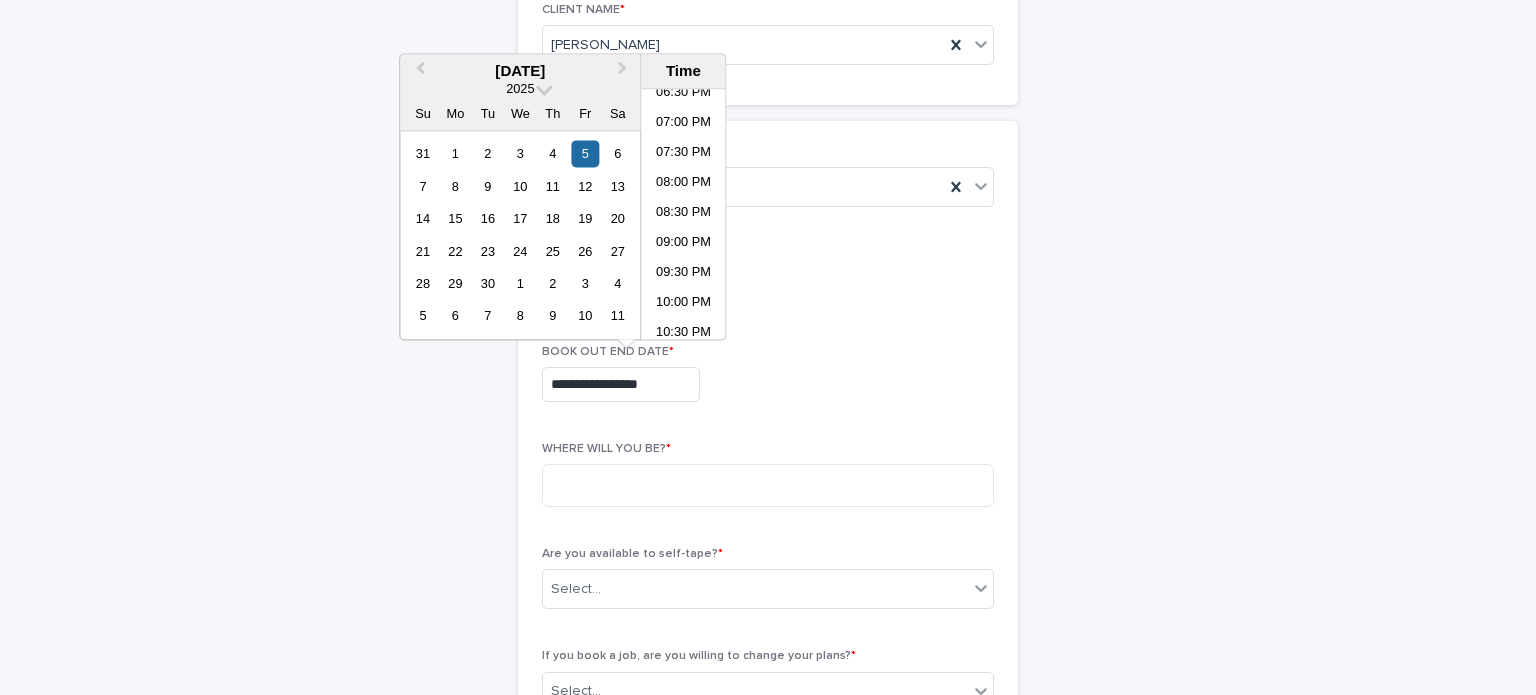 scroll, scrollTop: 1189, scrollLeft: 0, axis: vertical 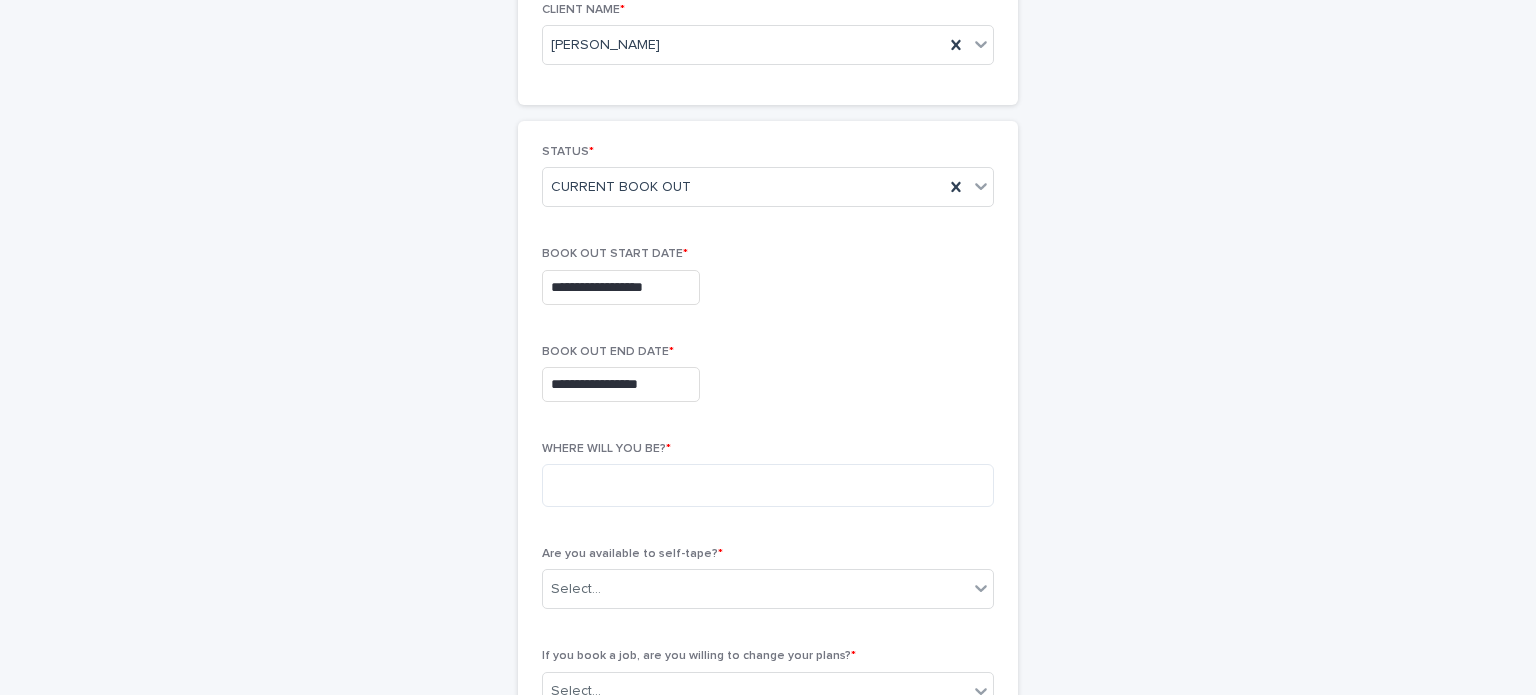 click on "**********" at bounding box center [768, 283] 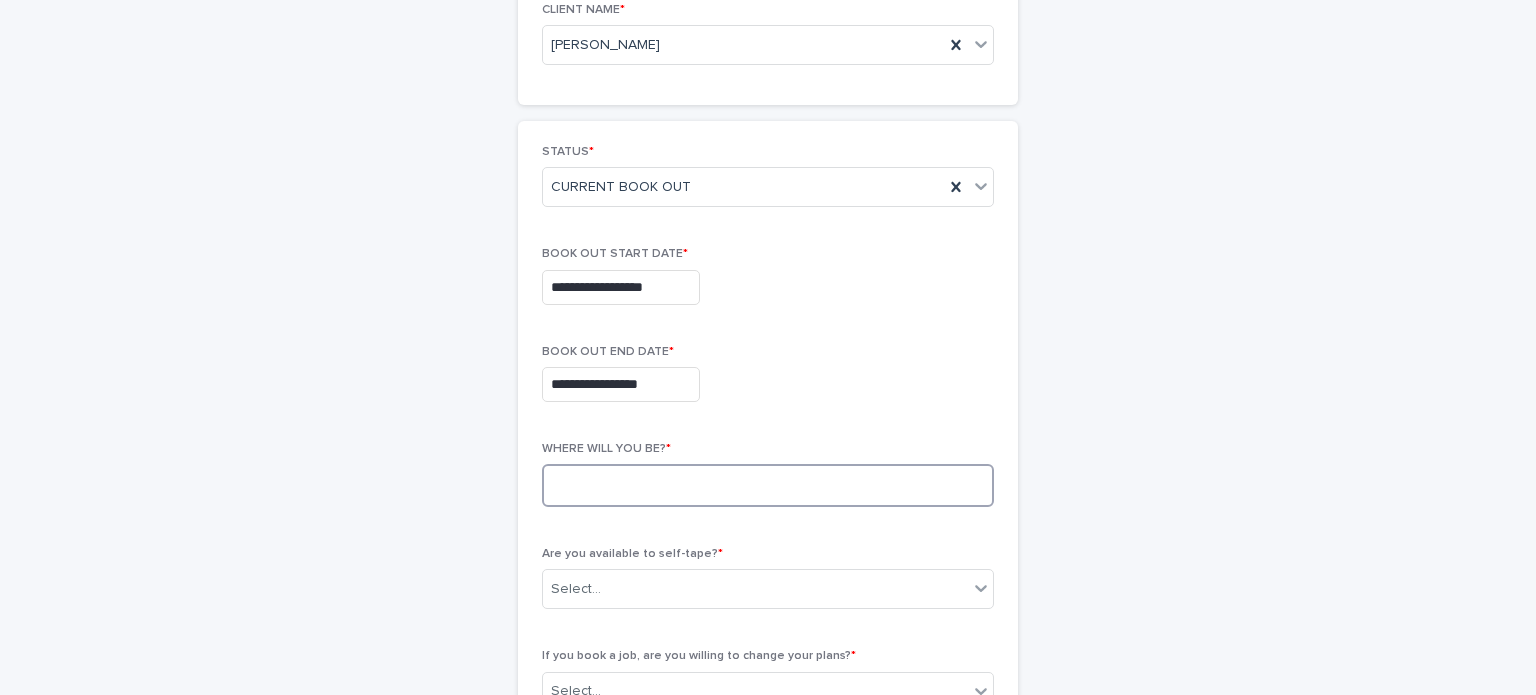 click at bounding box center [768, 485] 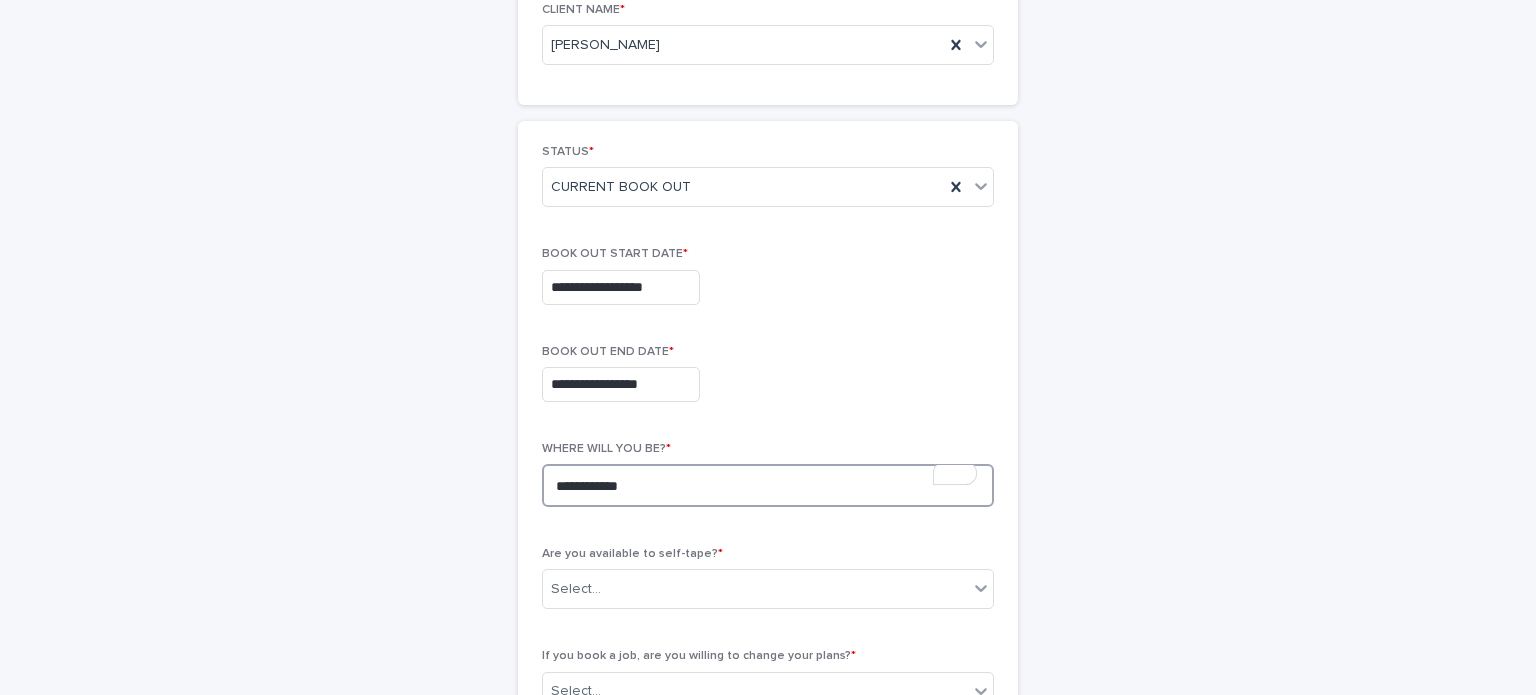 type on "**********" 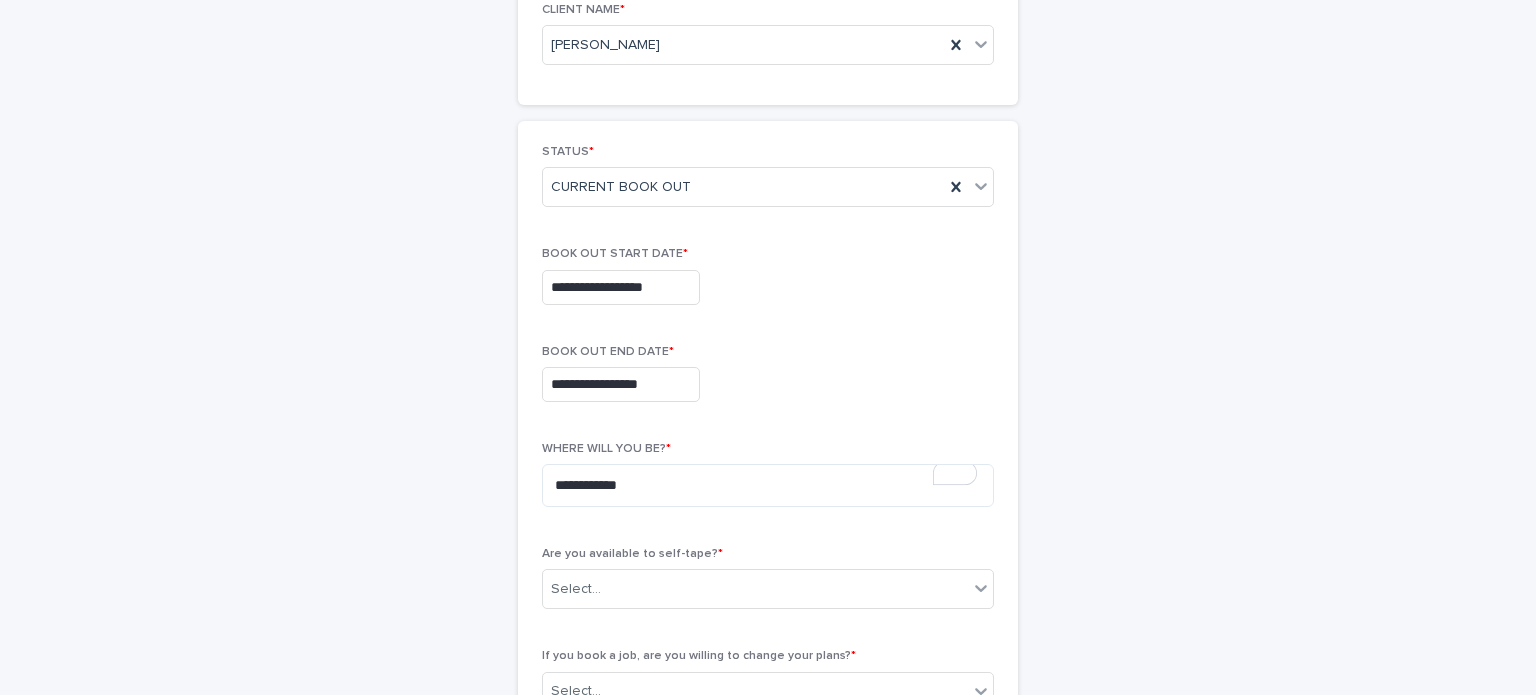 click on "BOOK OUT END DATE *" at bounding box center [768, 352] 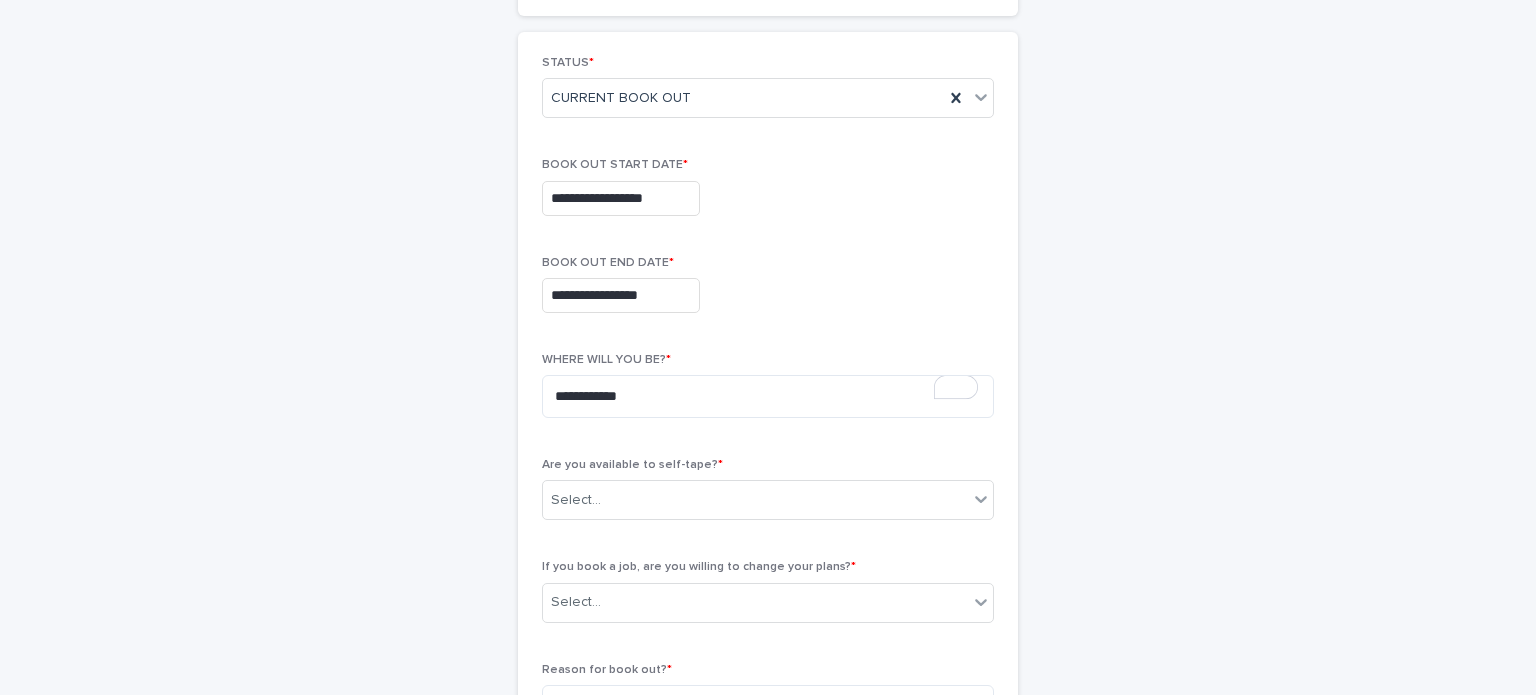 scroll, scrollTop: 400, scrollLeft: 0, axis: vertical 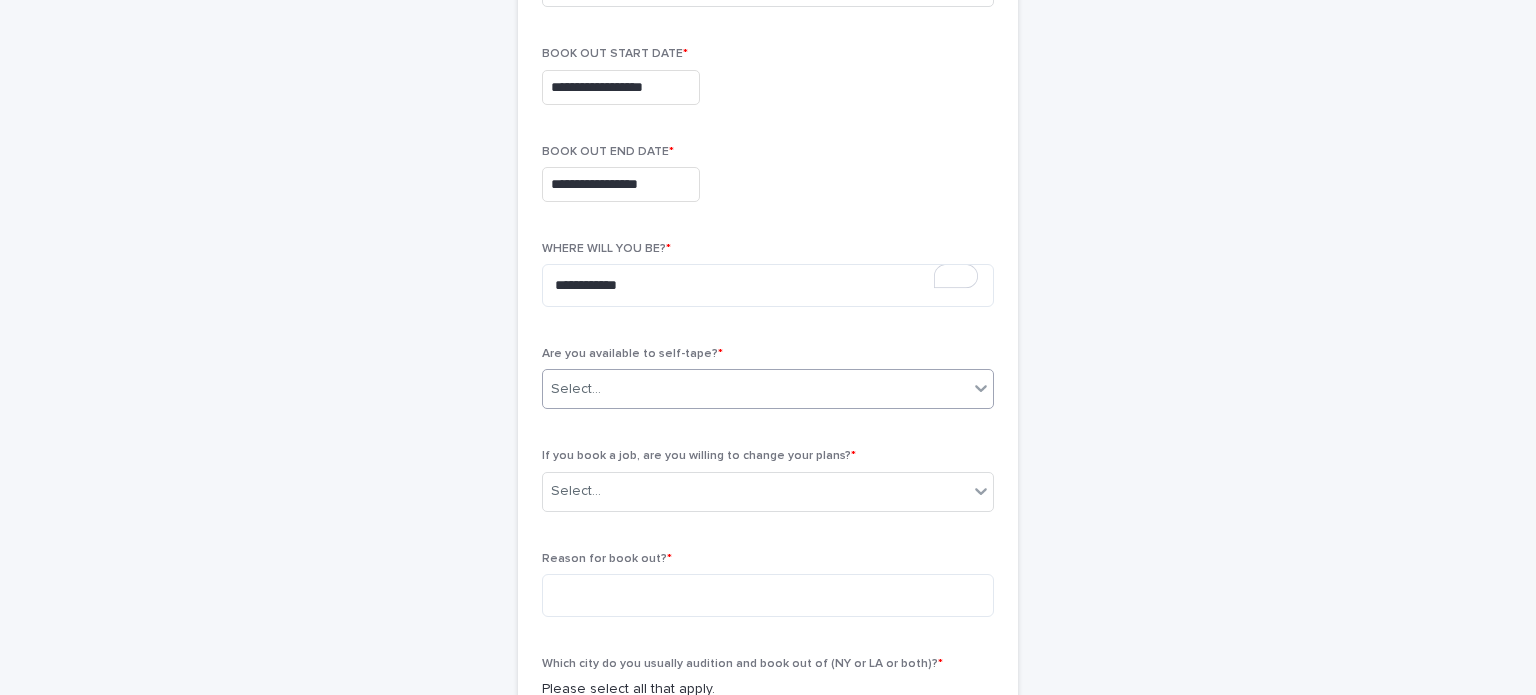 click on "Select..." at bounding box center [755, 389] 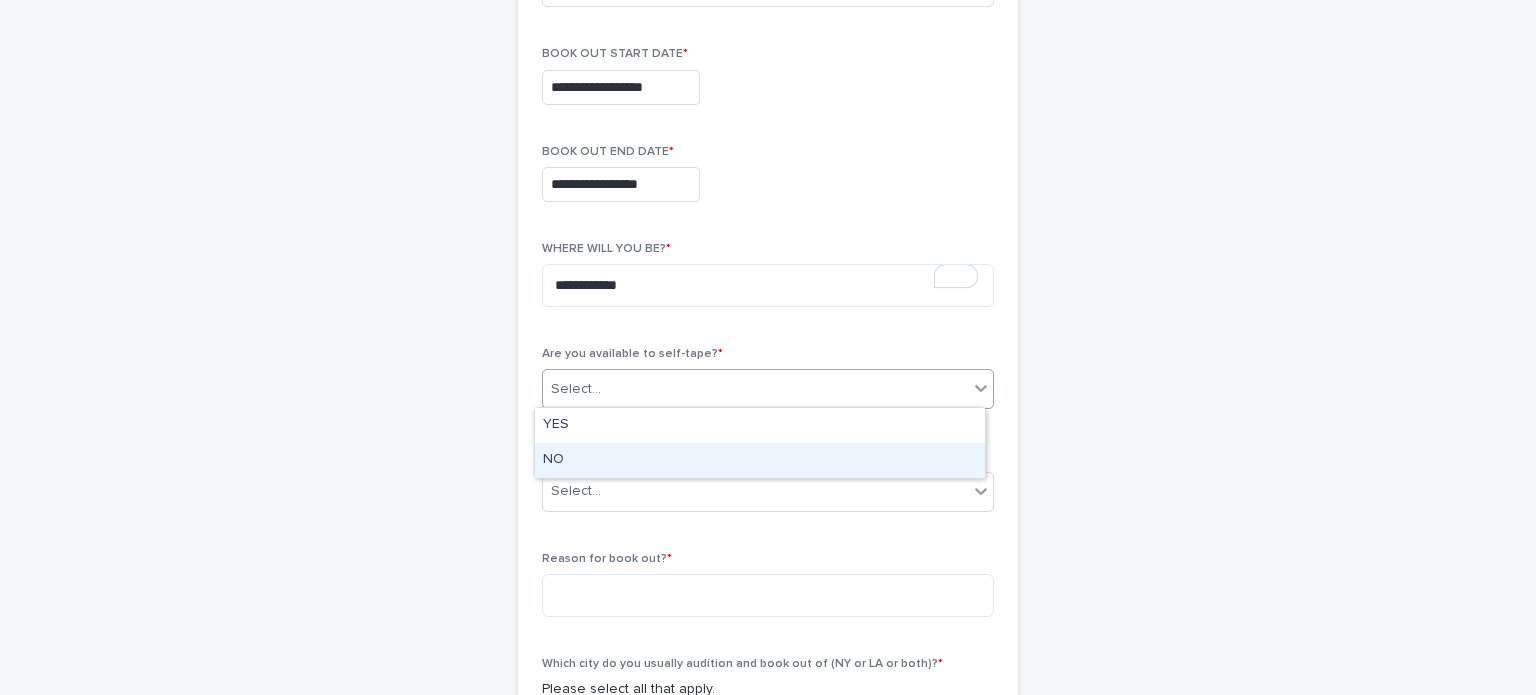 click on "NO" at bounding box center [760, 460] 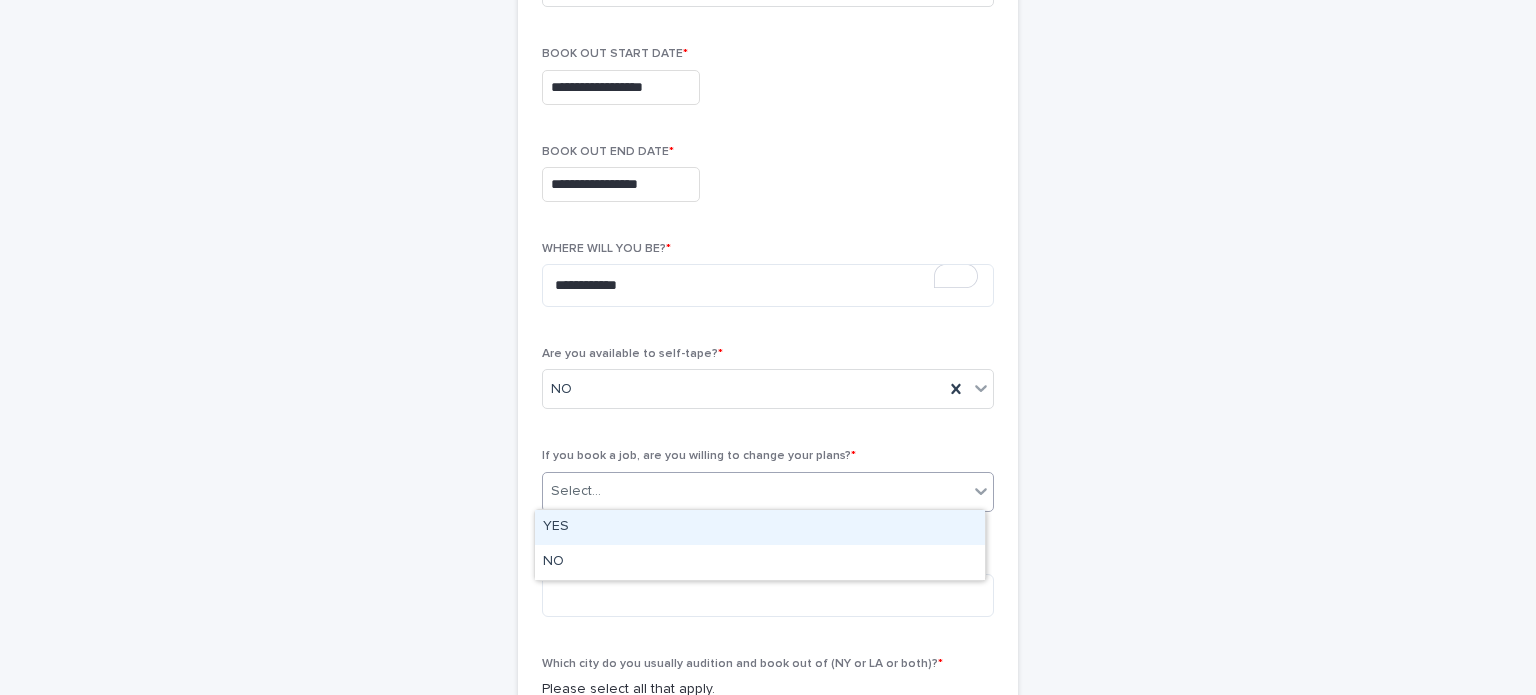 click on "Select..." at bounding box center (755, 491) 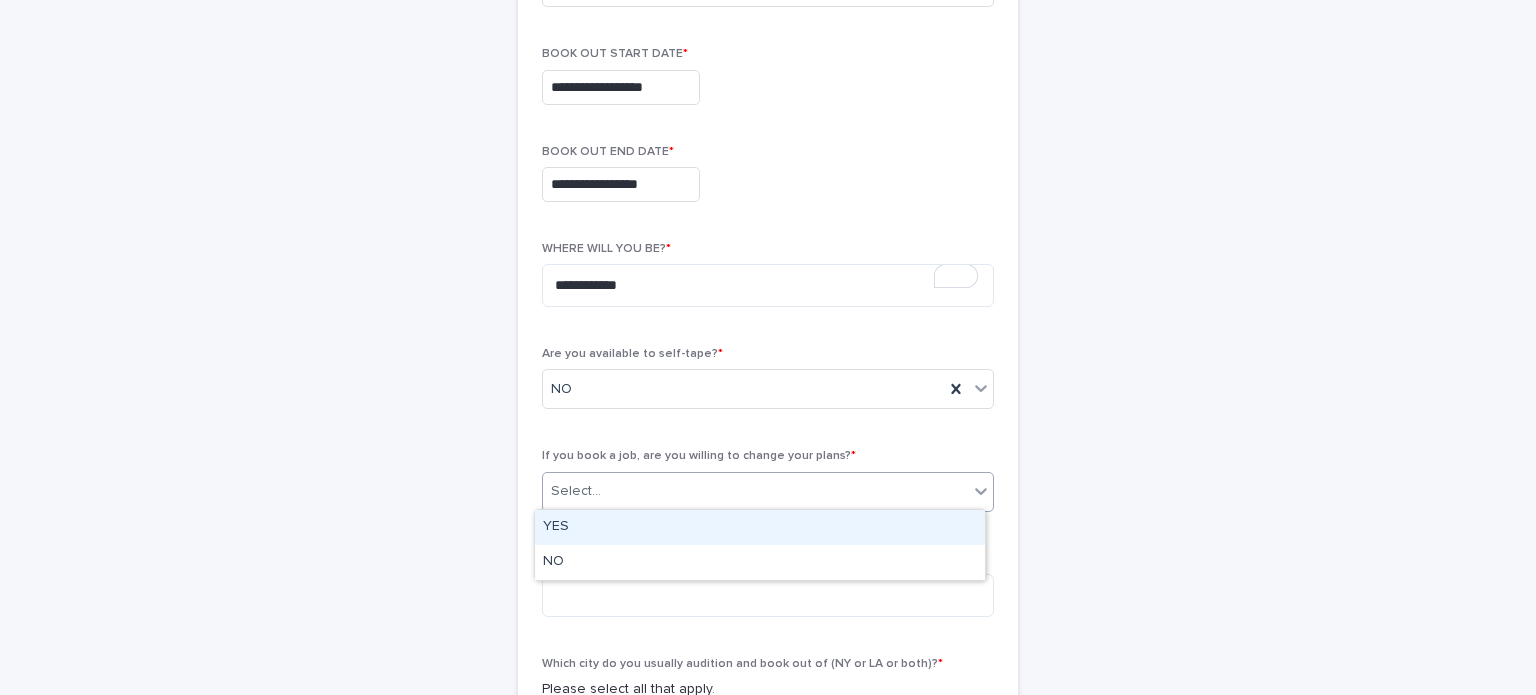 click on "YES" at bounding box center [760, 527] 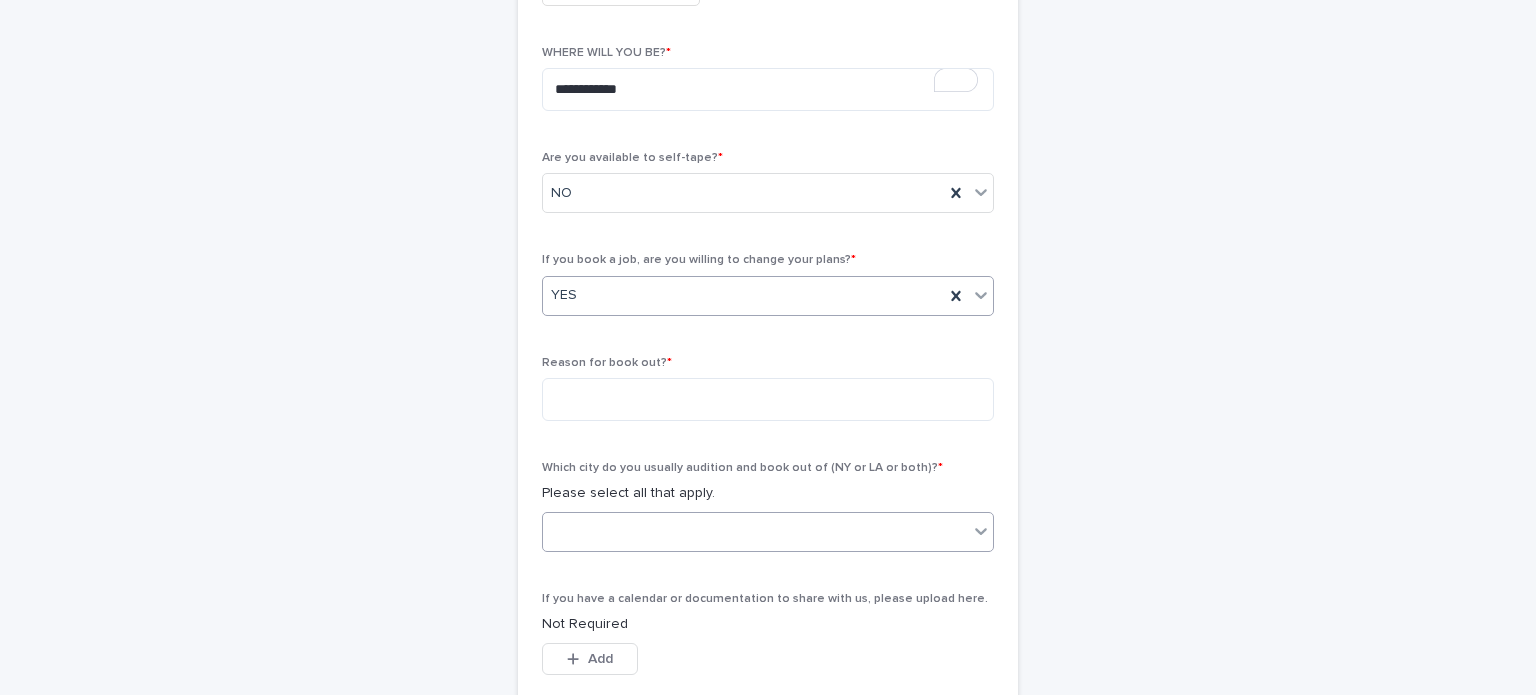 scroll, scrollTop: 600, scrollLeft: 0, axis: vertical 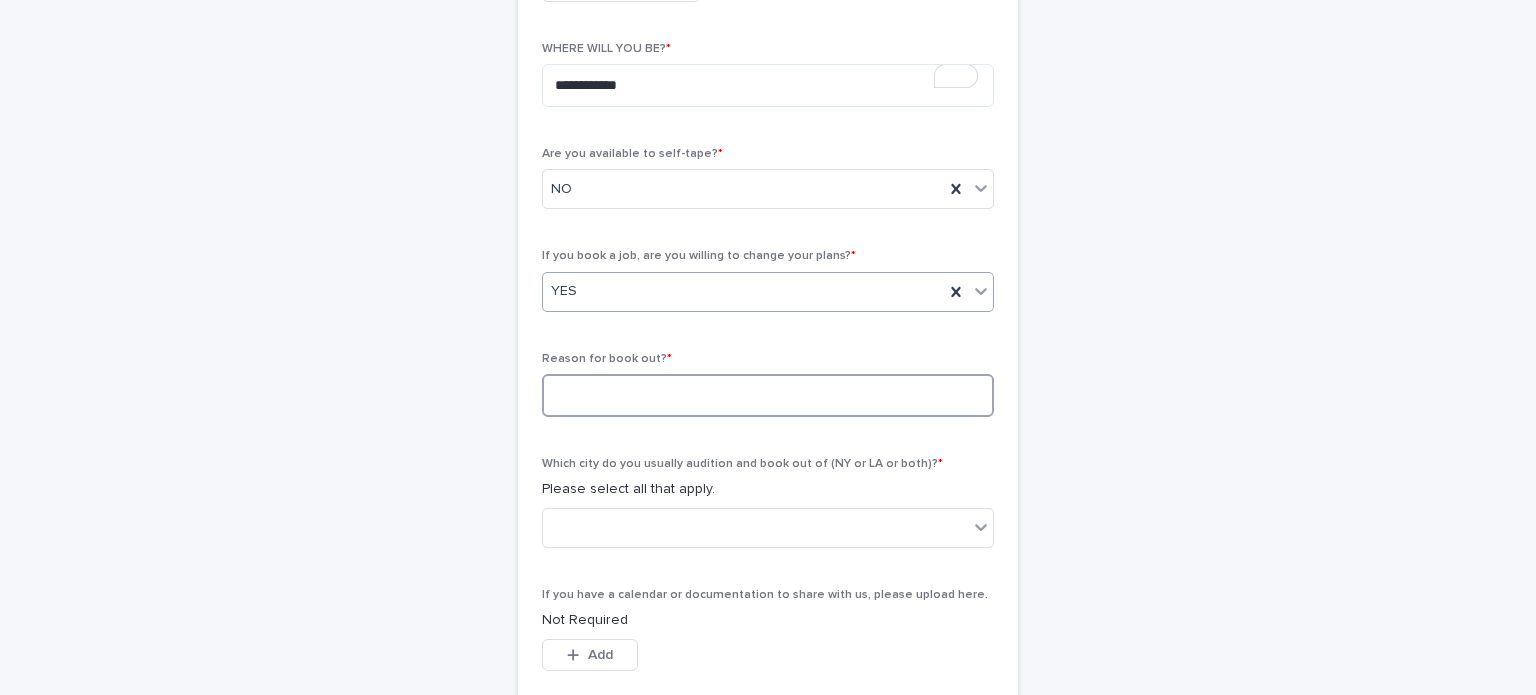 click at bounding box center (768, 395) 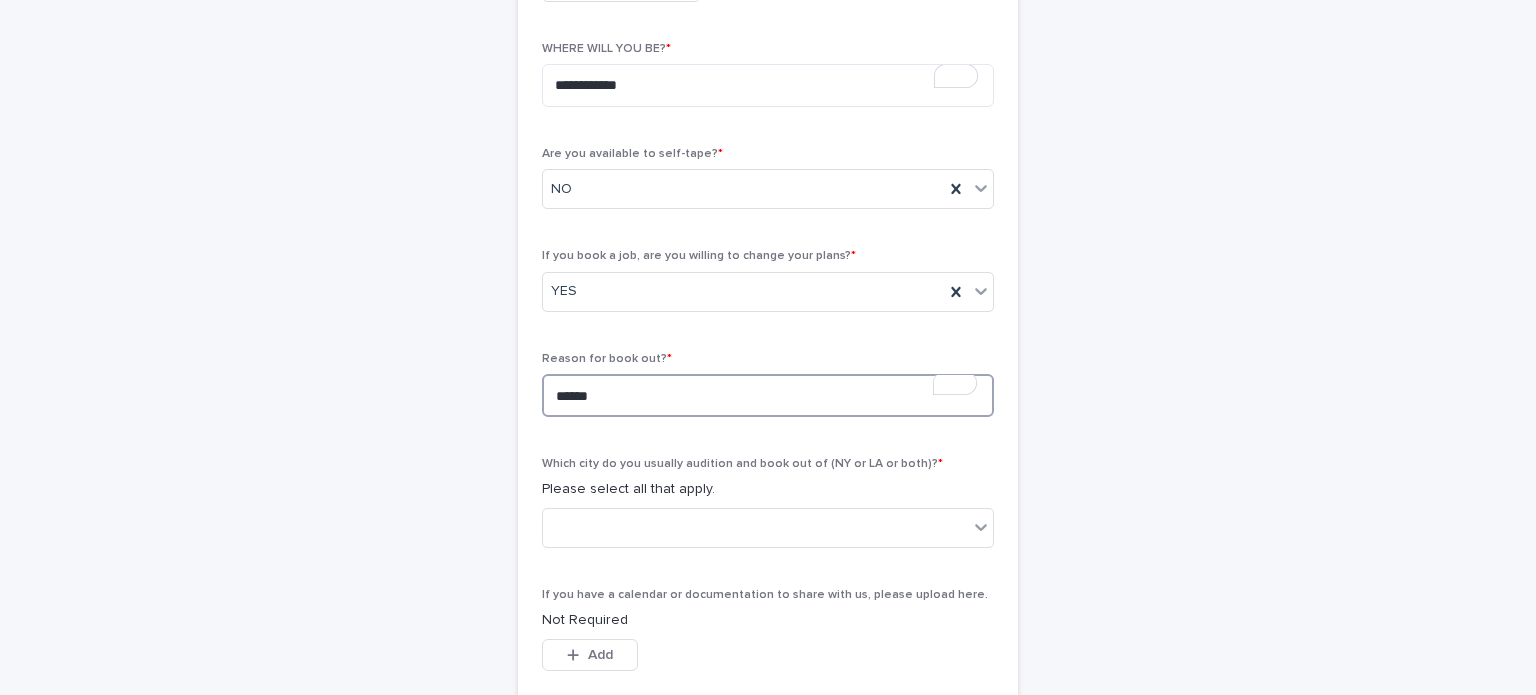 type on "******" 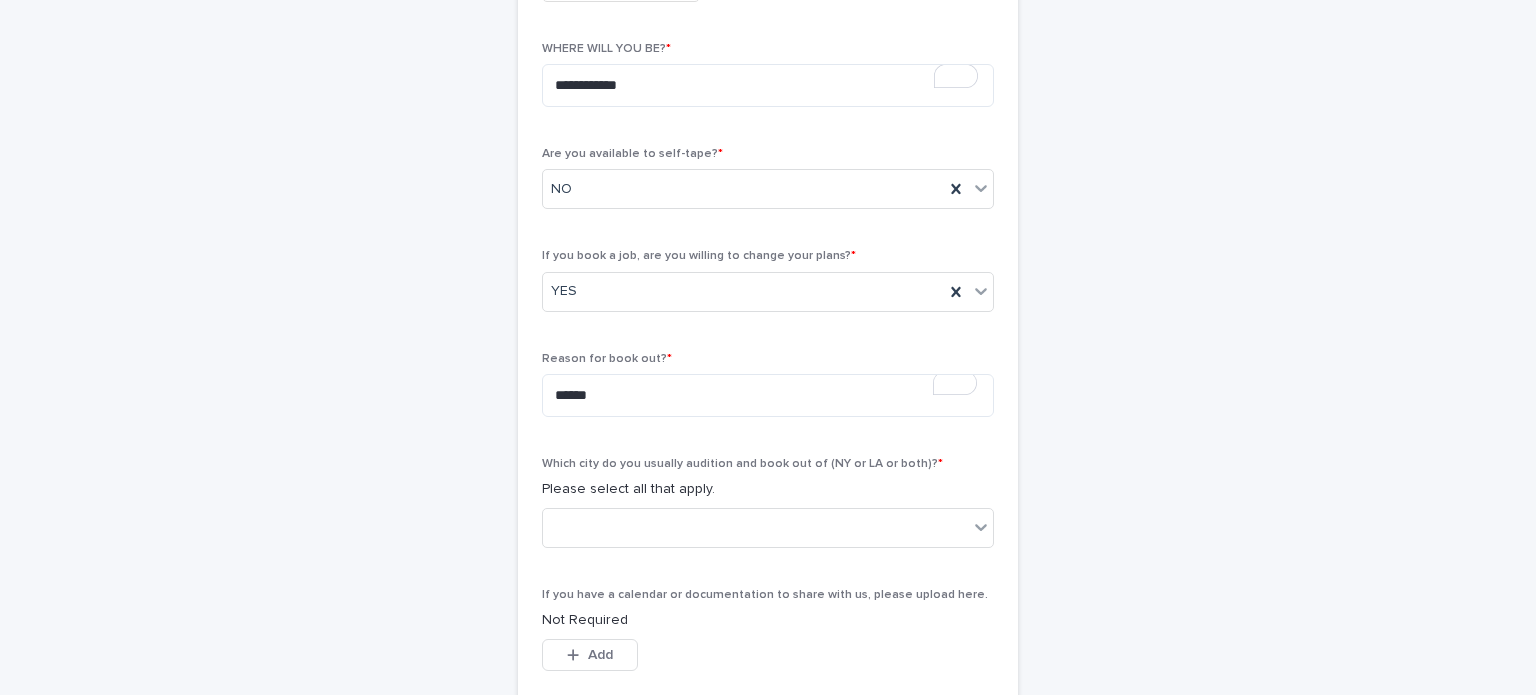 click on "**********" at bounding box center [768, 287] 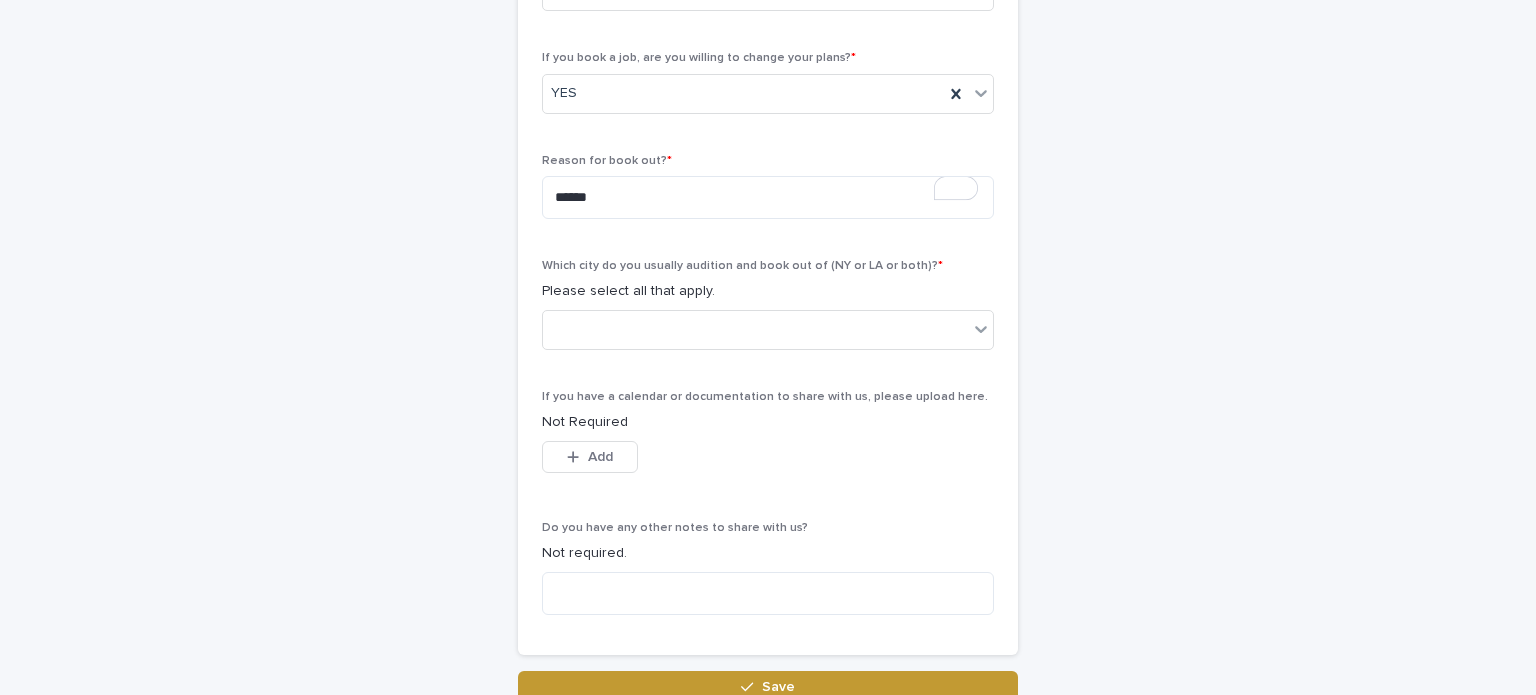 scroll, scrollTop: 800, scrollLeft: 0, axis: vertical 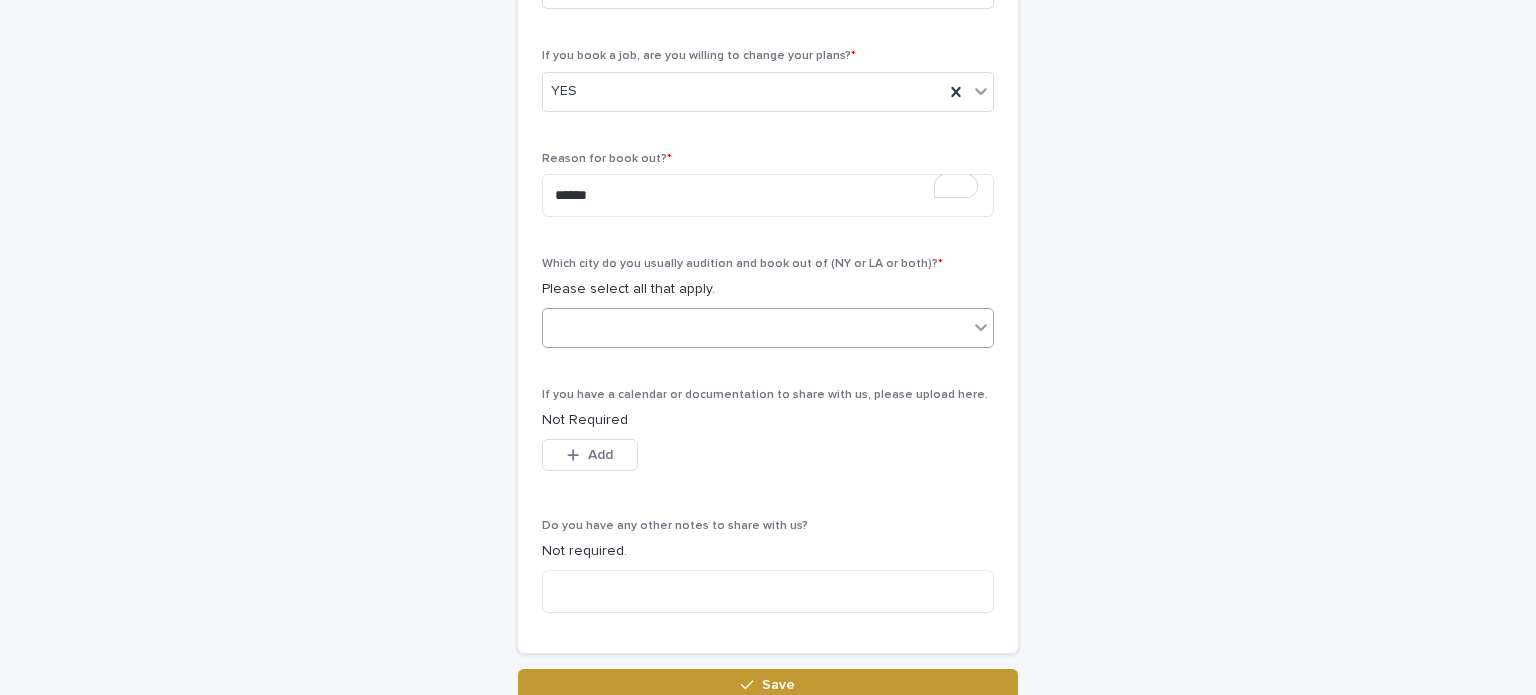 click at bounding box center [755, 327] 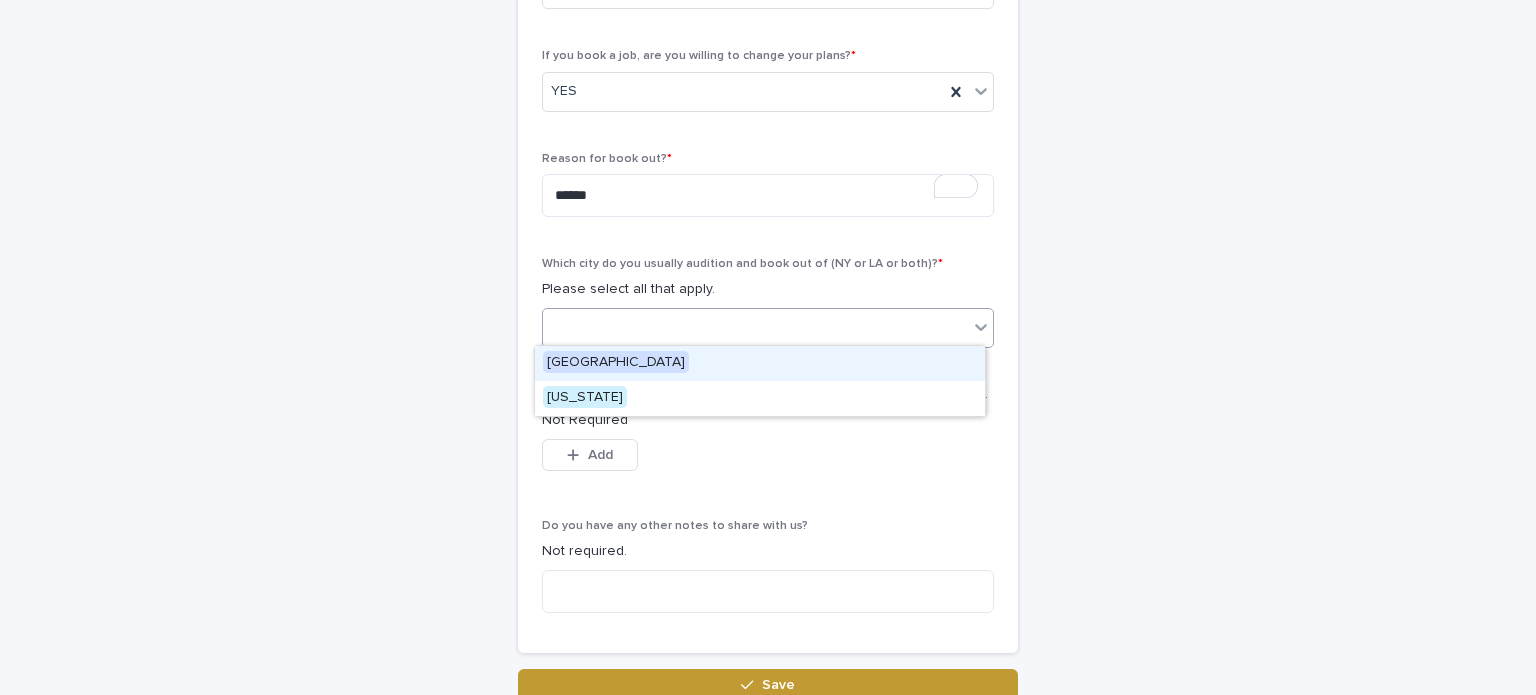 click on "[GEOGRAPHIC_DATA]" at bounding box center (760, 363) 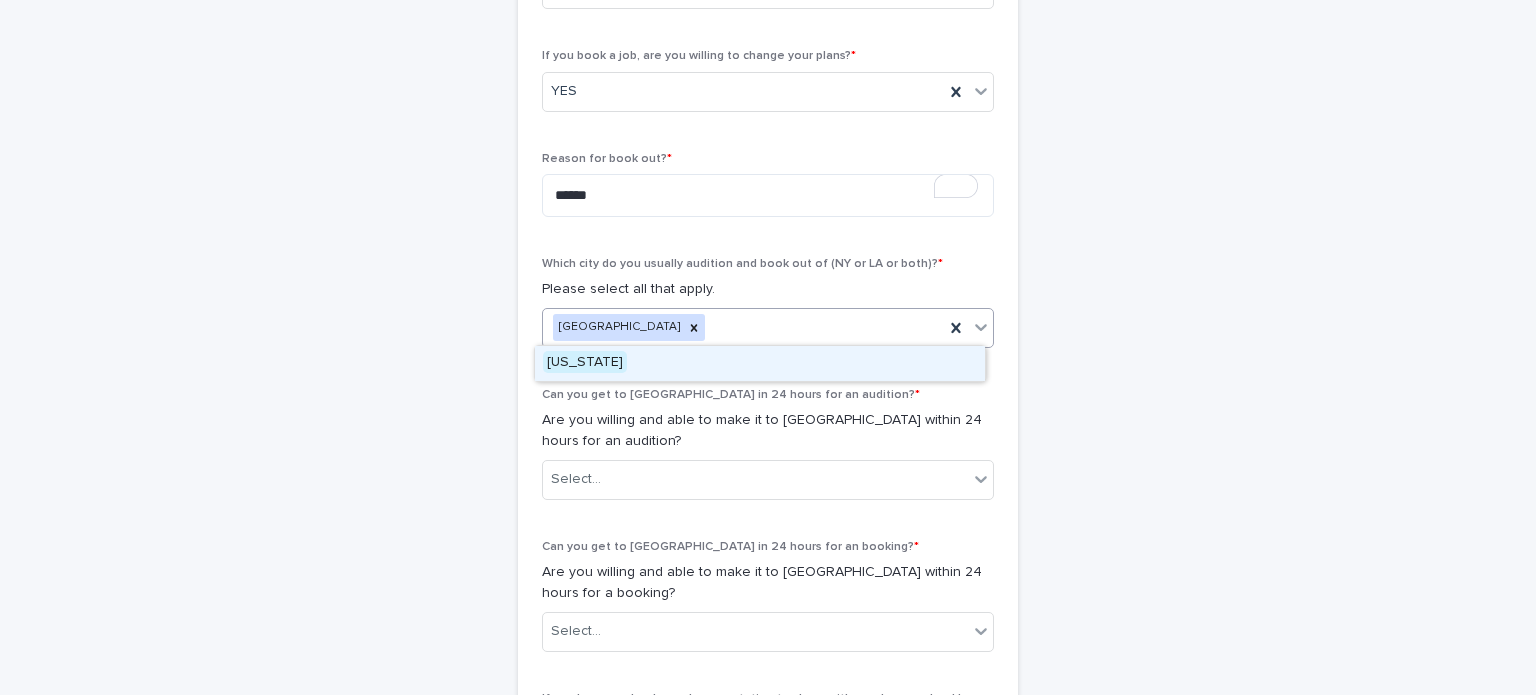 click on "[GEOGRAPHIC_DATA]" at bounding box center [743, 327] 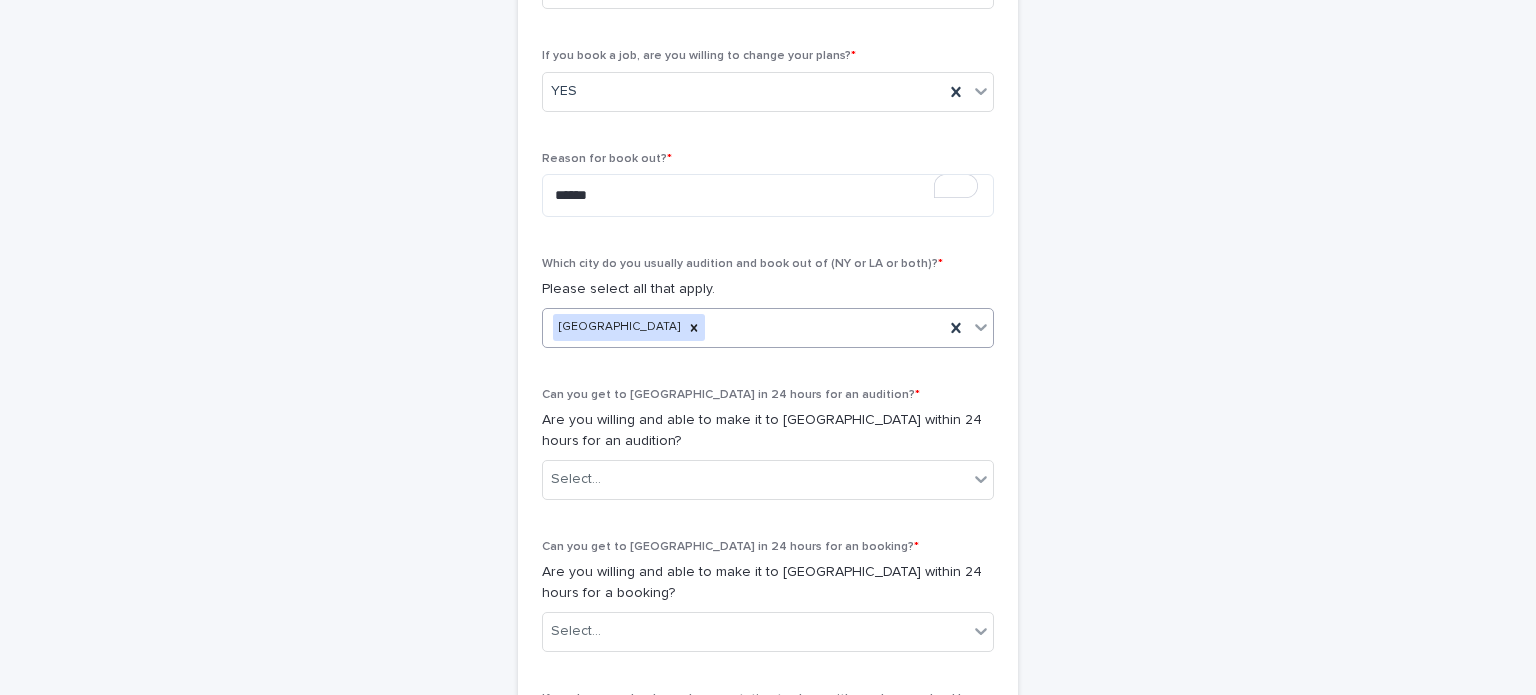 scroll, scrollTop: 952, scrollLeft: 0, axis: vertical 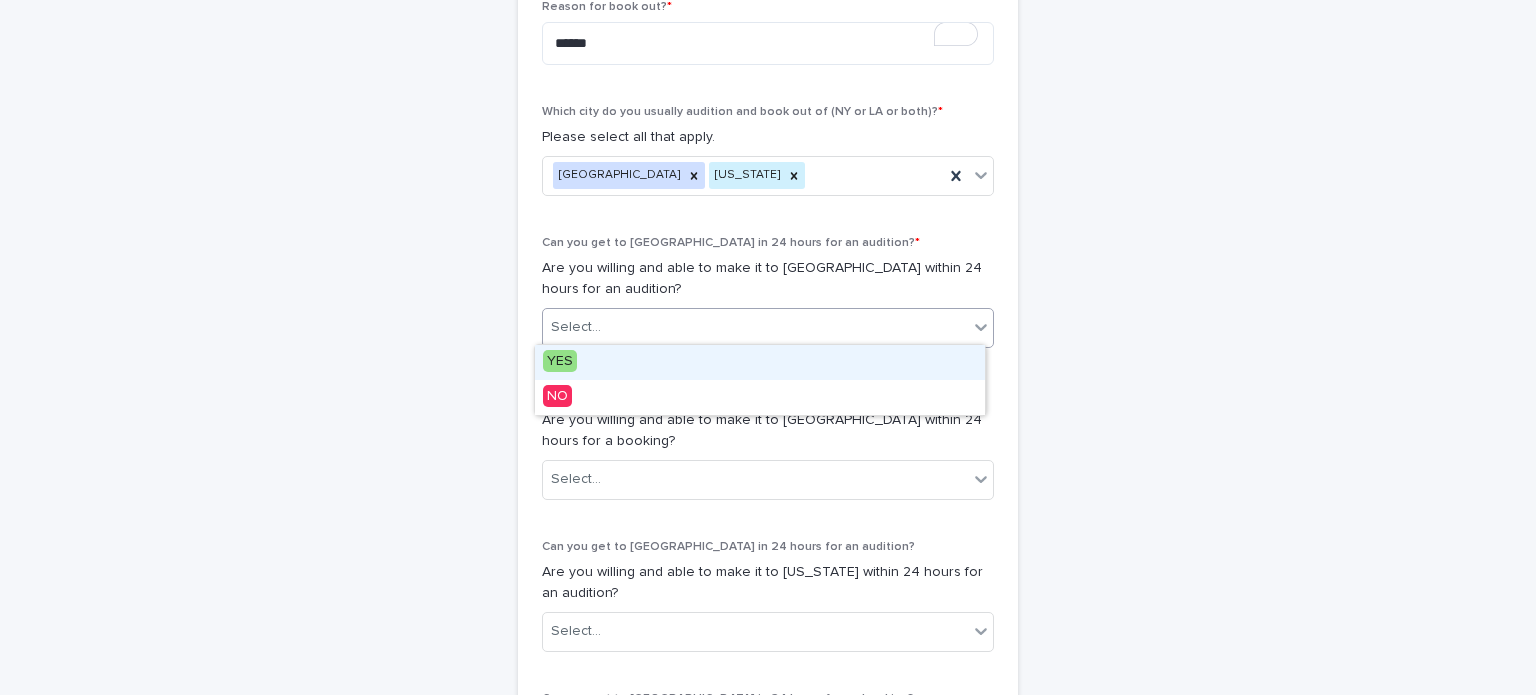 click on "Select..." at bounding box center (755, 327) 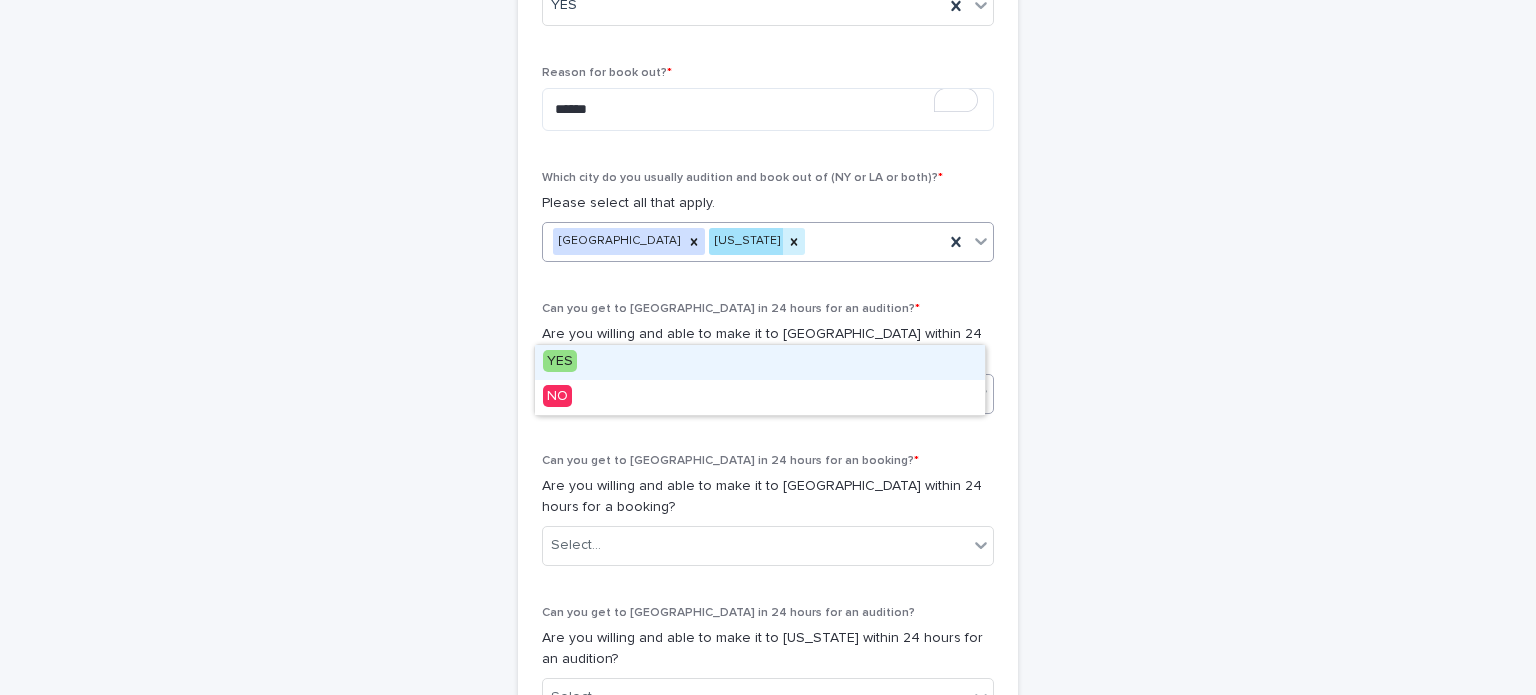 scroll, scrollTop: 852, scrollLeft: 0, axis: vertical 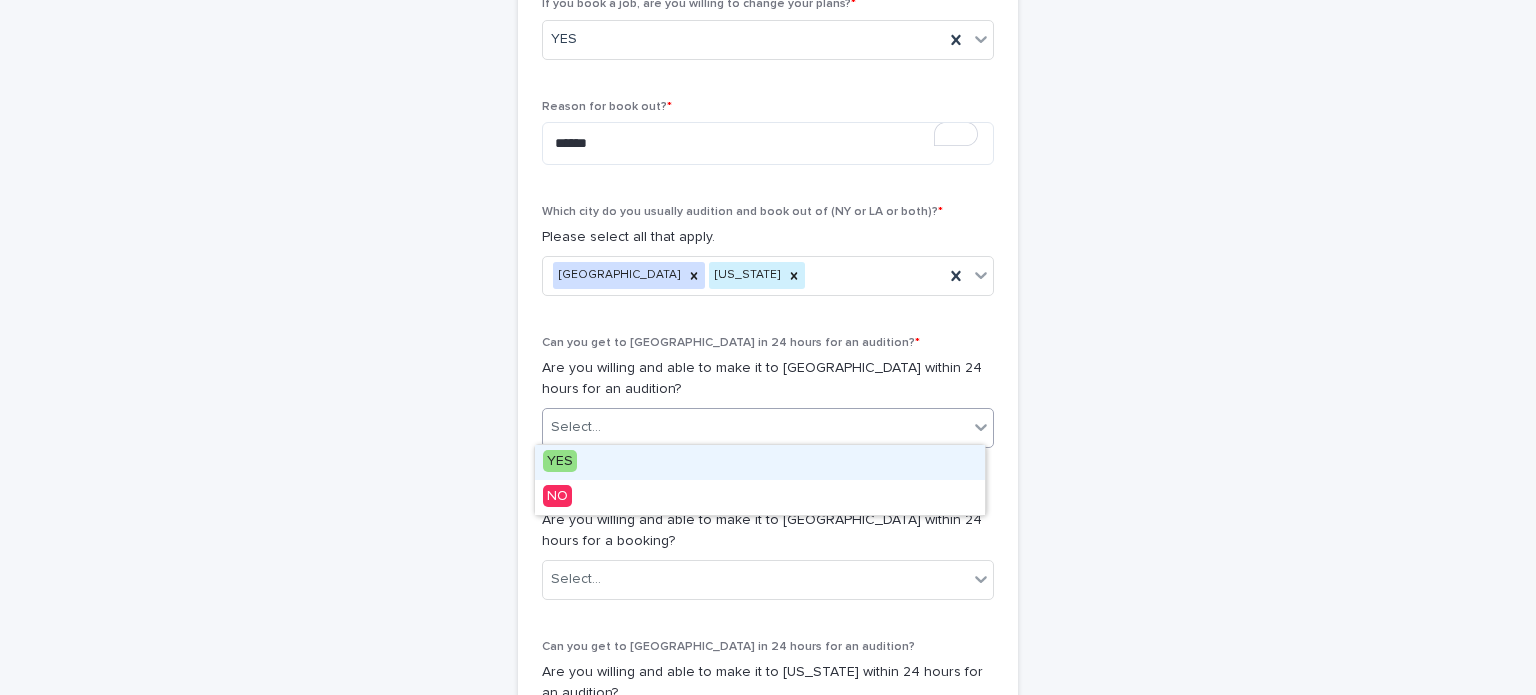 click on "**********" at bounding box center [768, 235] 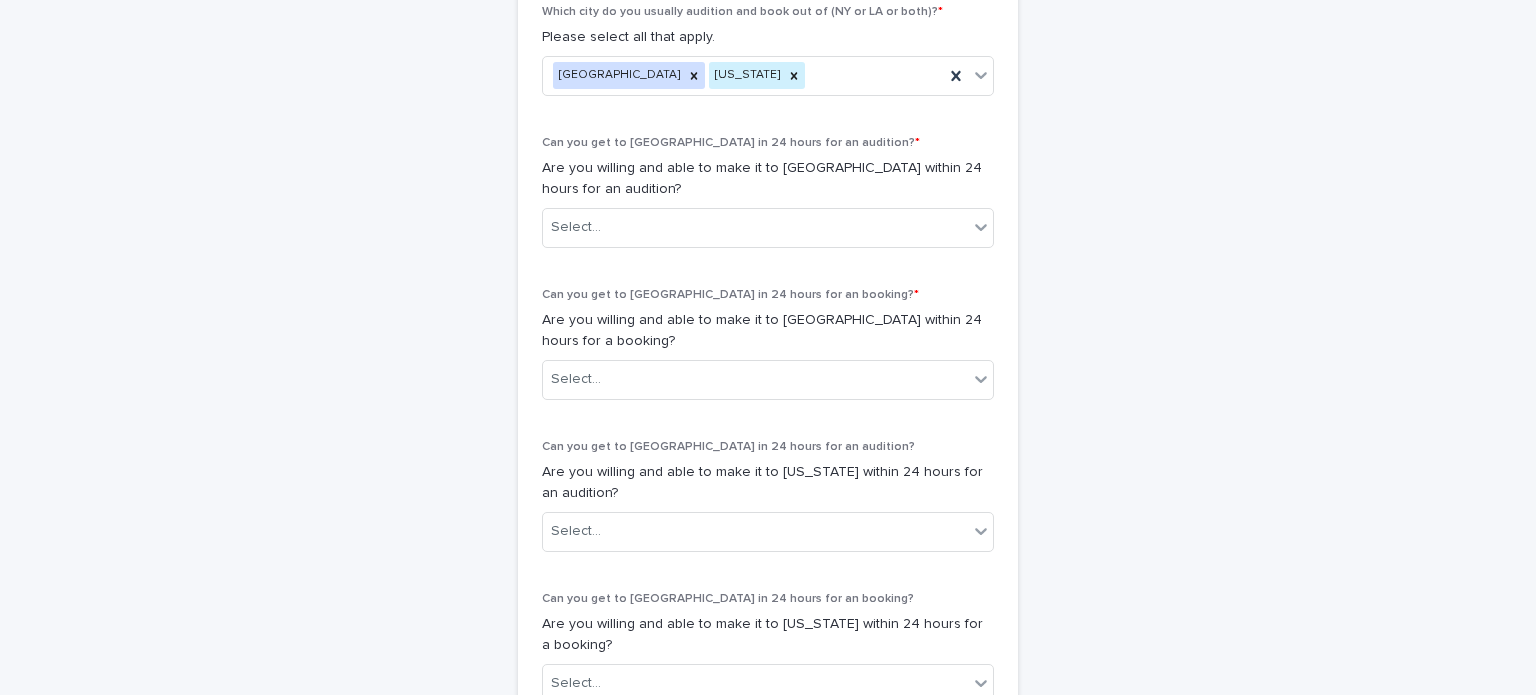 scroll, scrollTop: 952, scrollLeft: 0, axis: vertical 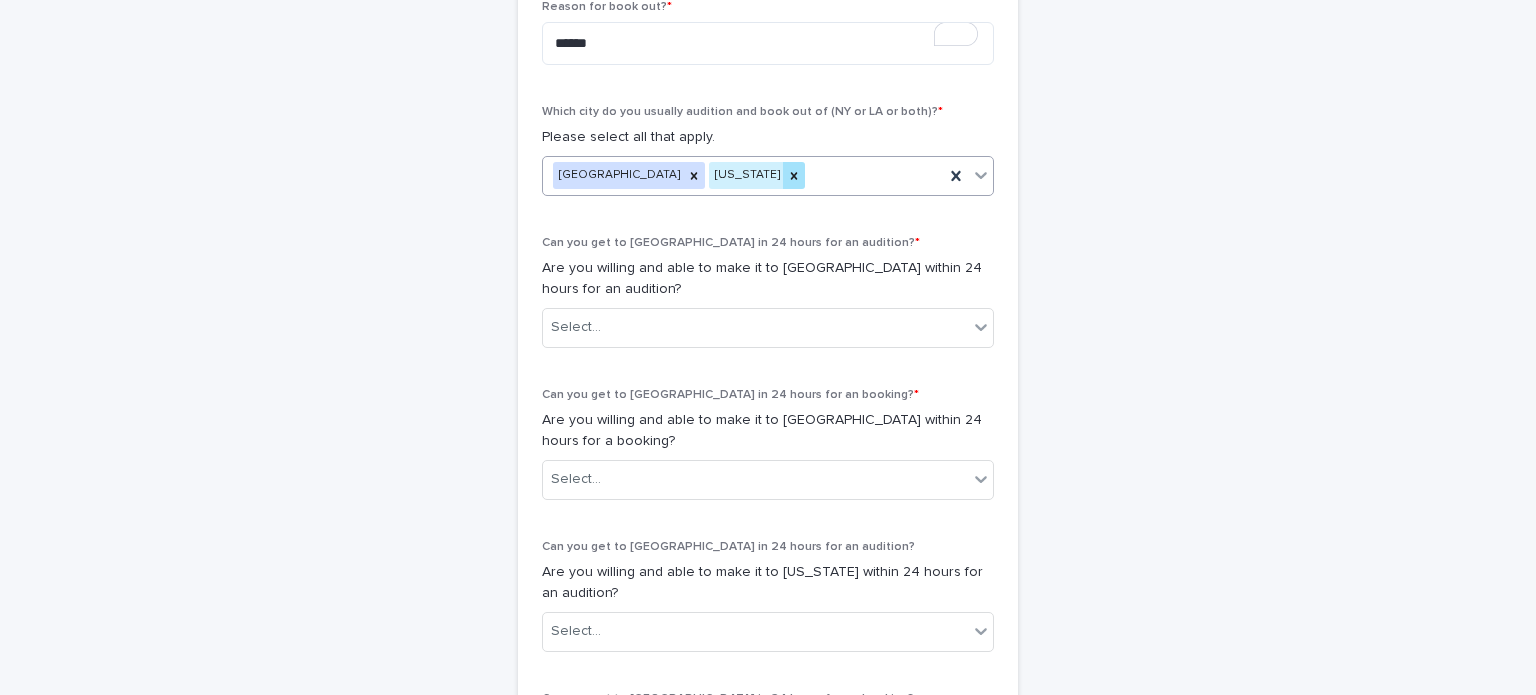click 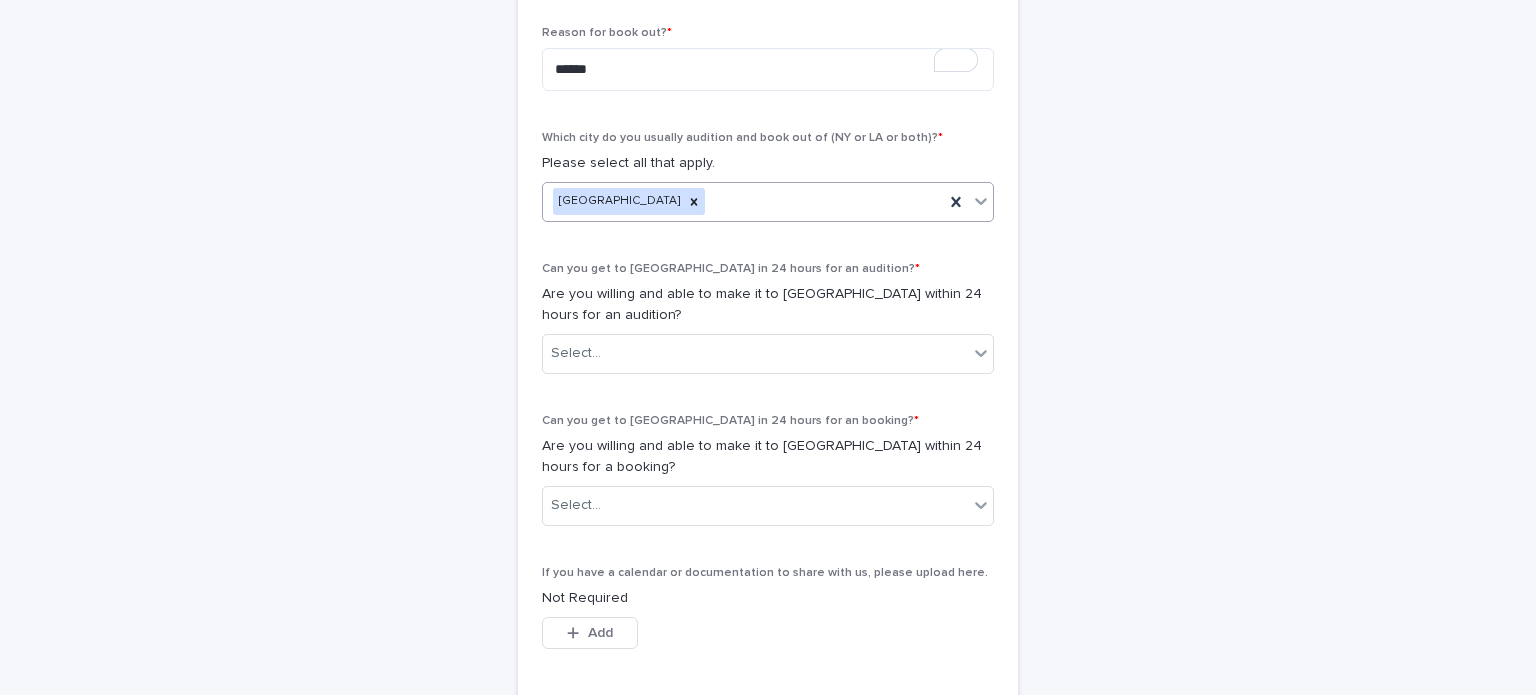 scroll, scrollTop: 1100, scrollLeft: 0, axis: vertical 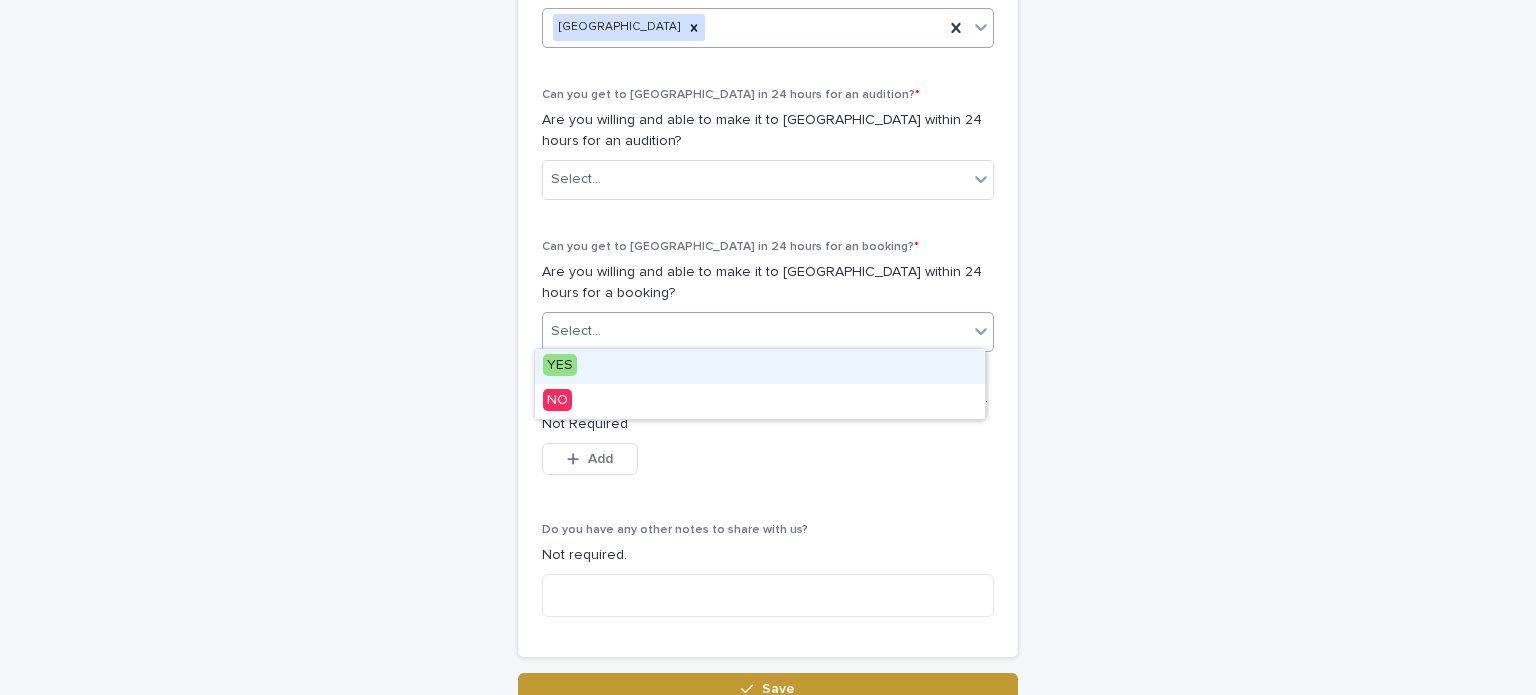click on "Select..." at bounding box center [755, 331] 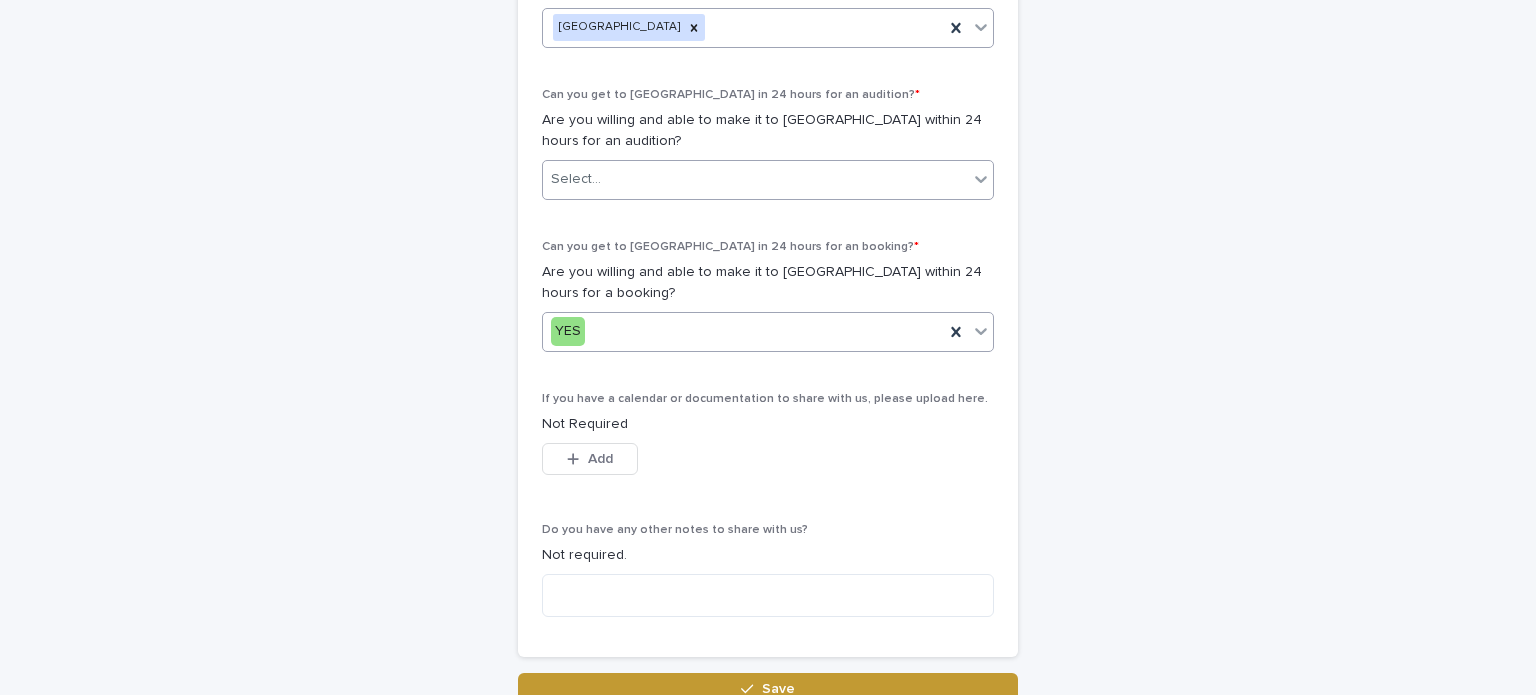 click on "Select..." at bounding box center (755, 179) 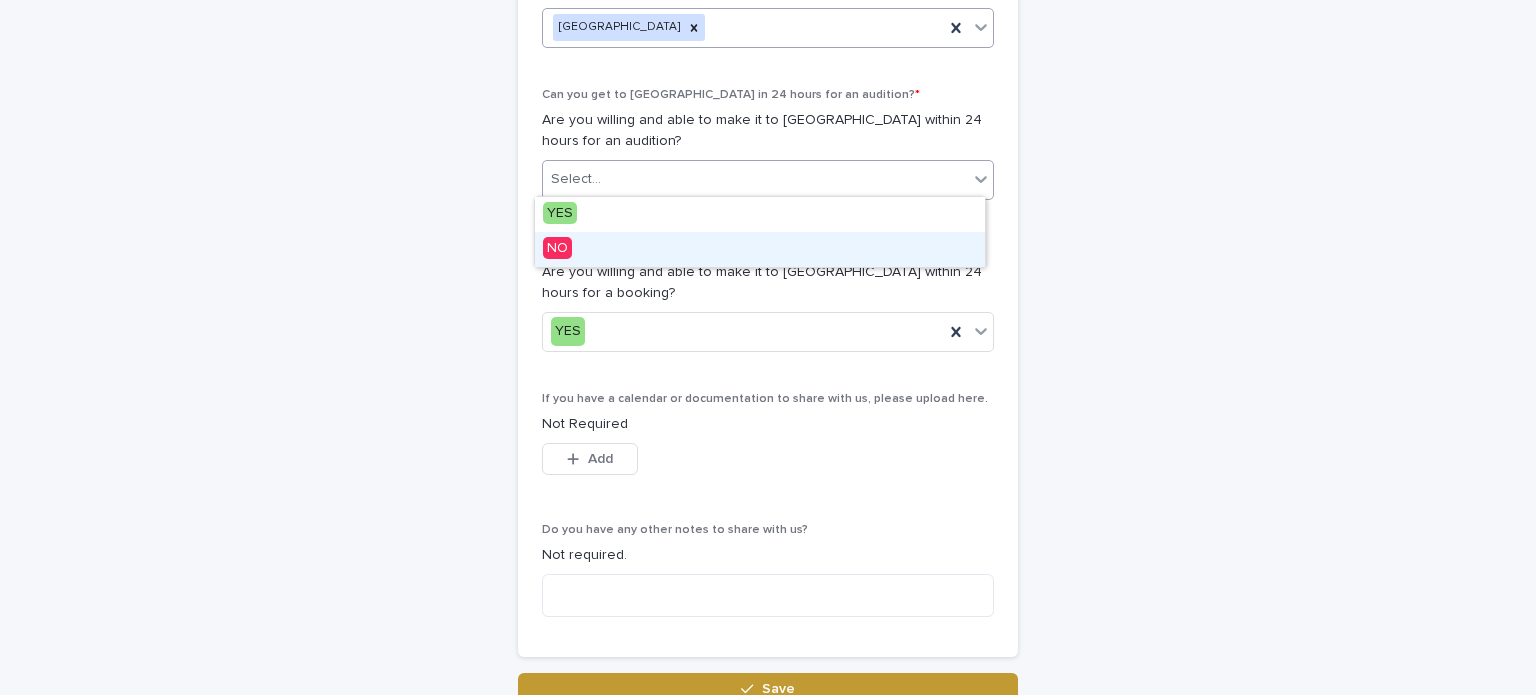 click on "NO" at bounding box center (760, 249) 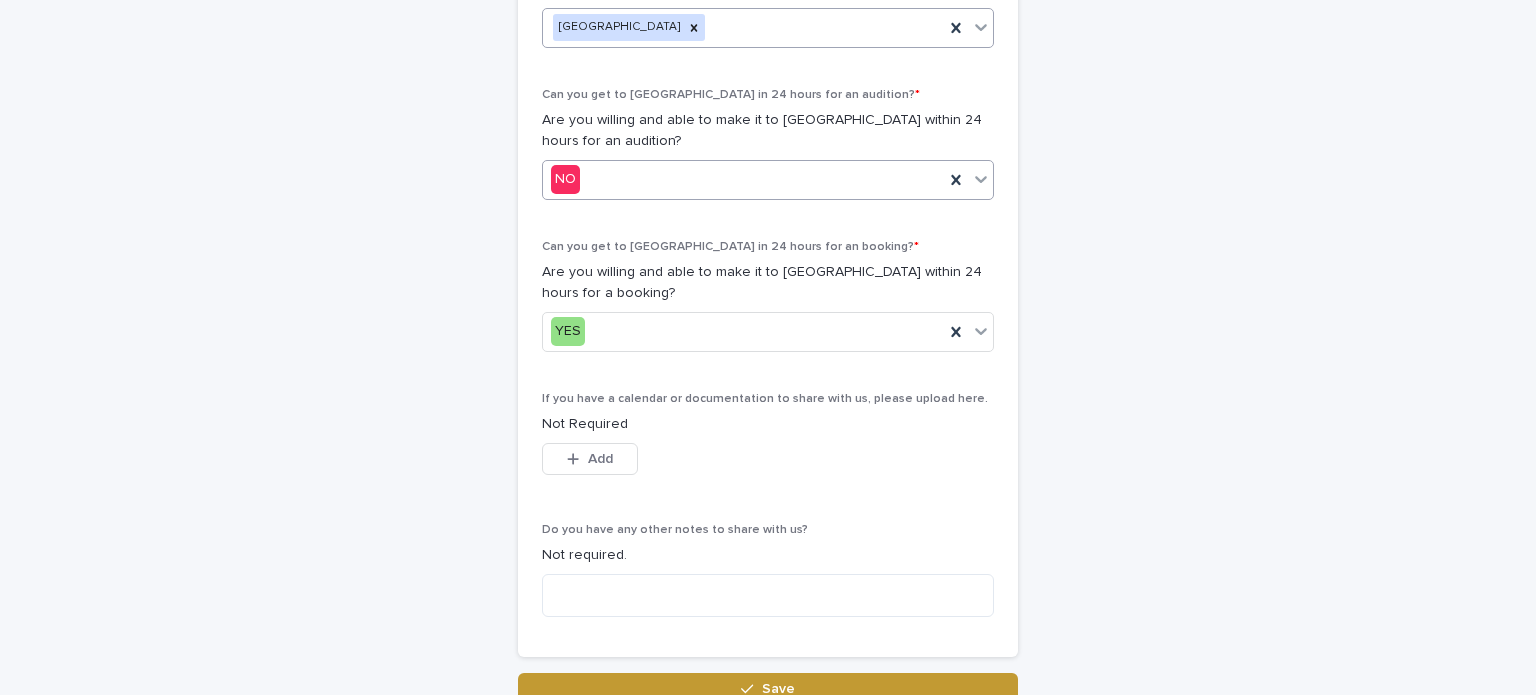 click on "**********" at bounding box center (768, -61) 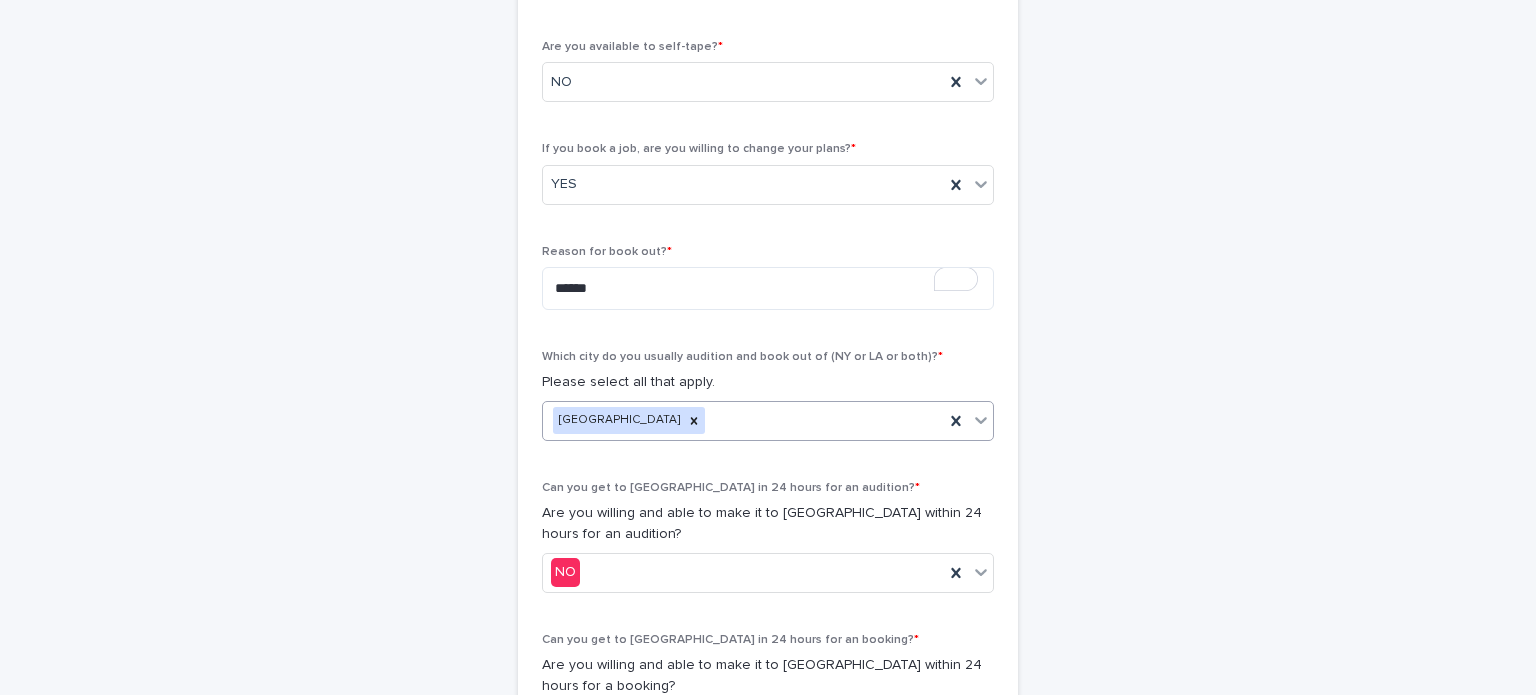 scroll, scrollTop: 800, scrollLeft: 0, axis: vertical 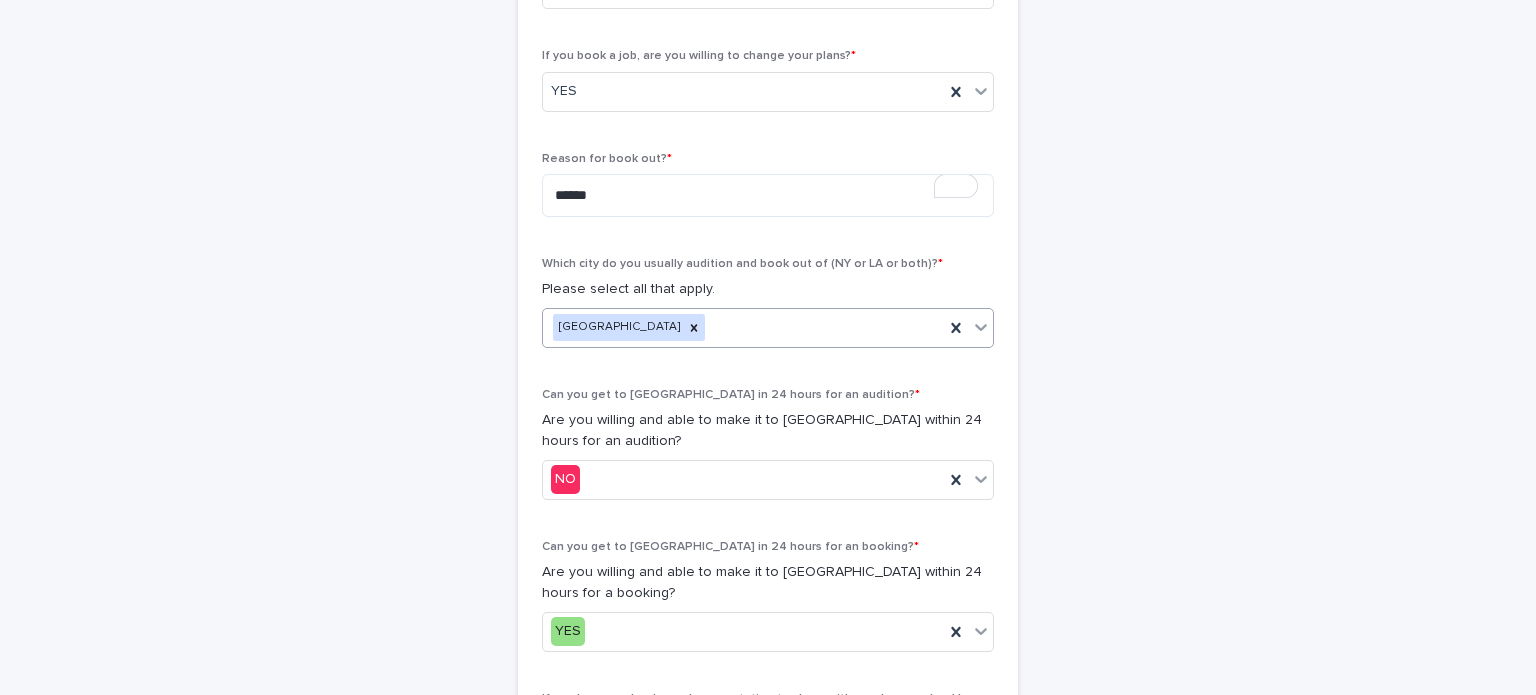 click on "[GEOGRAPHIC_DATA]" at bounding box center (743, 327) 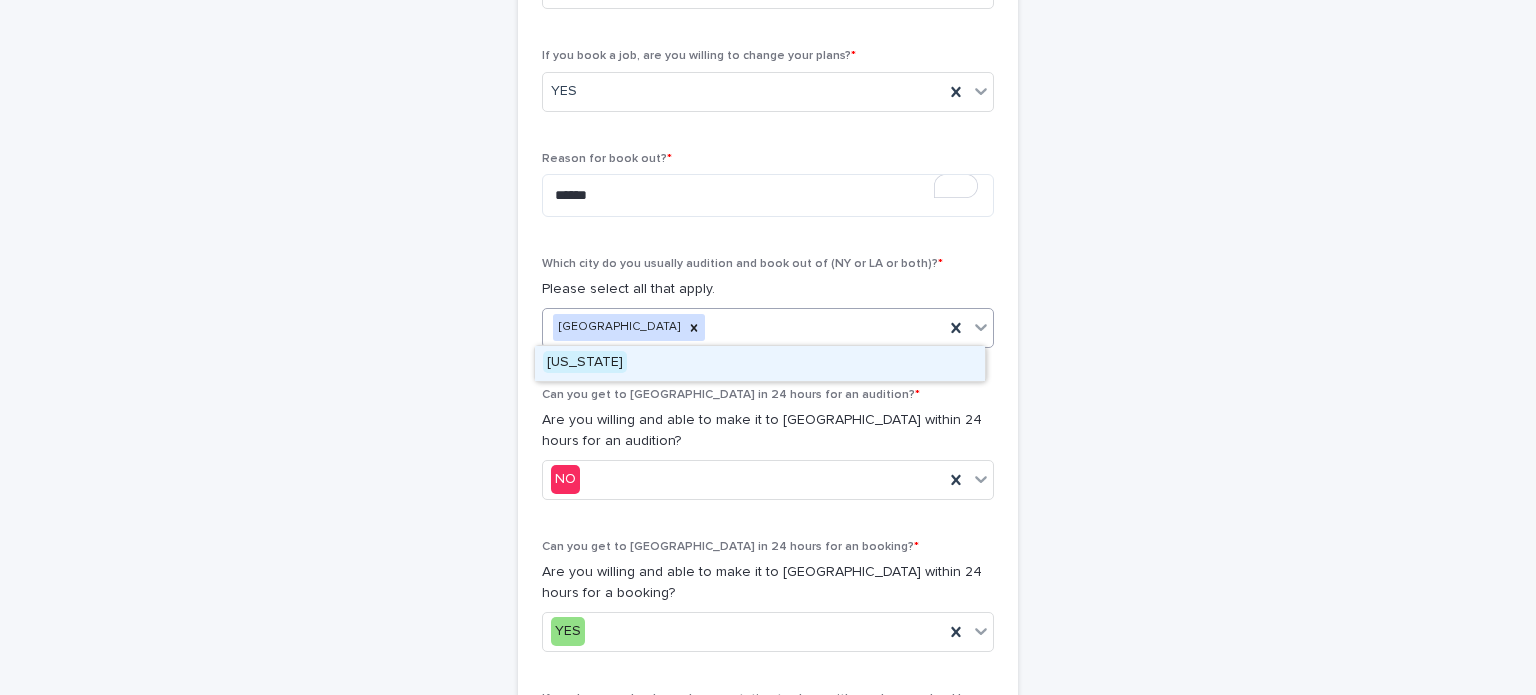 click on "[US_STATE]" at bounding box center [760, 363] 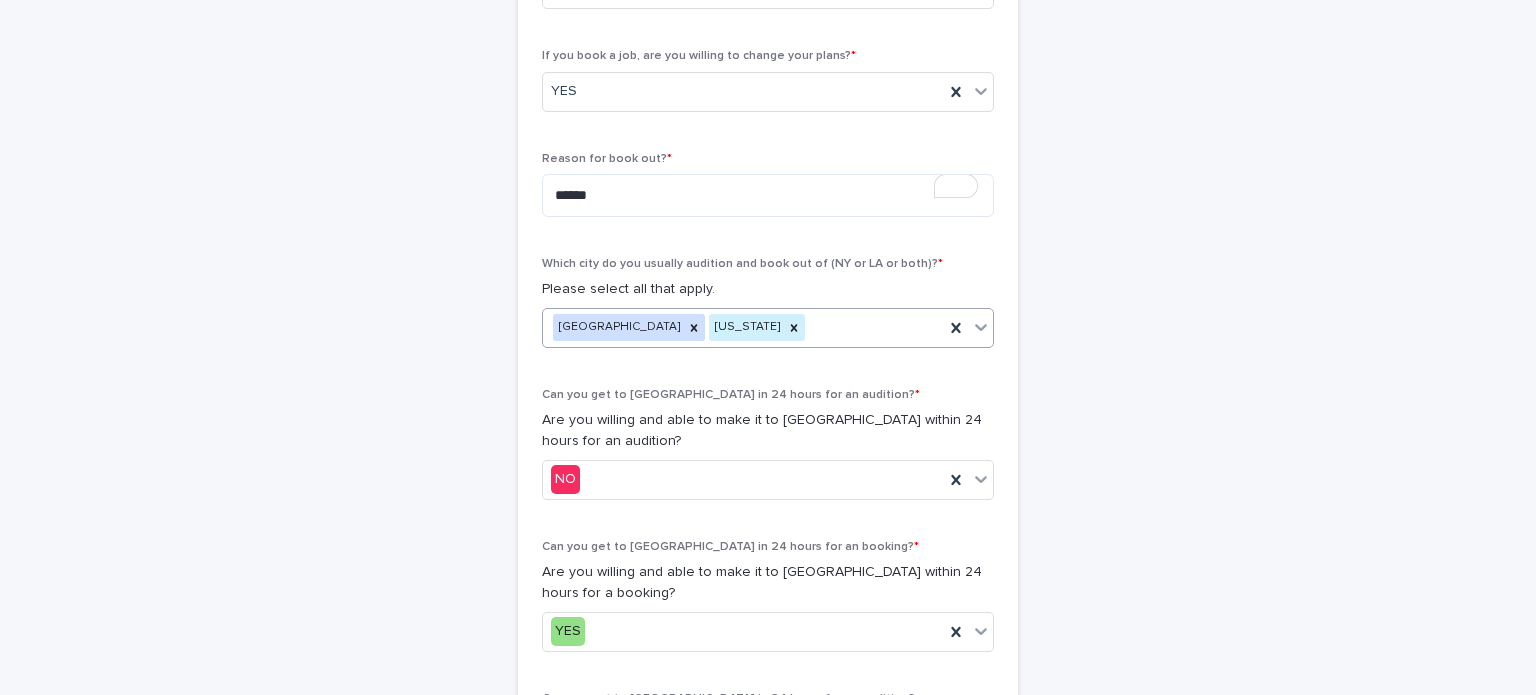 scroll, scrollTop: 952, scrollLeft: 0, axis: vertical 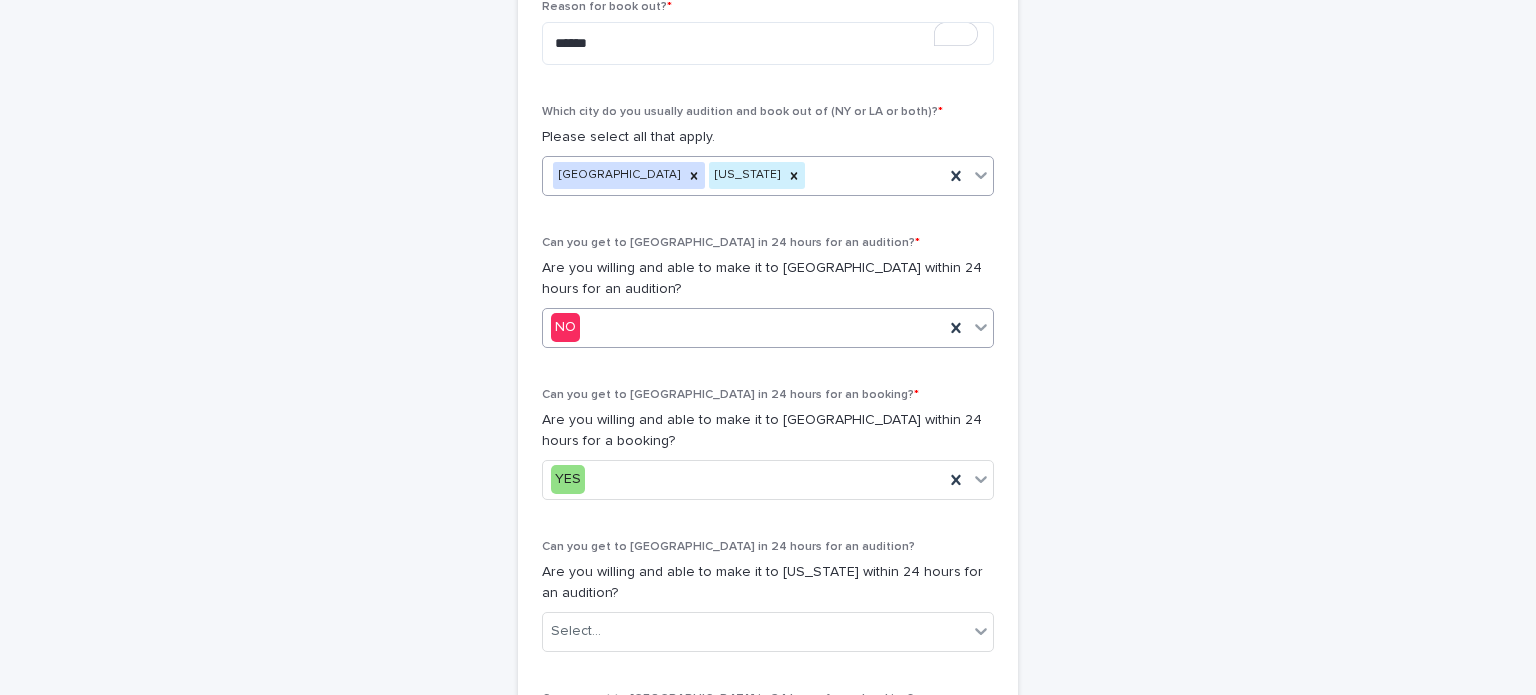 click on "NO" at bounding box center [743, 327] 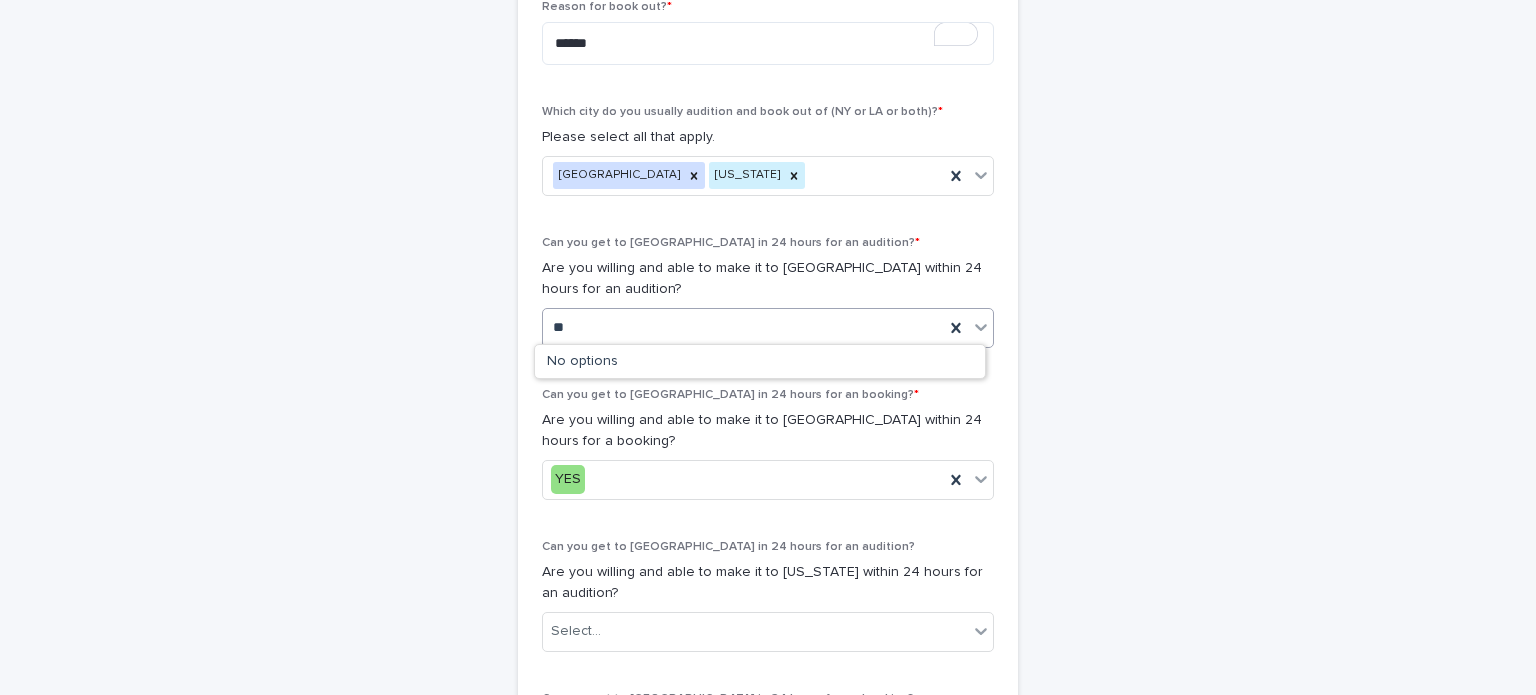 type on "*" 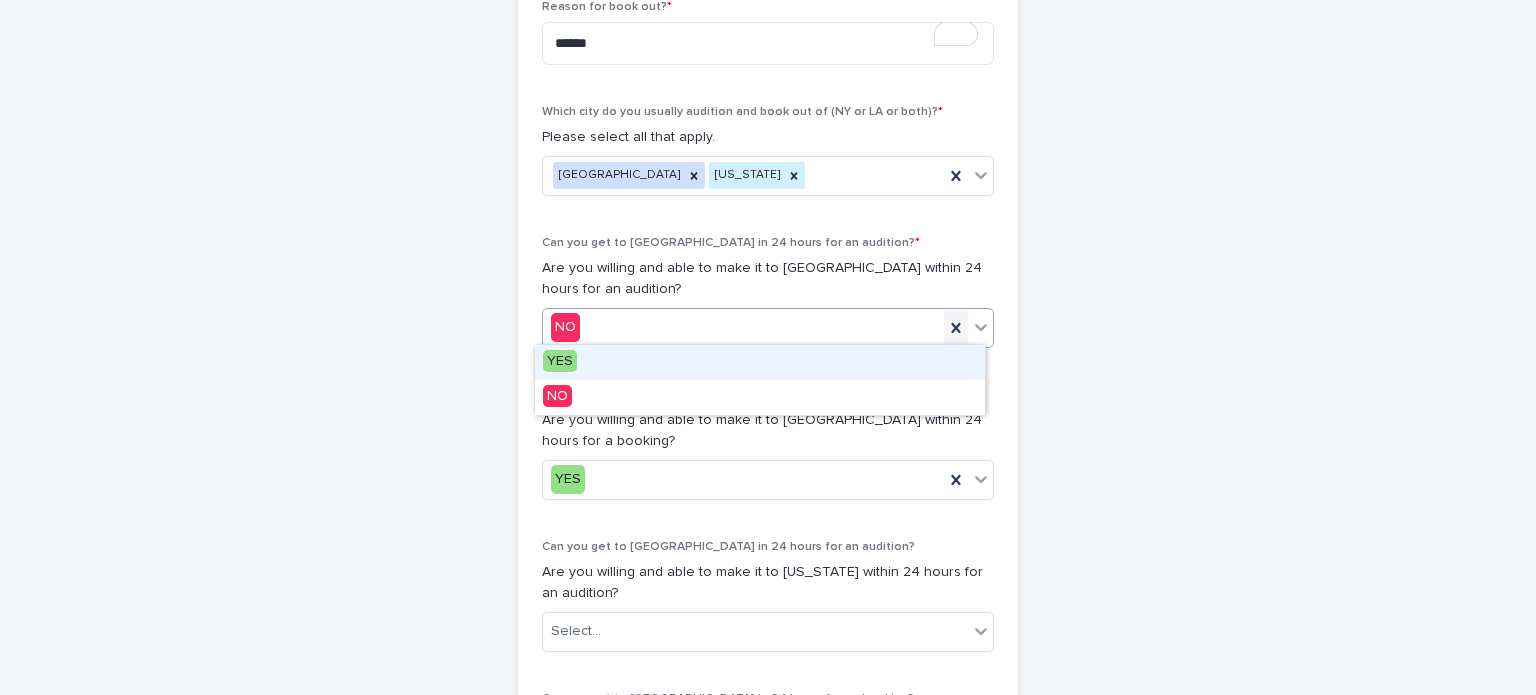 click 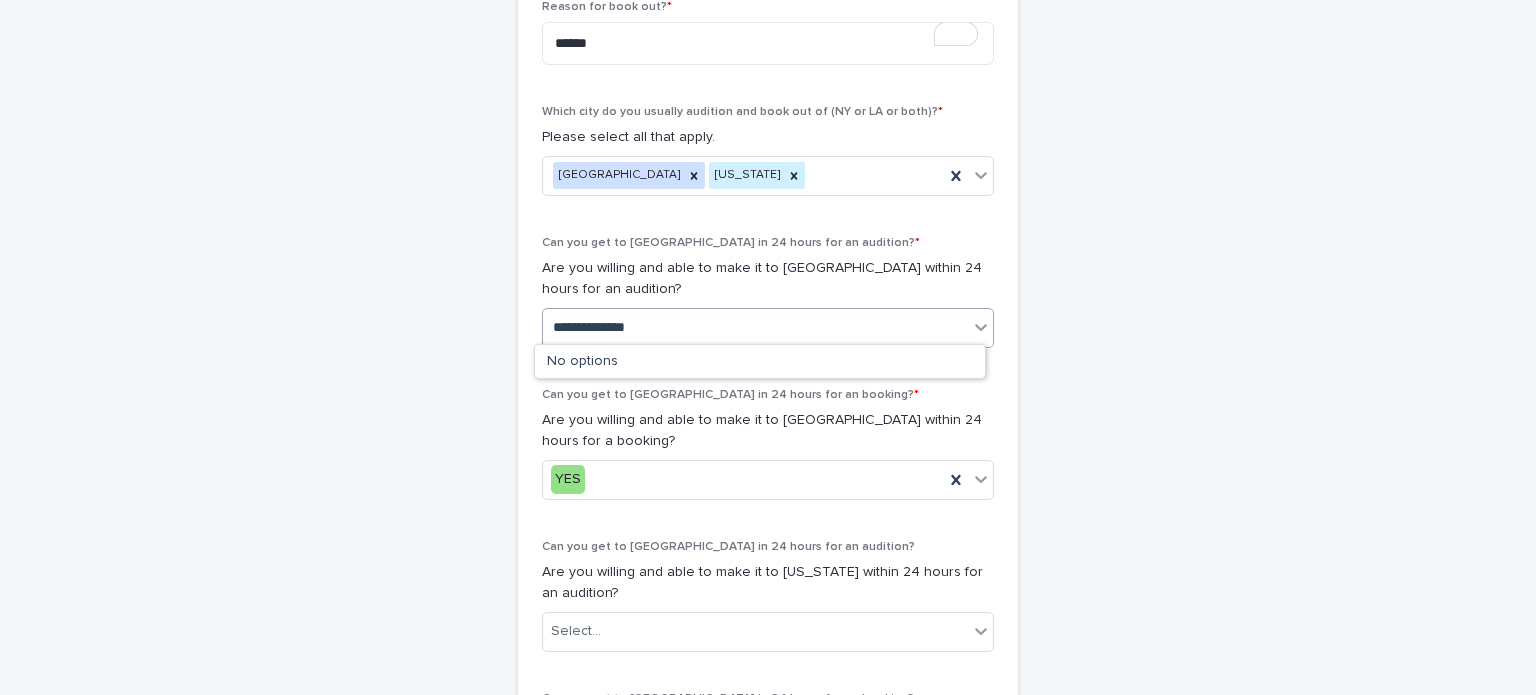 type on "**********" 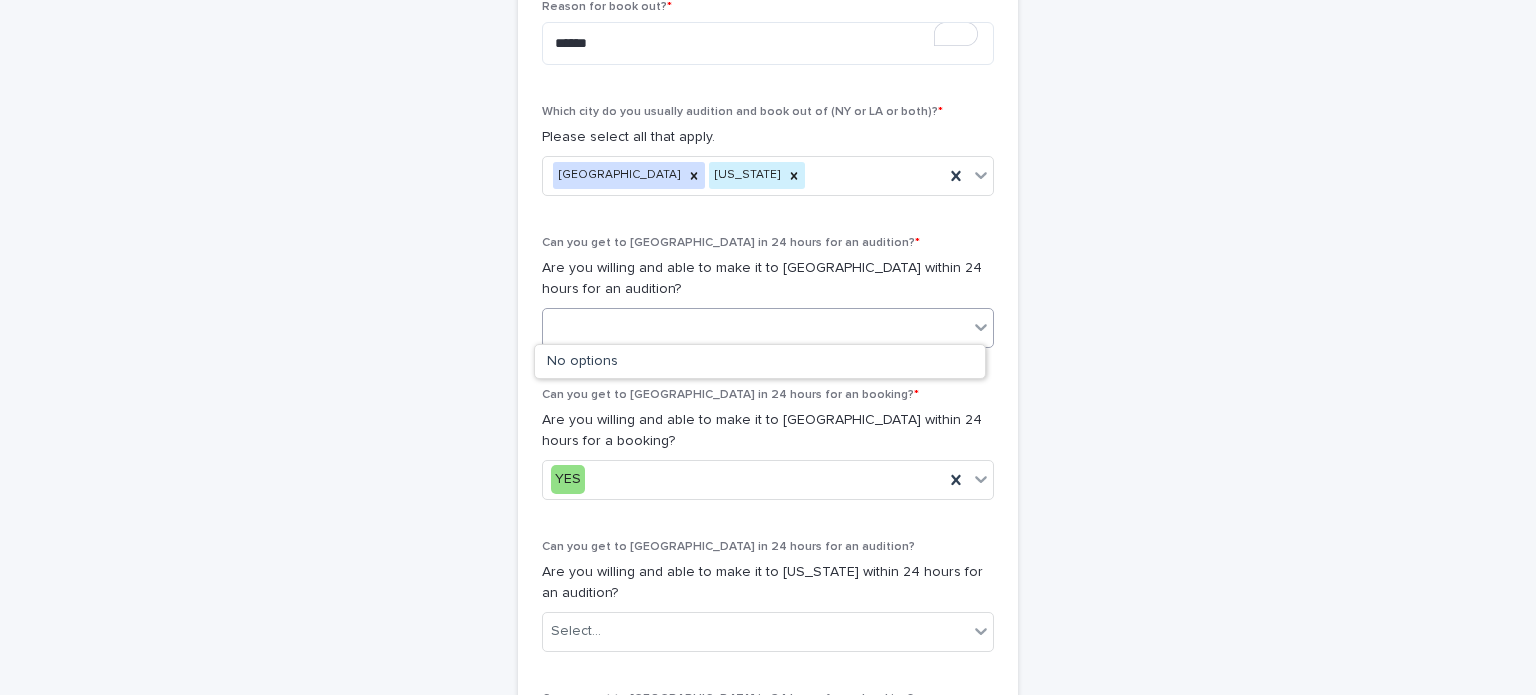 click on "Are you willing and able to make it to [GEOGRAPHIC_DATA] within 24 hours for an audition?" at bounding box center (768, 279) 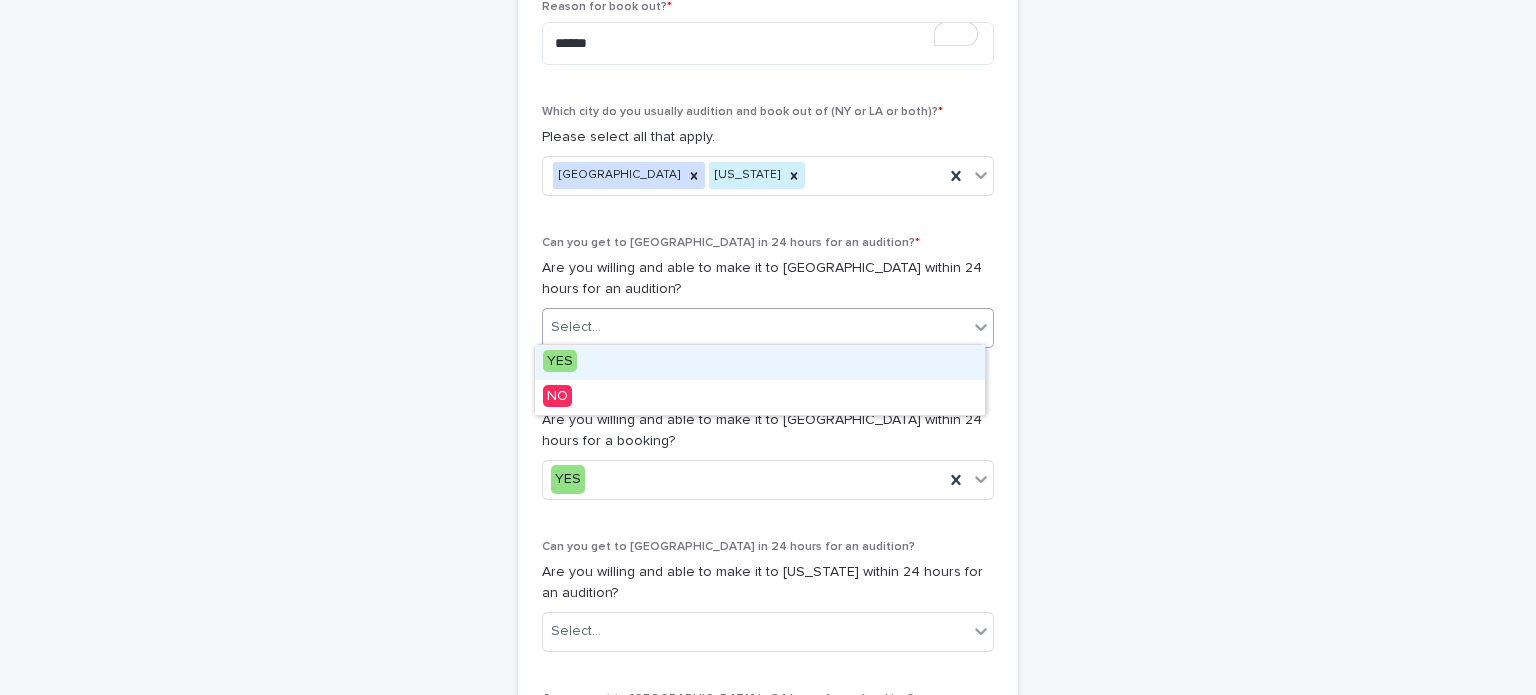 click on "Select..." at bounding box center [755, 327] 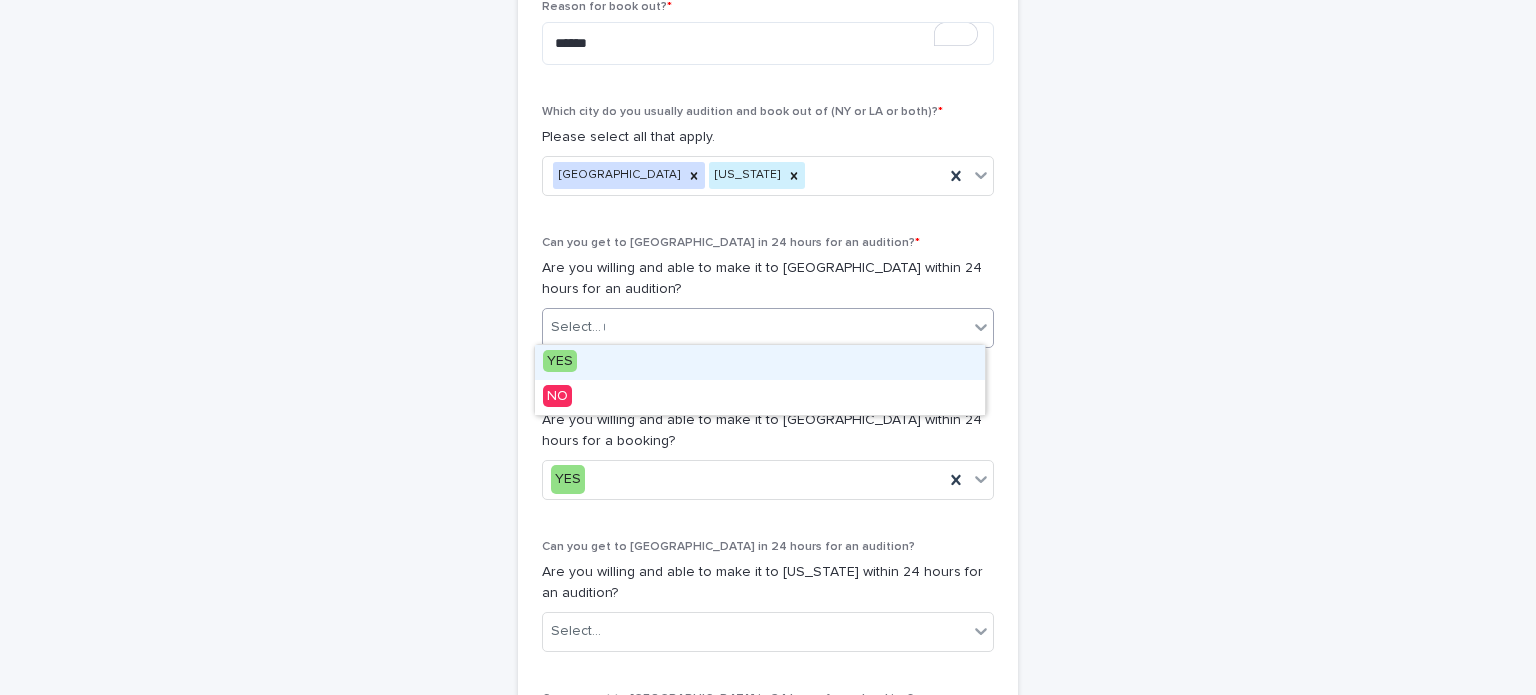 type on "**" 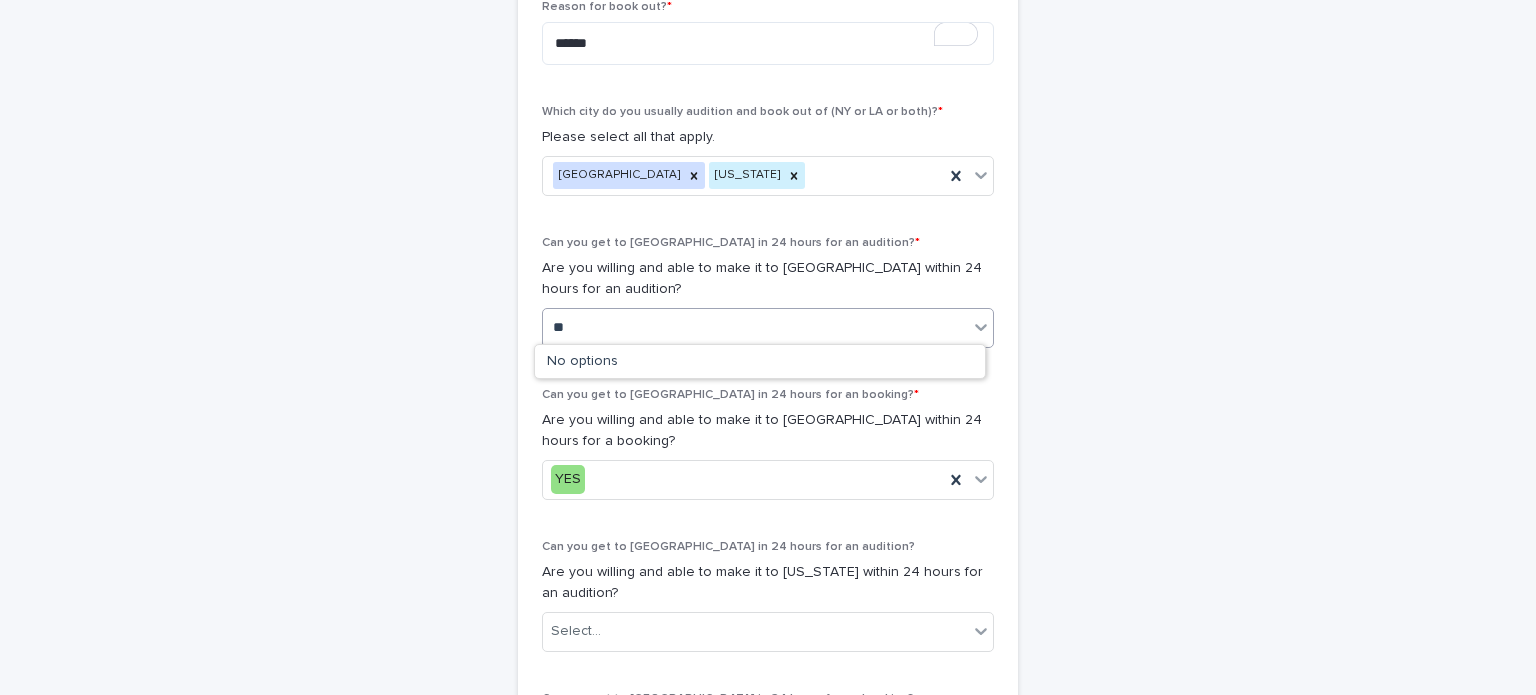 click on "No options" at bounding box center (760, 361) 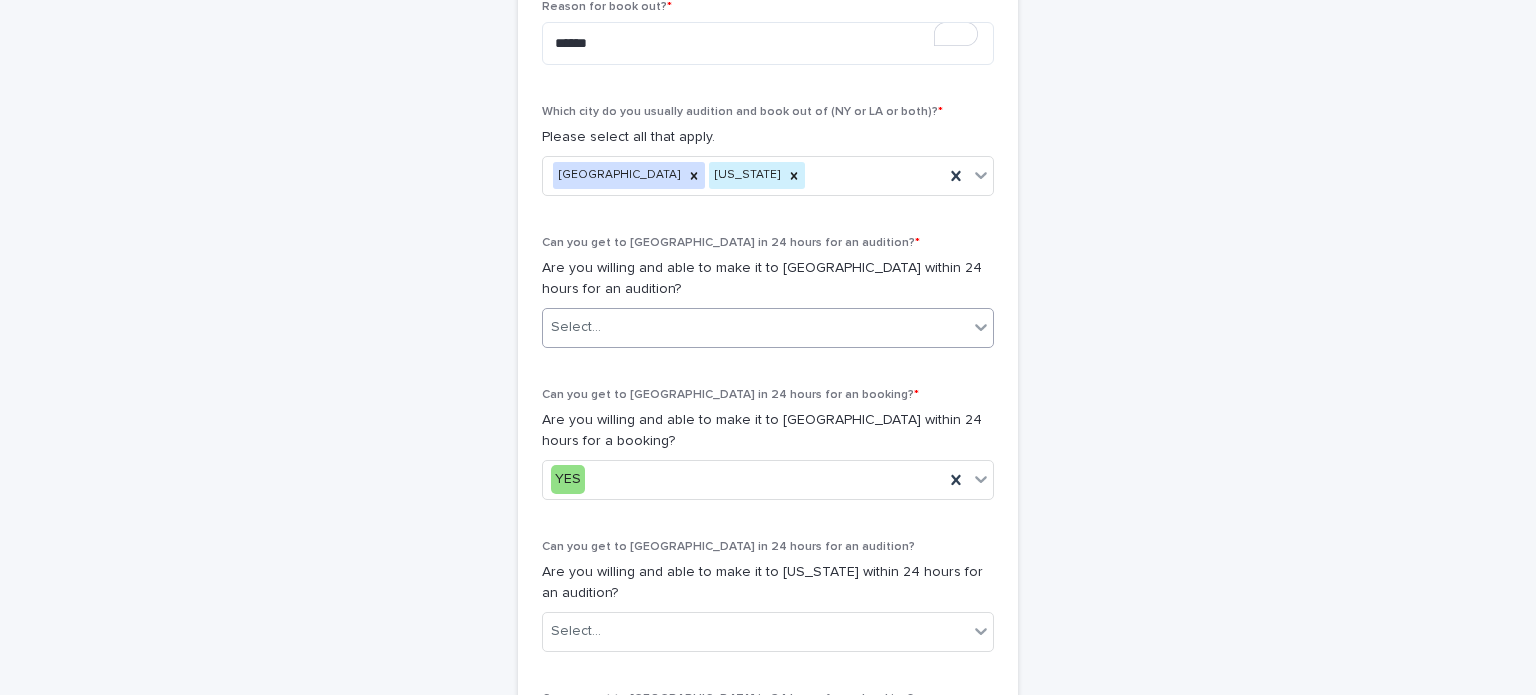 drag, startPoint x: 612, startPoint y: 328, endPoint x: 533, endPoint y: 313, distance: 80.411446 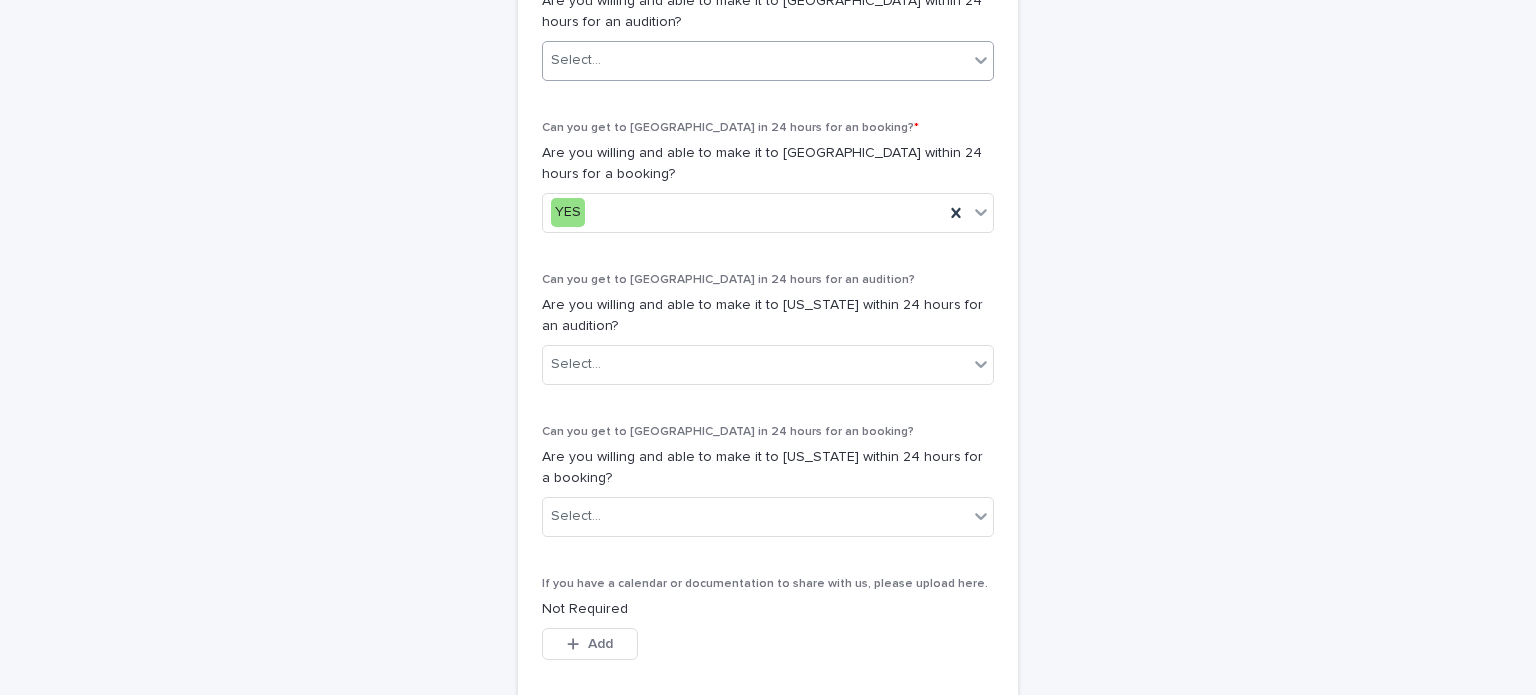 scroll, scrollTop: 1252, scrollLeft: 0, axis: vertical 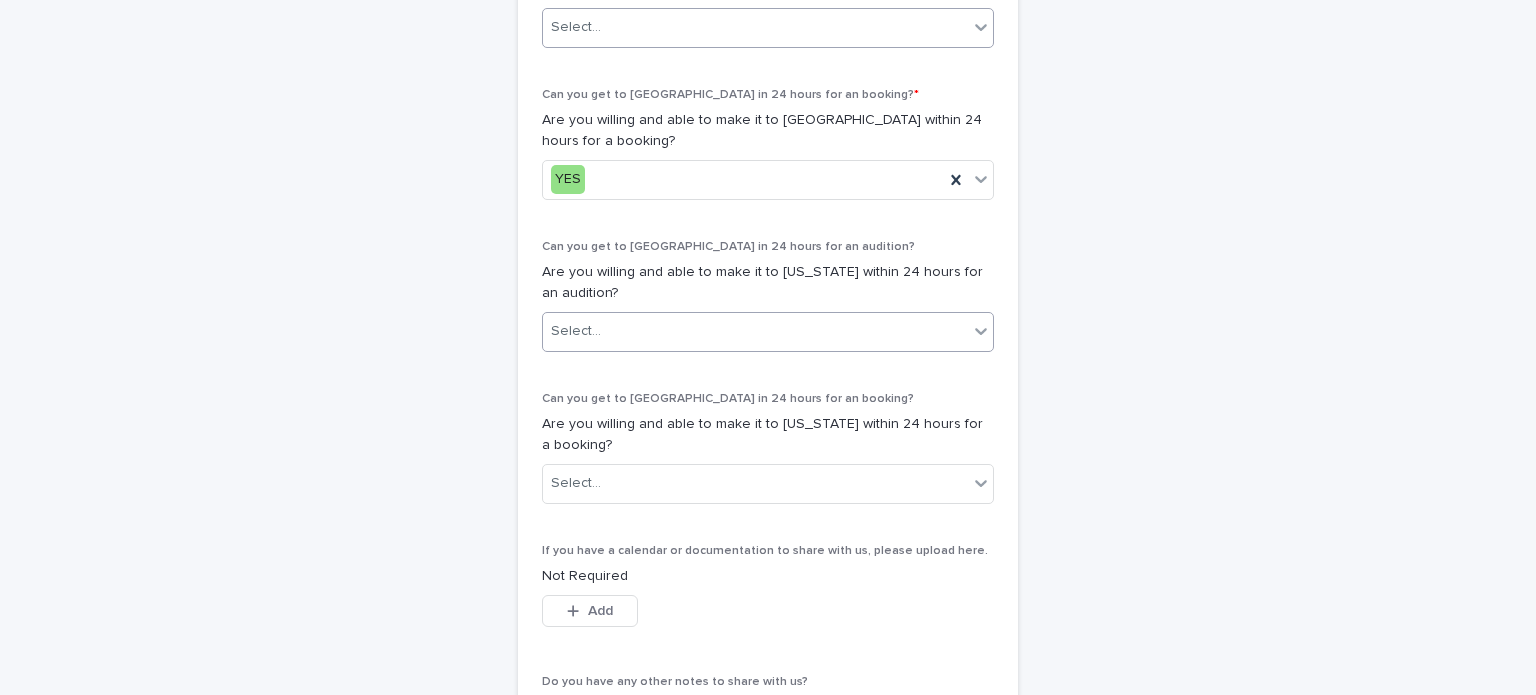 click on "Select..." at bounding box center (755, 331) 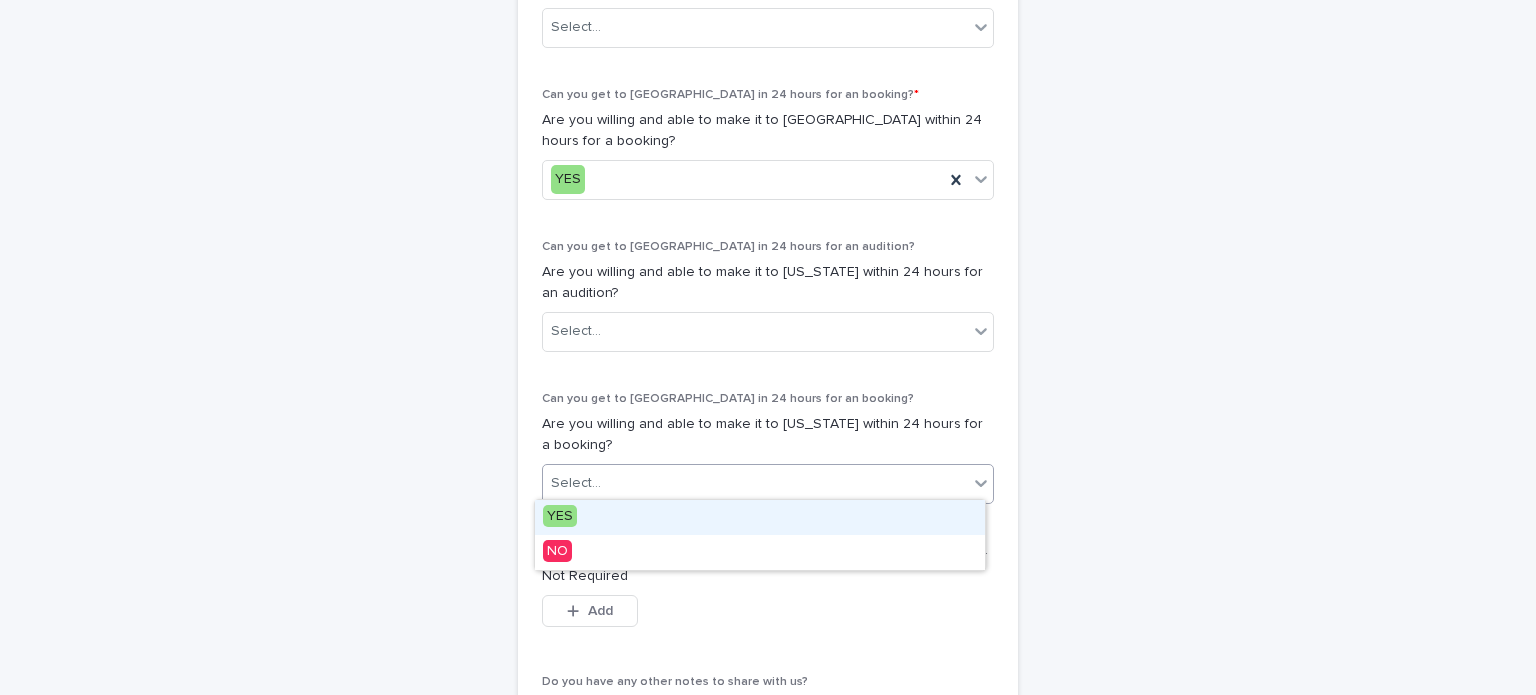 click on "Select..." at bounding box center (755, 483) 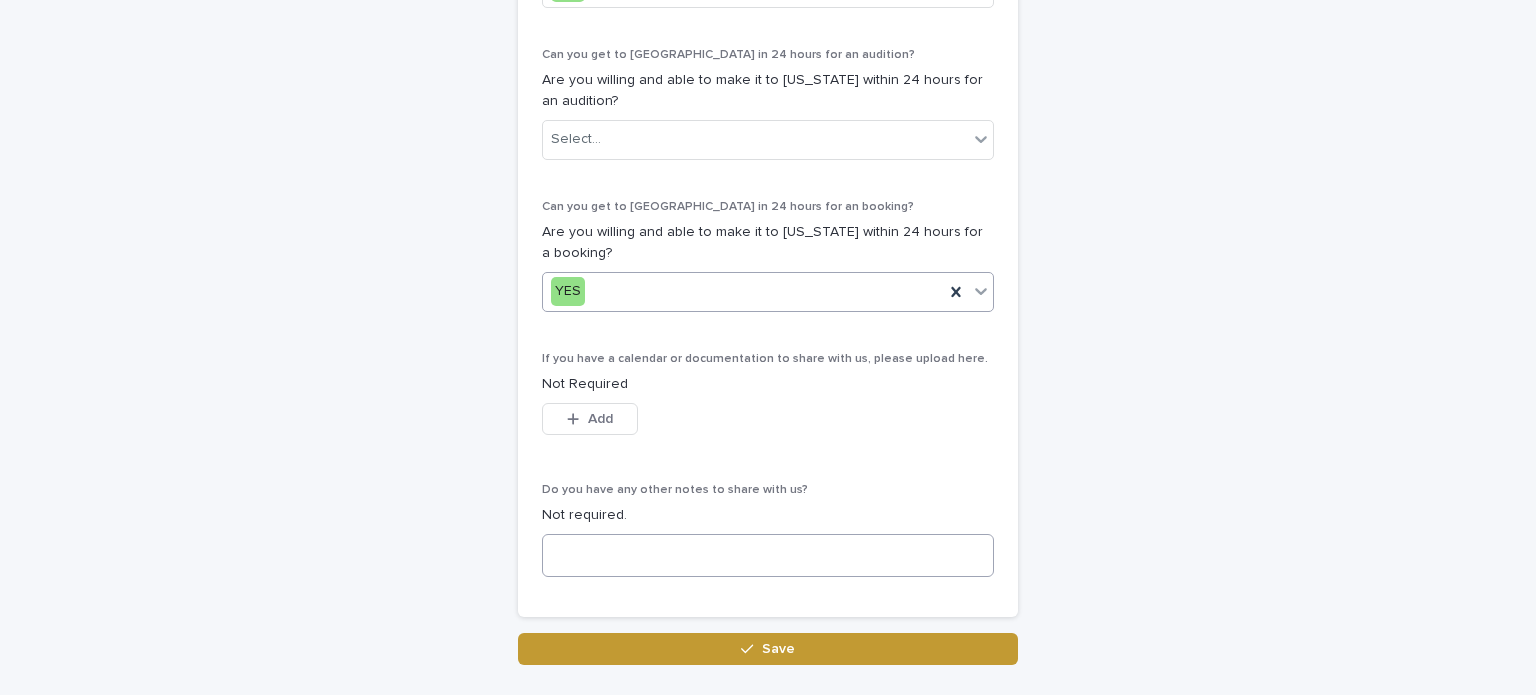 scroll, scrollTop: 1452, scrollLeft: 0, axis: vertical 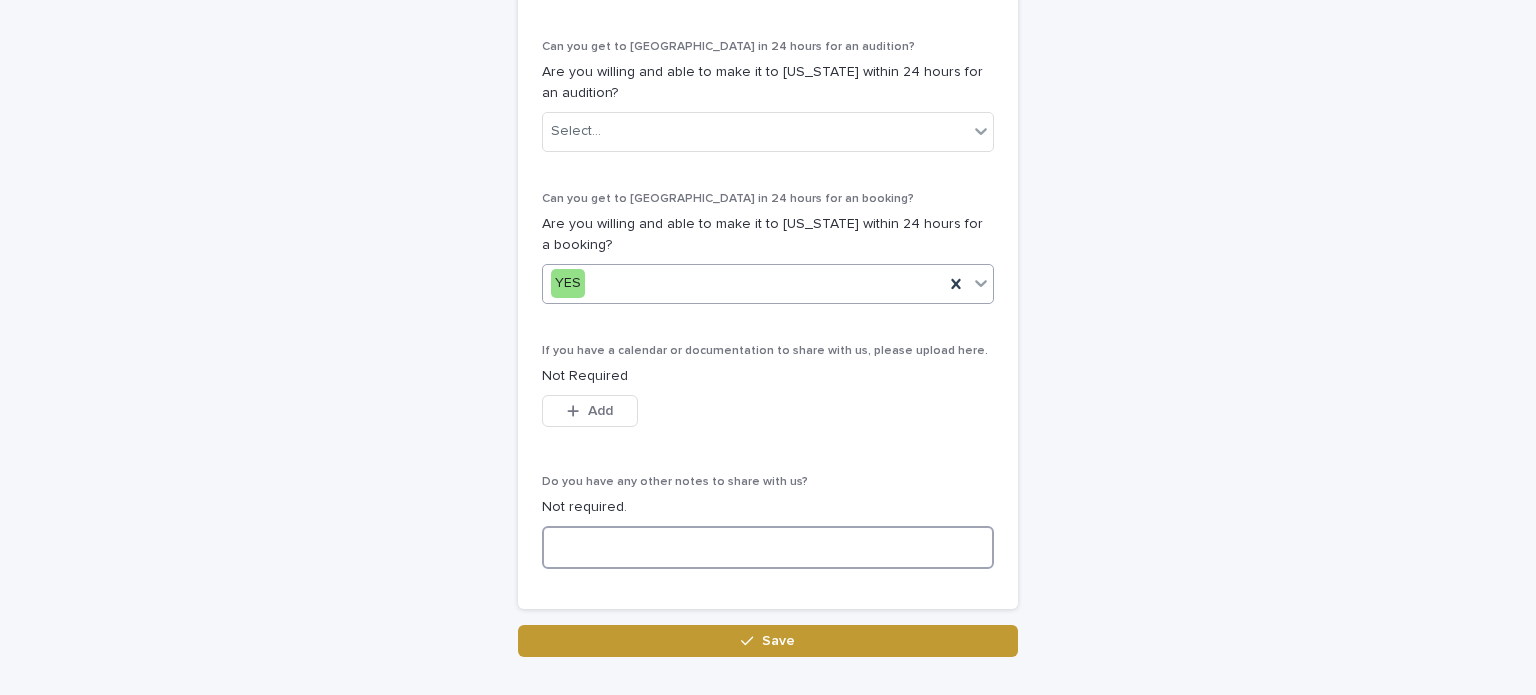click at bounding box center (768, 547) 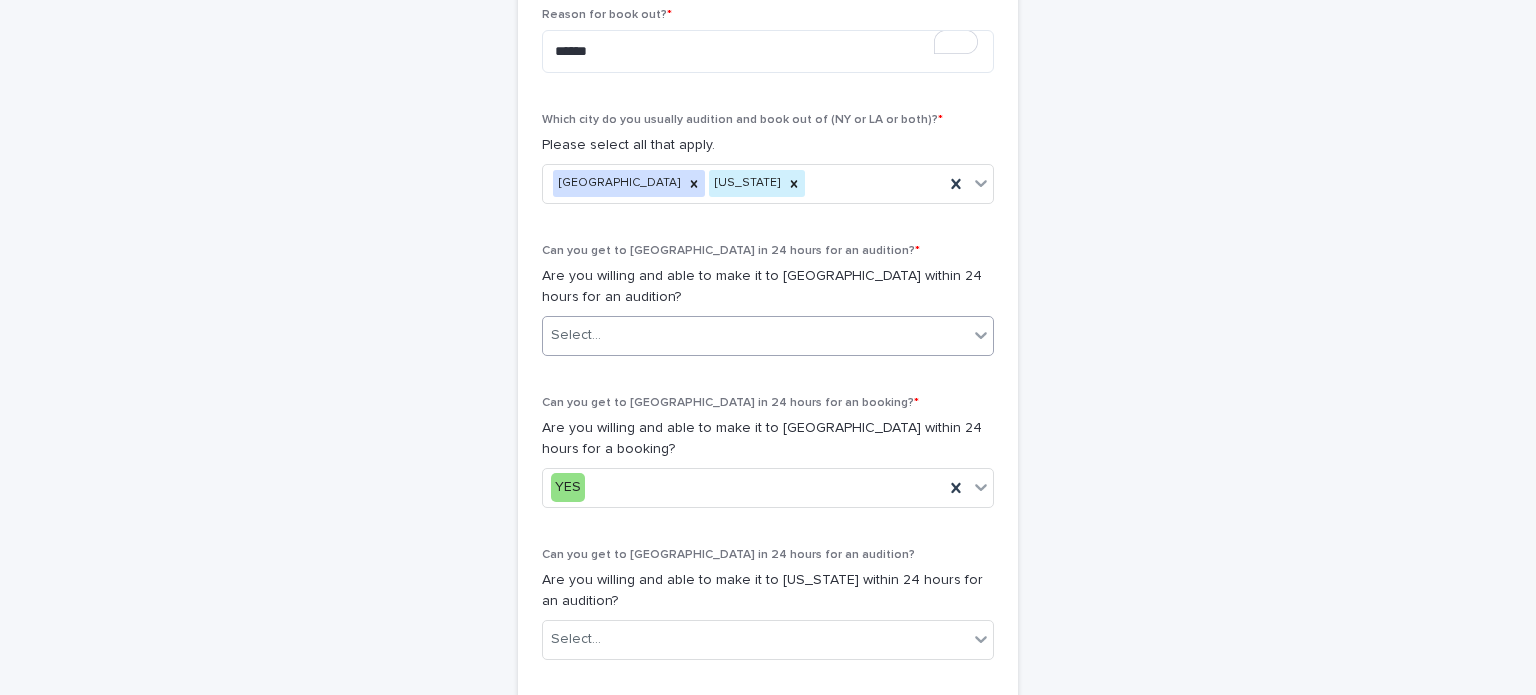 scroll, scrollTop: 952, scrollLeft: 0, axis: vertical 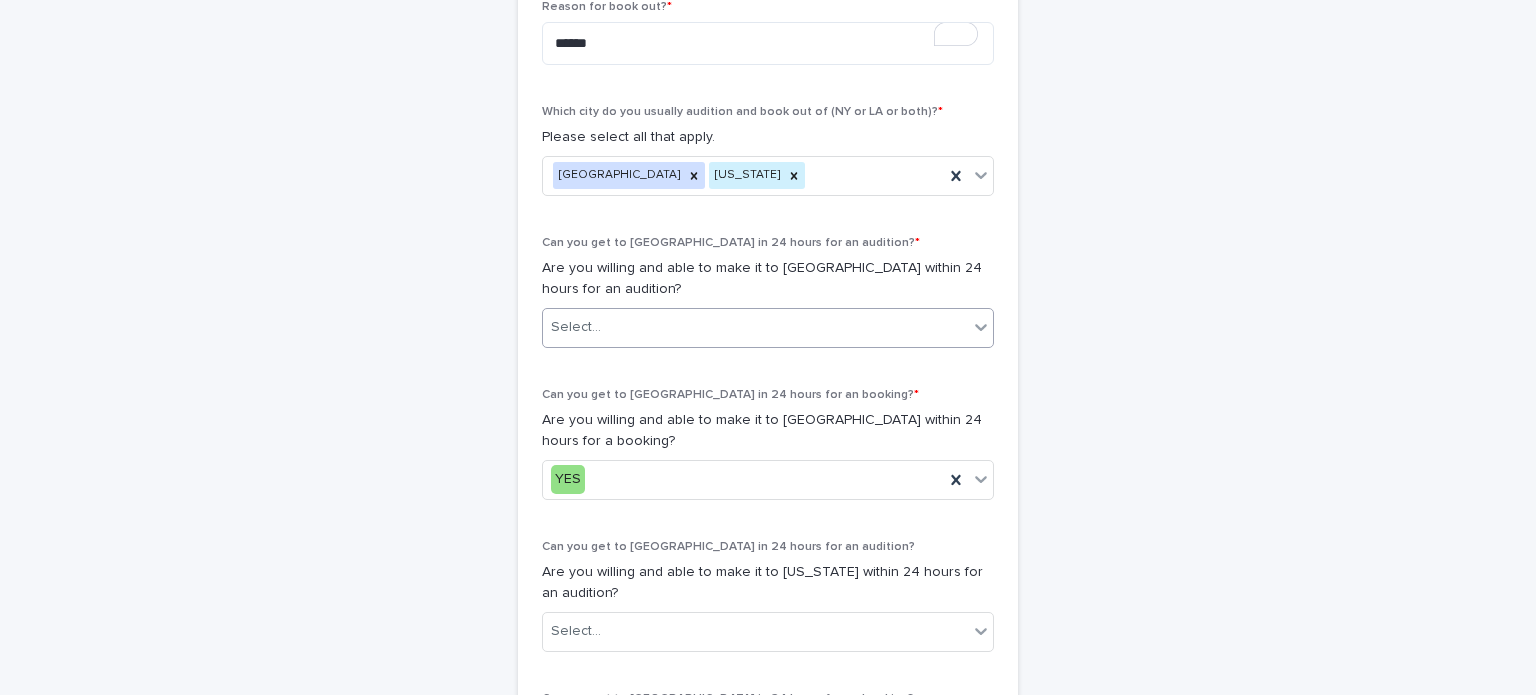 click on "Select..." at bounding box center (755, 327) 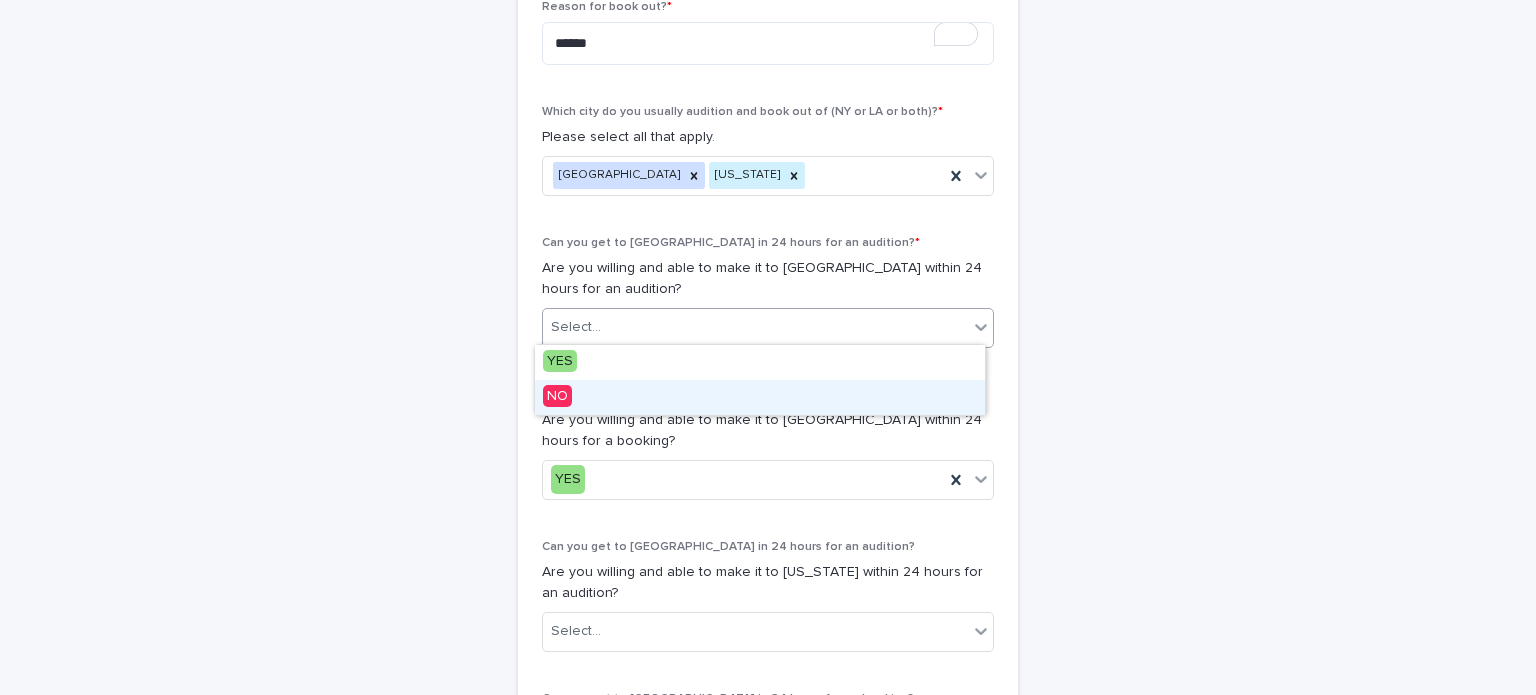 click on "NO" at bounding box center (760, 397) 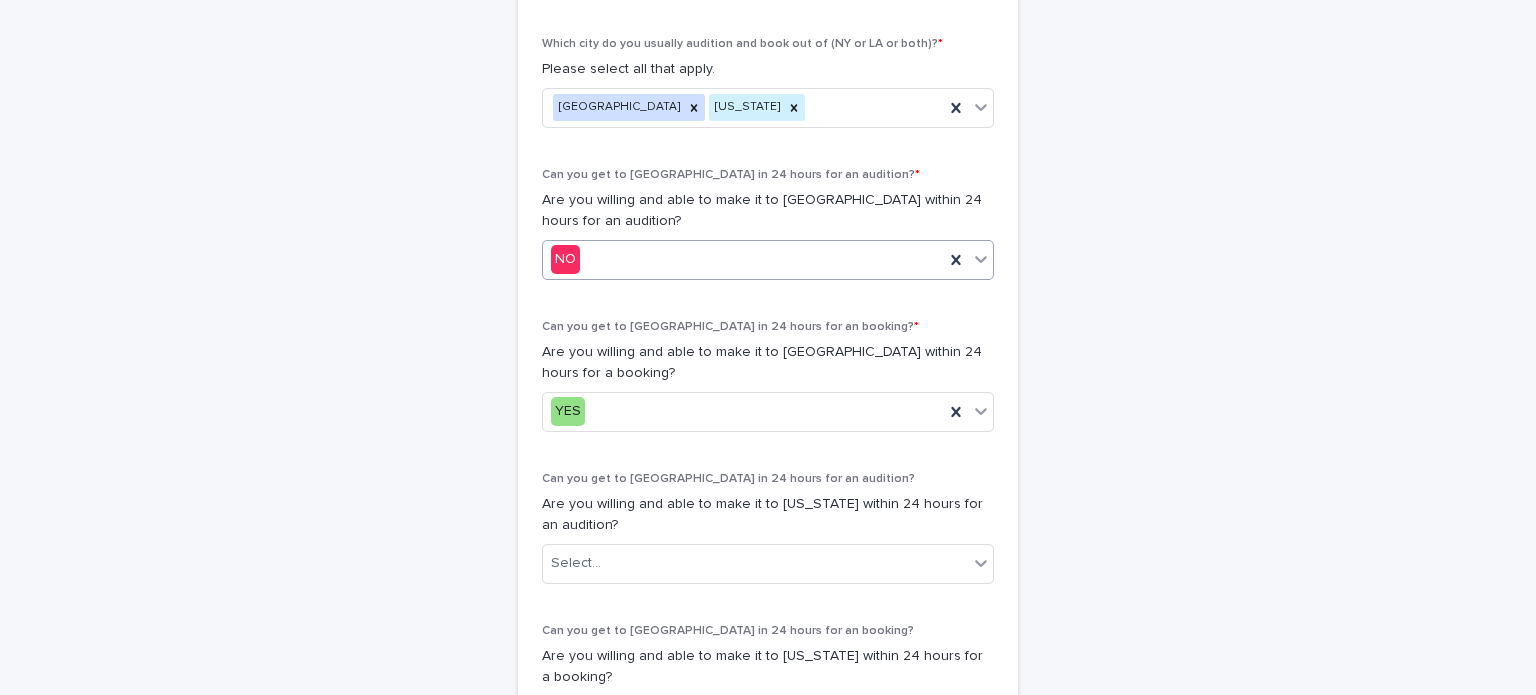 scroll, scrollTop: 1152, scrollLeft: 0, axis: vertical 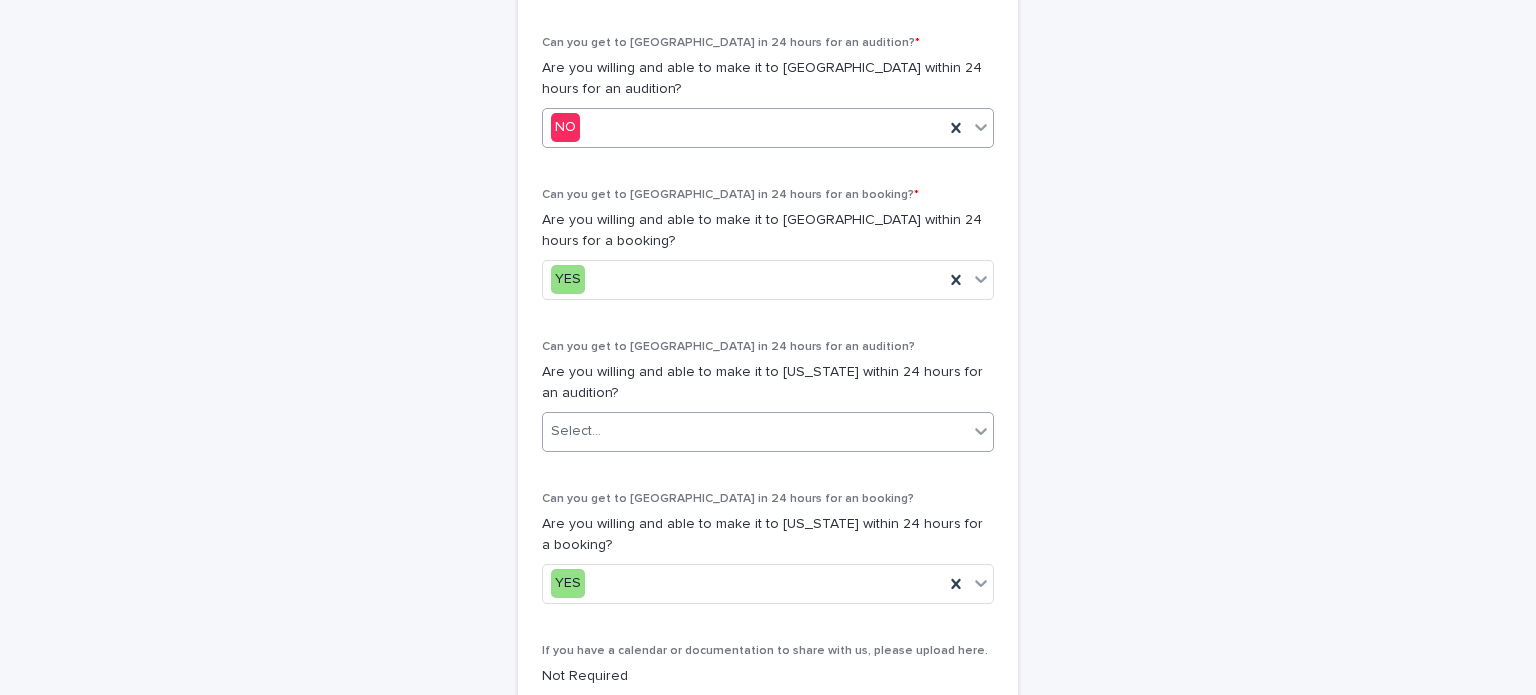 click on "Select..." at bounding box center (755, 431) 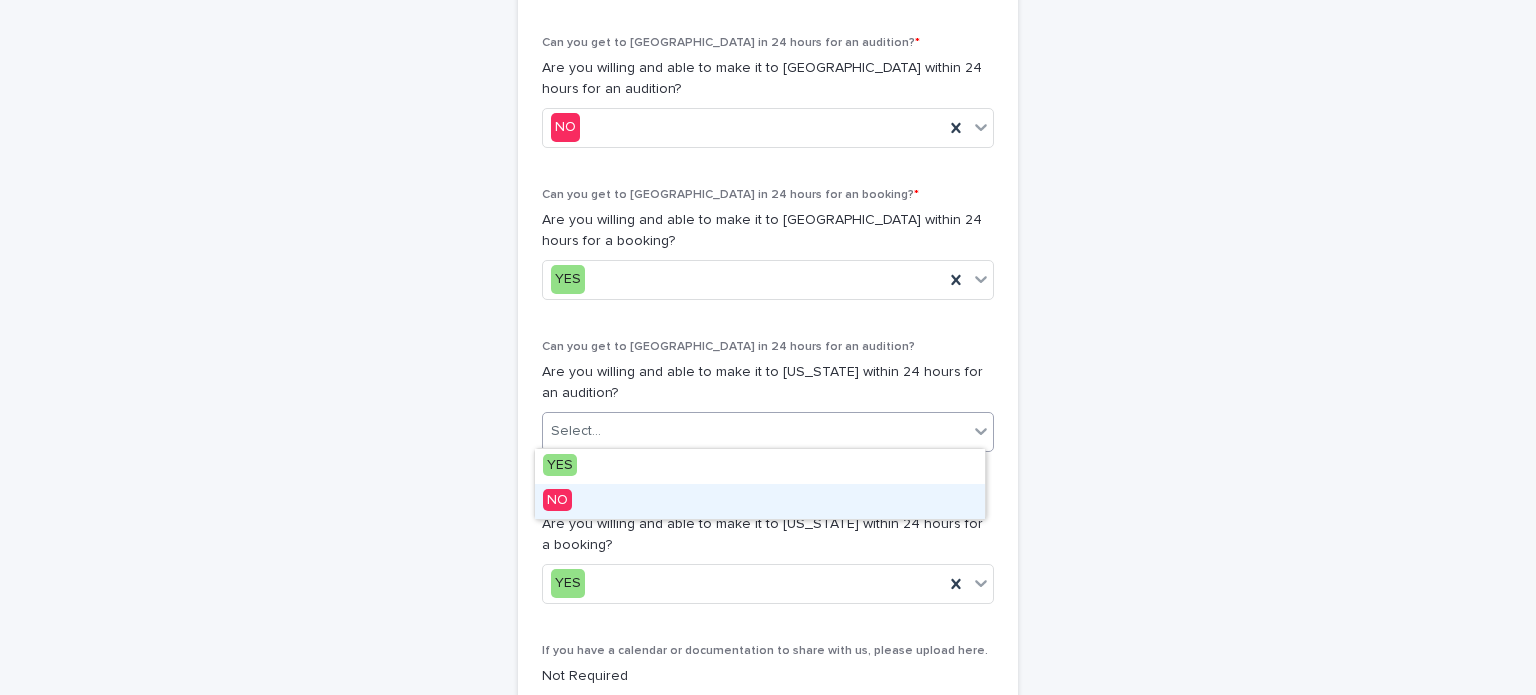 click on "NO" at bounding box center [760, 501] 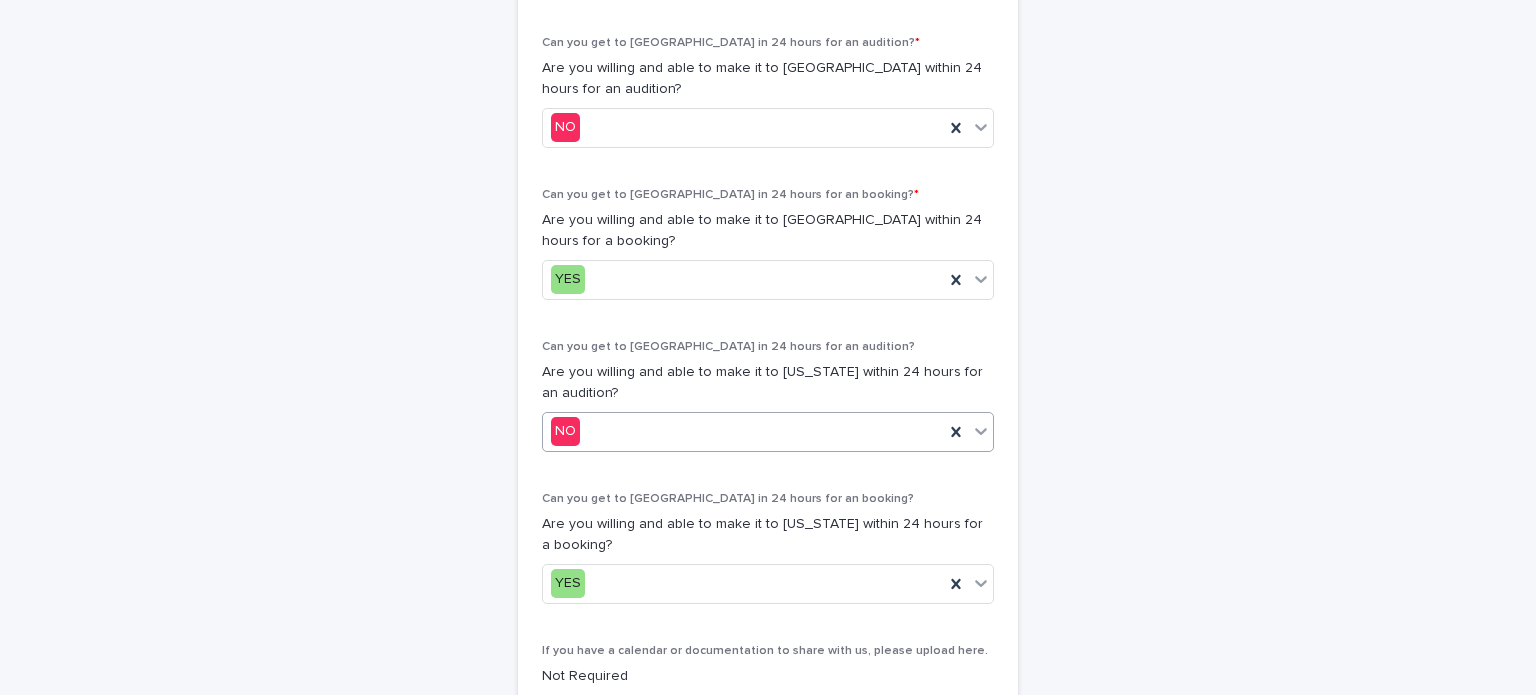 click on "**********" at bounding box center (768, 39) 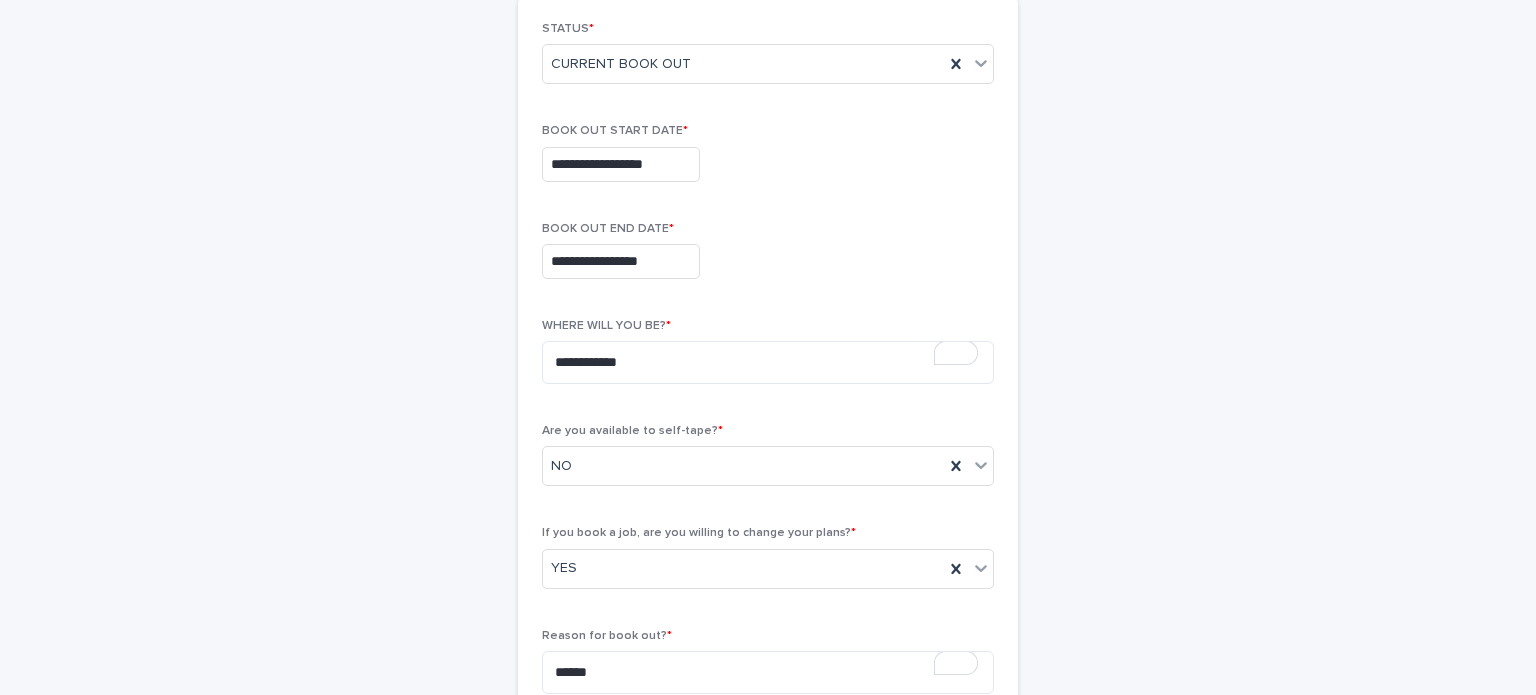 scroll, scrollTop: 352, scrollLeft: 0, axis: vertical 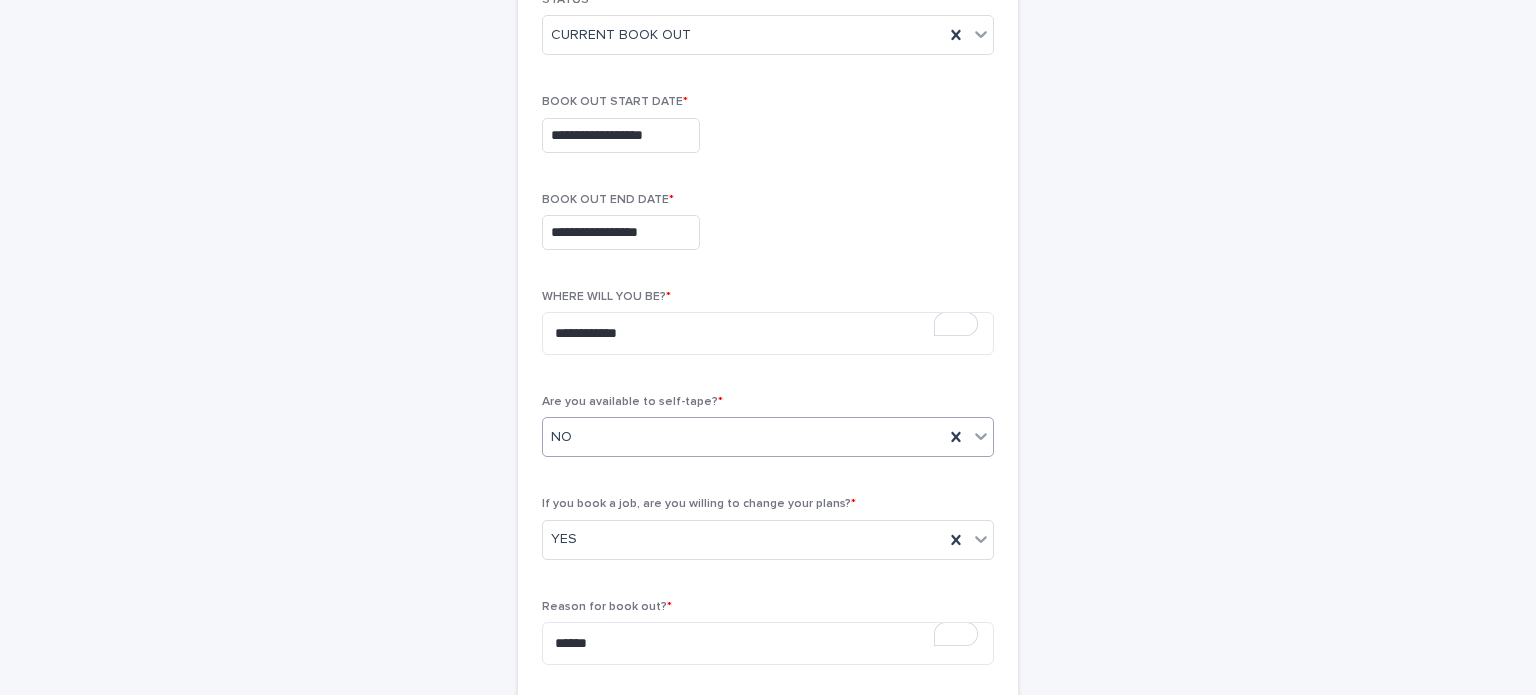 click 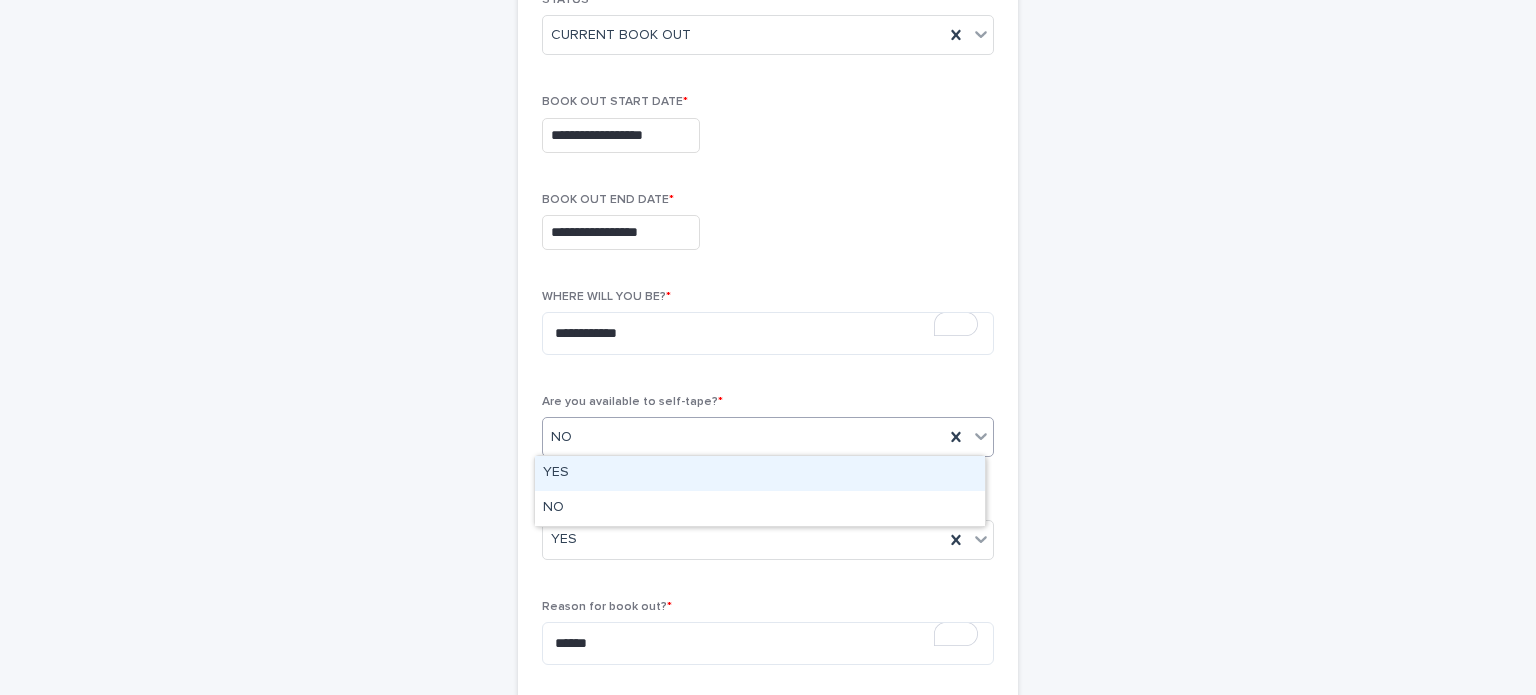 click on "Are you available to self-tape? *" at bounding box center (768, 402) 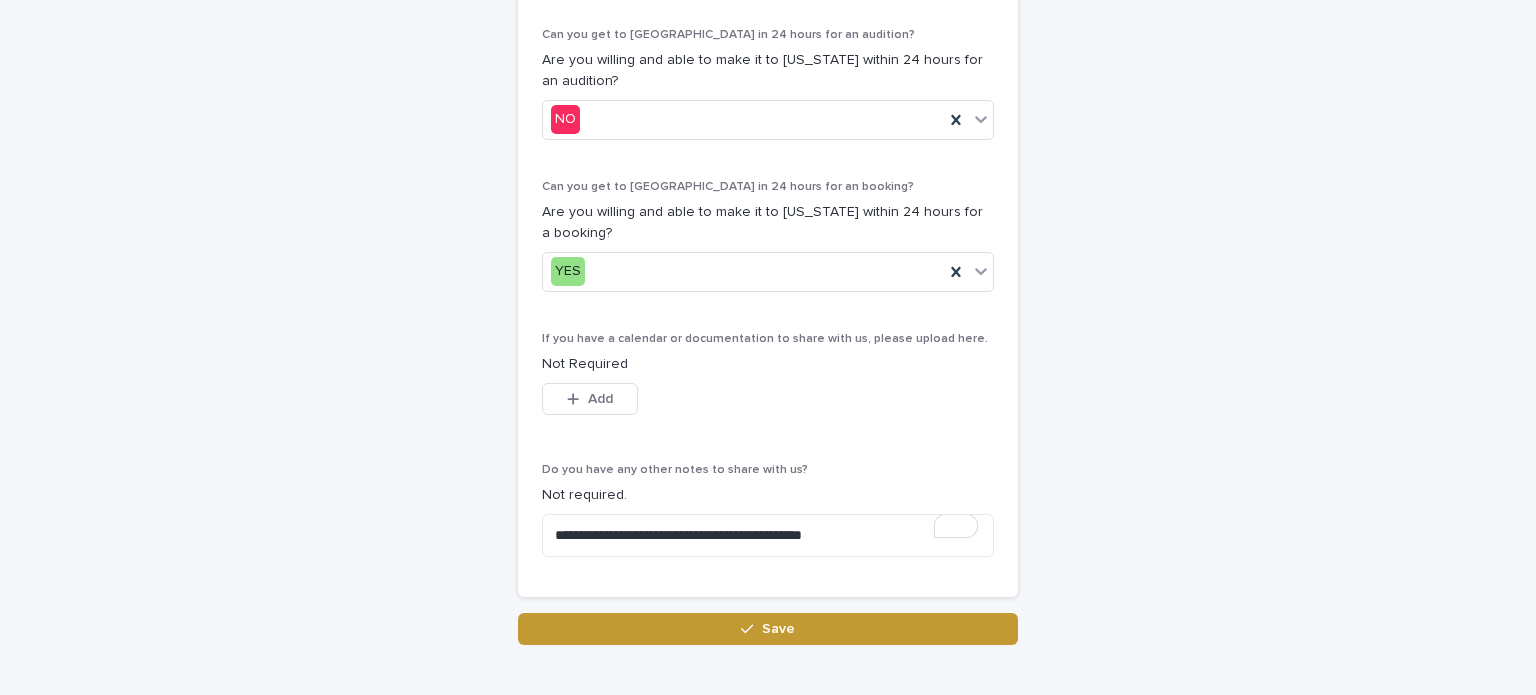 scroll, scrollTop: 1565, scrollLeft: 0, axis: vertical 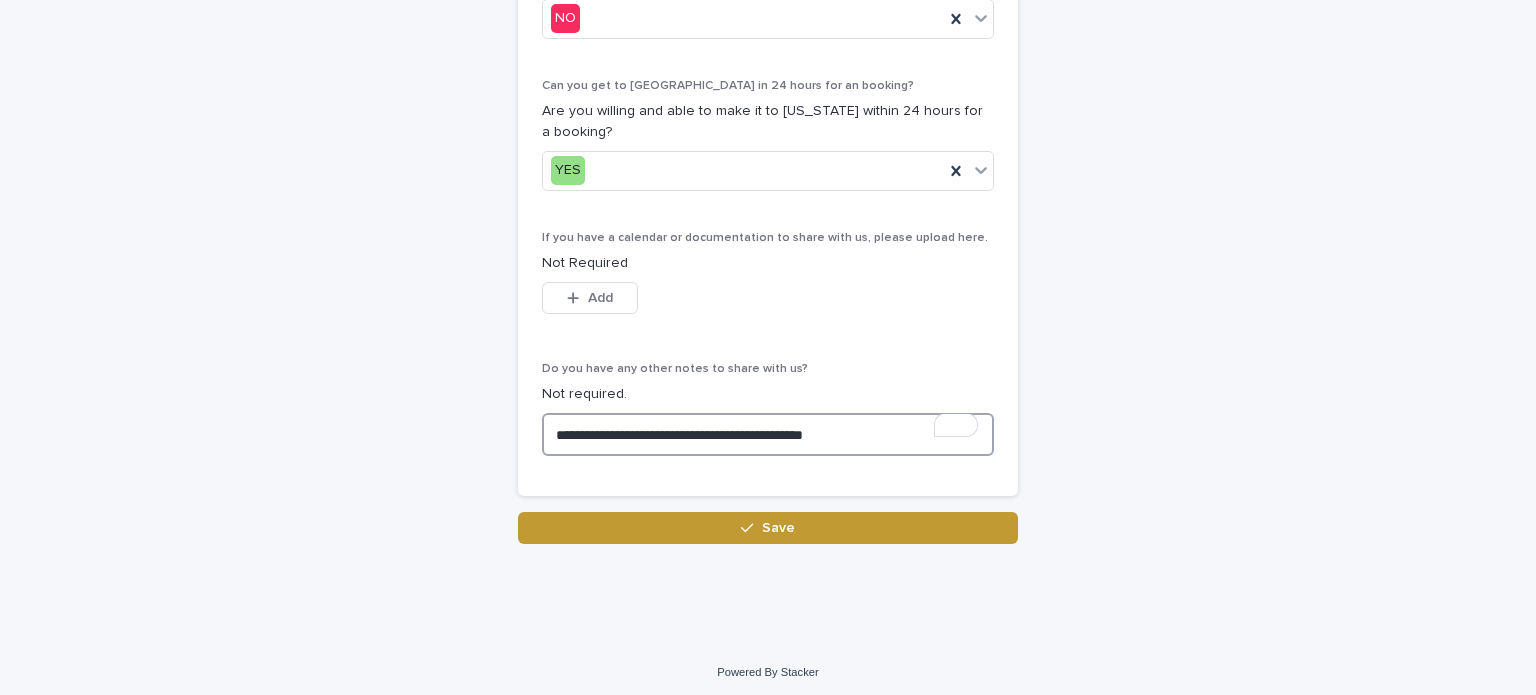 click on "**********" at bounding box center [768, 434] 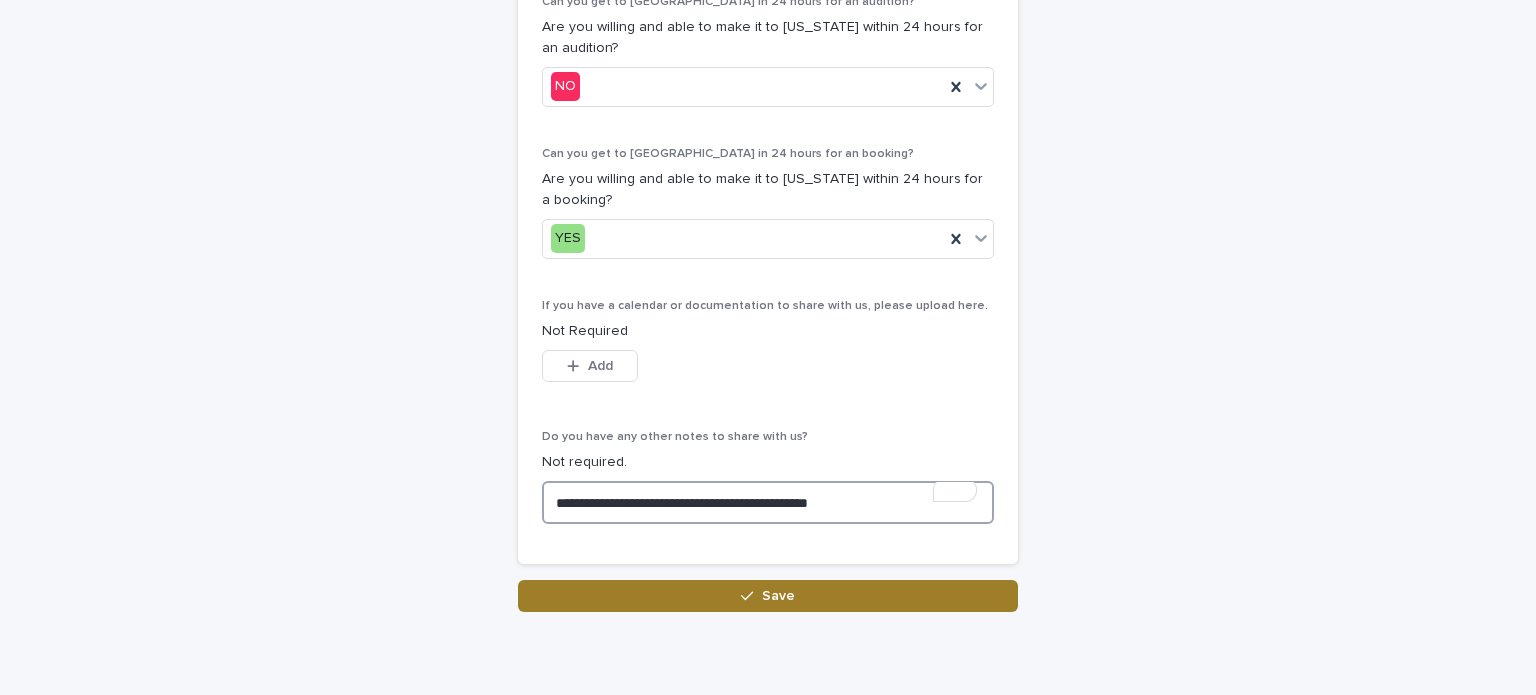 scroll, scrollTop: 1565, scrollLeft: 0, axis: vertical 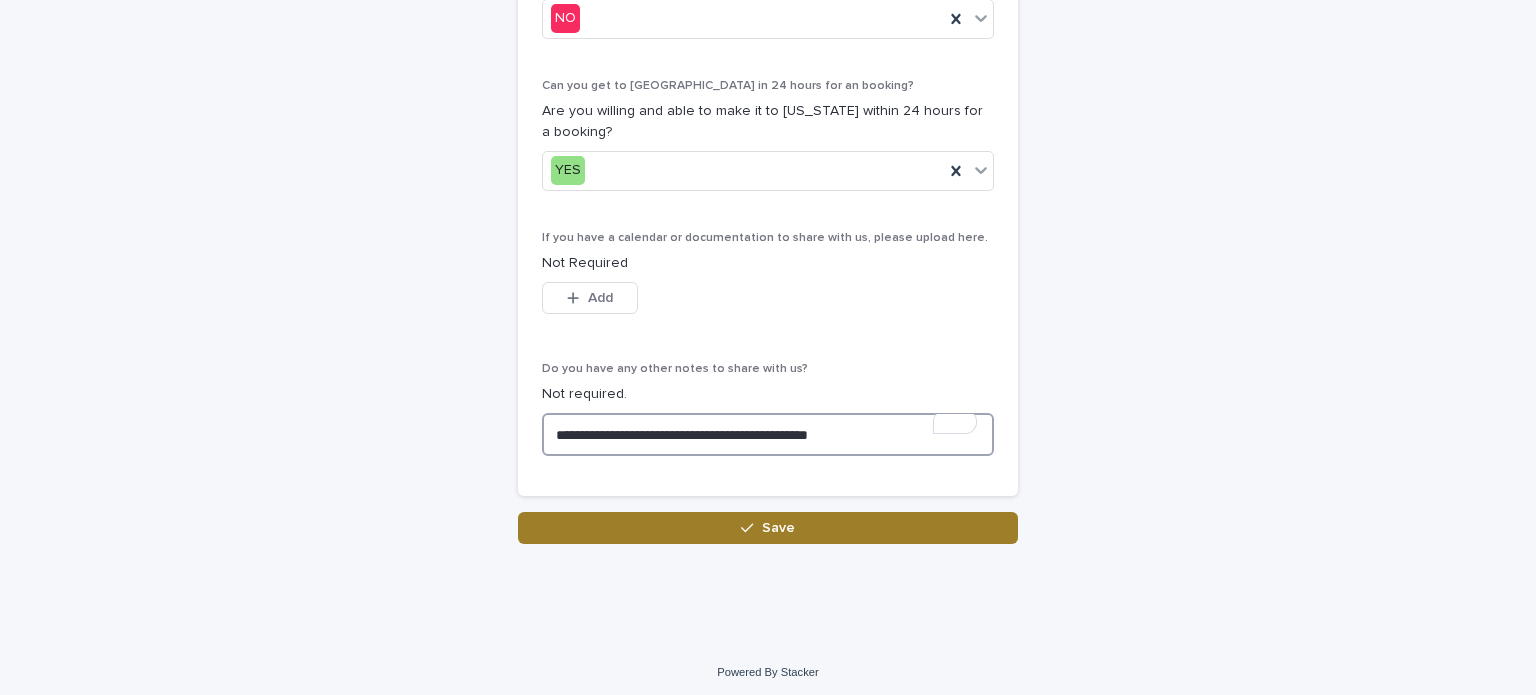 type on "**********" 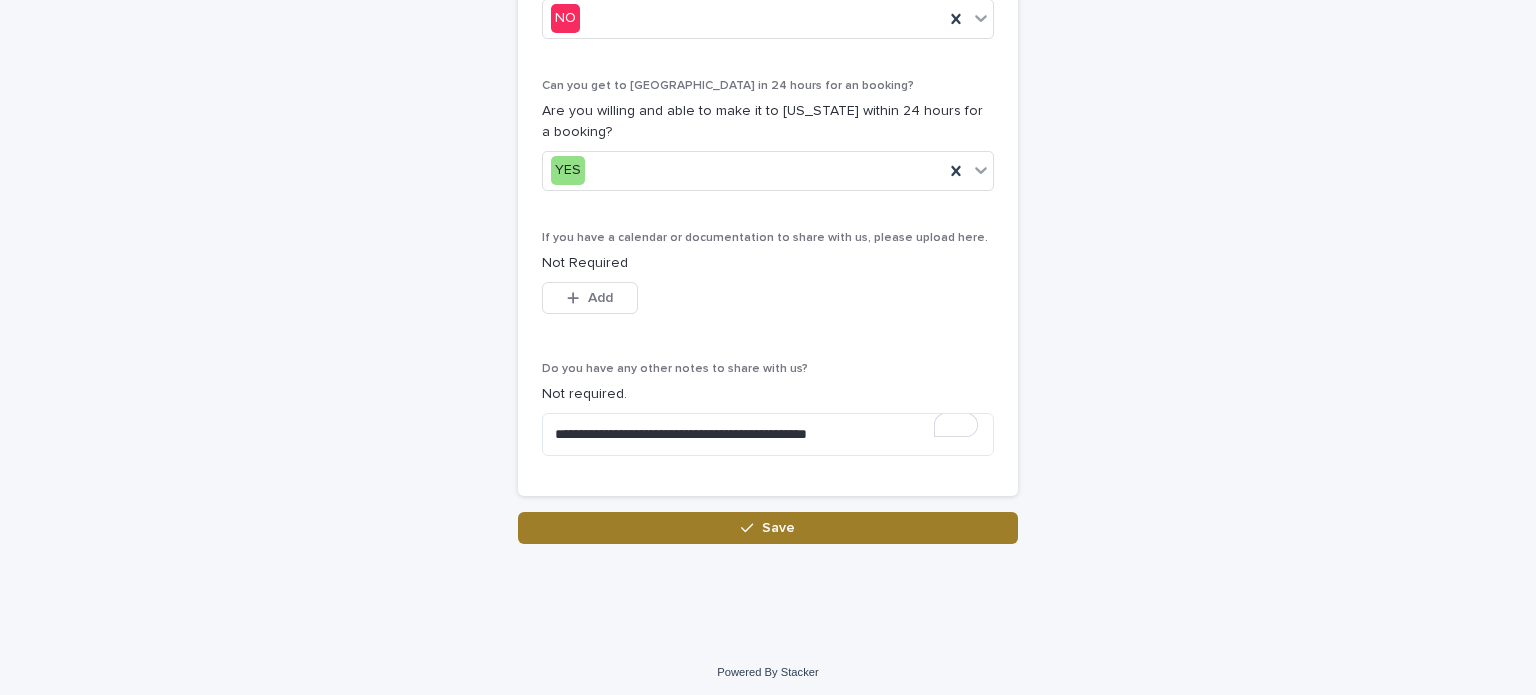 drag, startPoint x: 783, startPoint y: 523, endPoint x: 797, endPoint y: 520, distance: 14.3178215 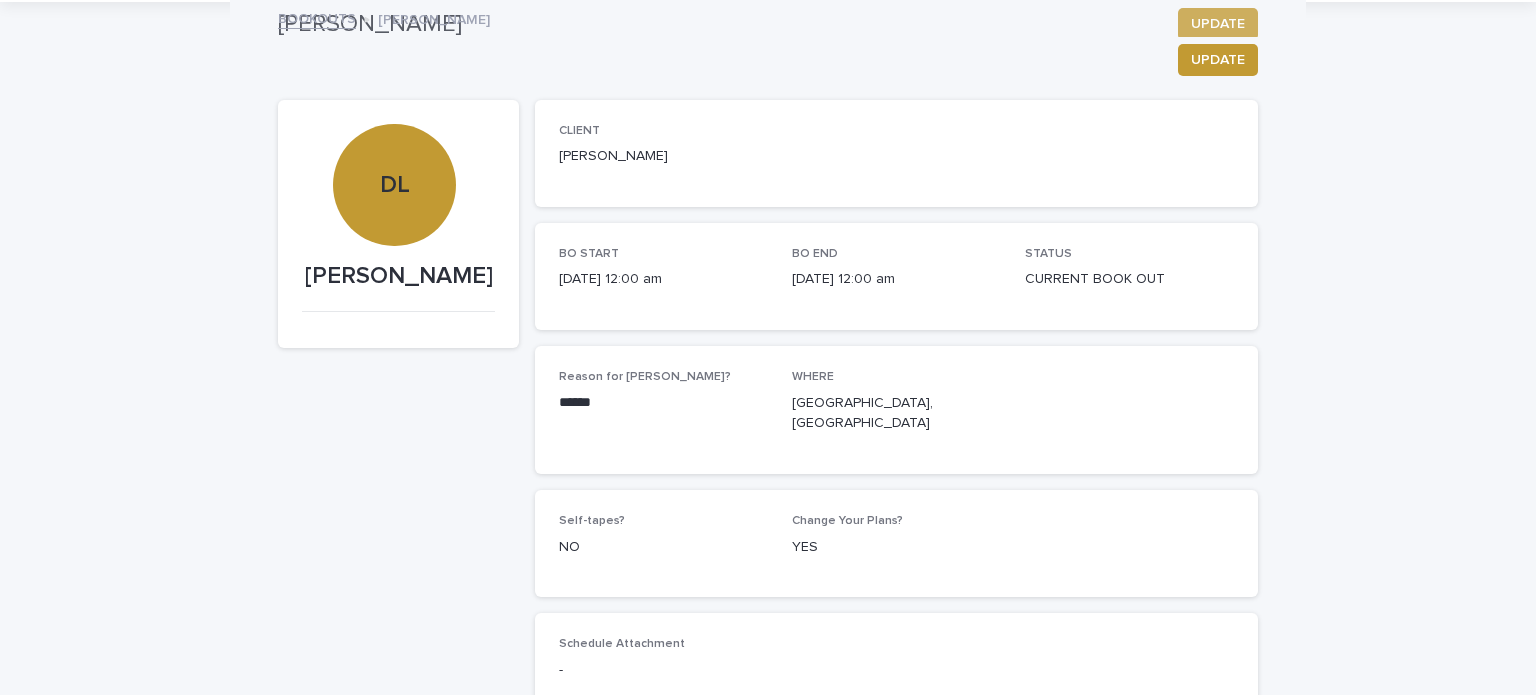 scroll, scrollTop: 22, scrollLeft: 0, axis: vertical 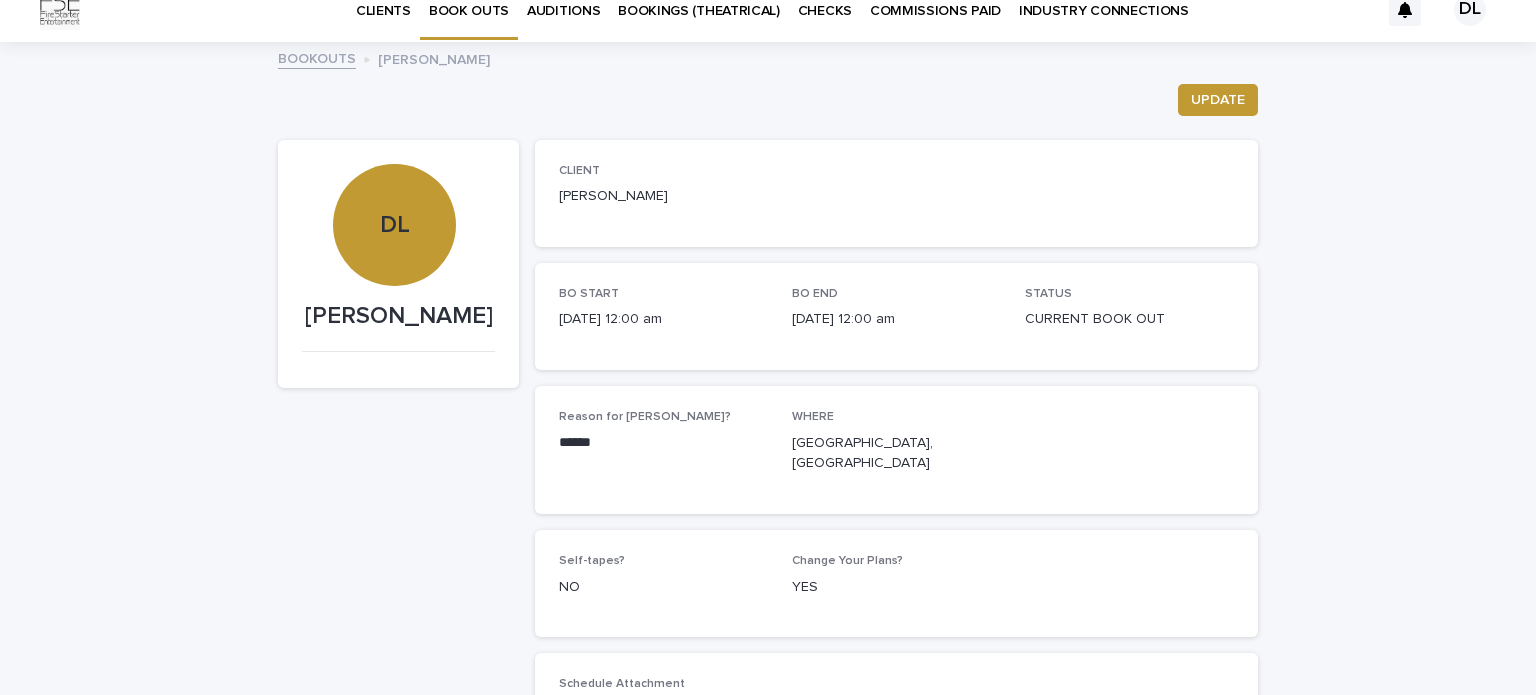 drag, startPoint x: 548, startPoint y: 320, endPoint x: 933, endPoint y: 327, distance: 385.06363 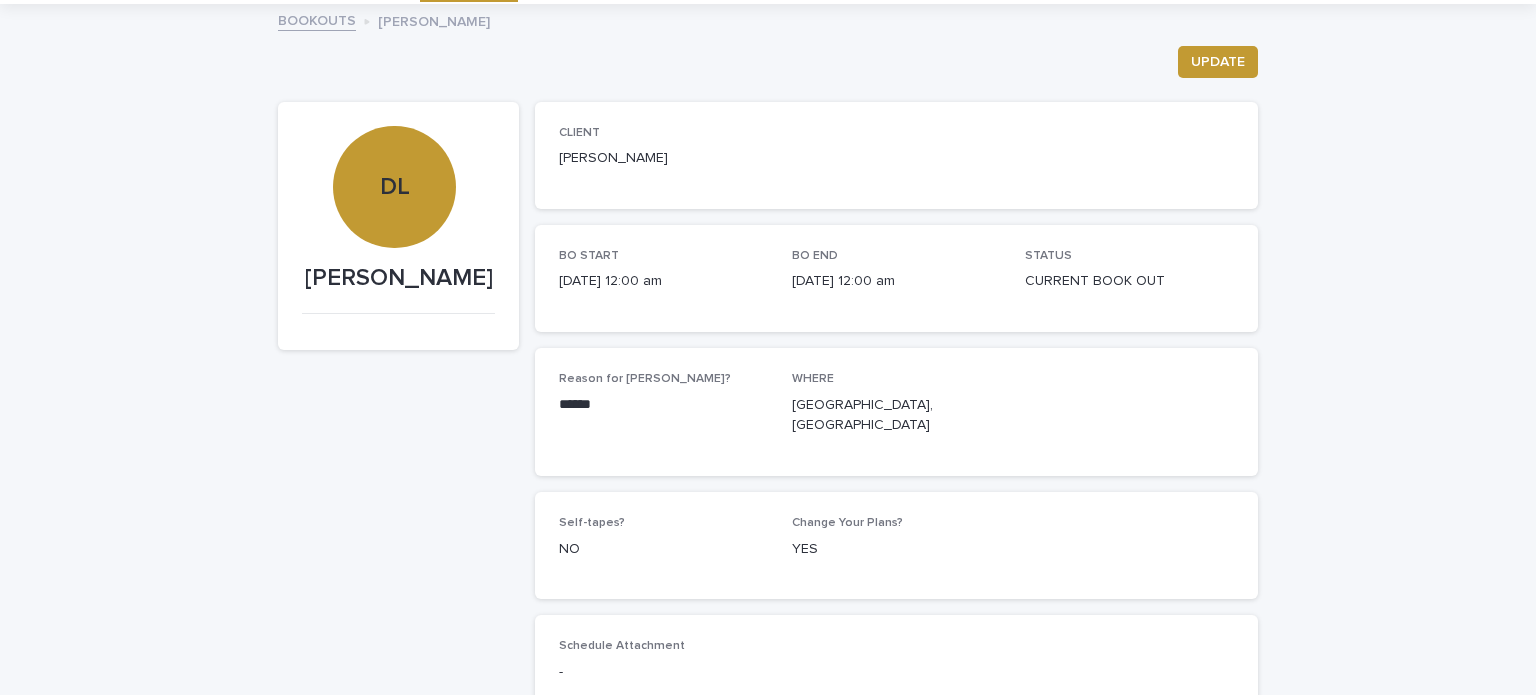 scroll, scrollTop: 122, scrollLeft: 0, axis: vertical 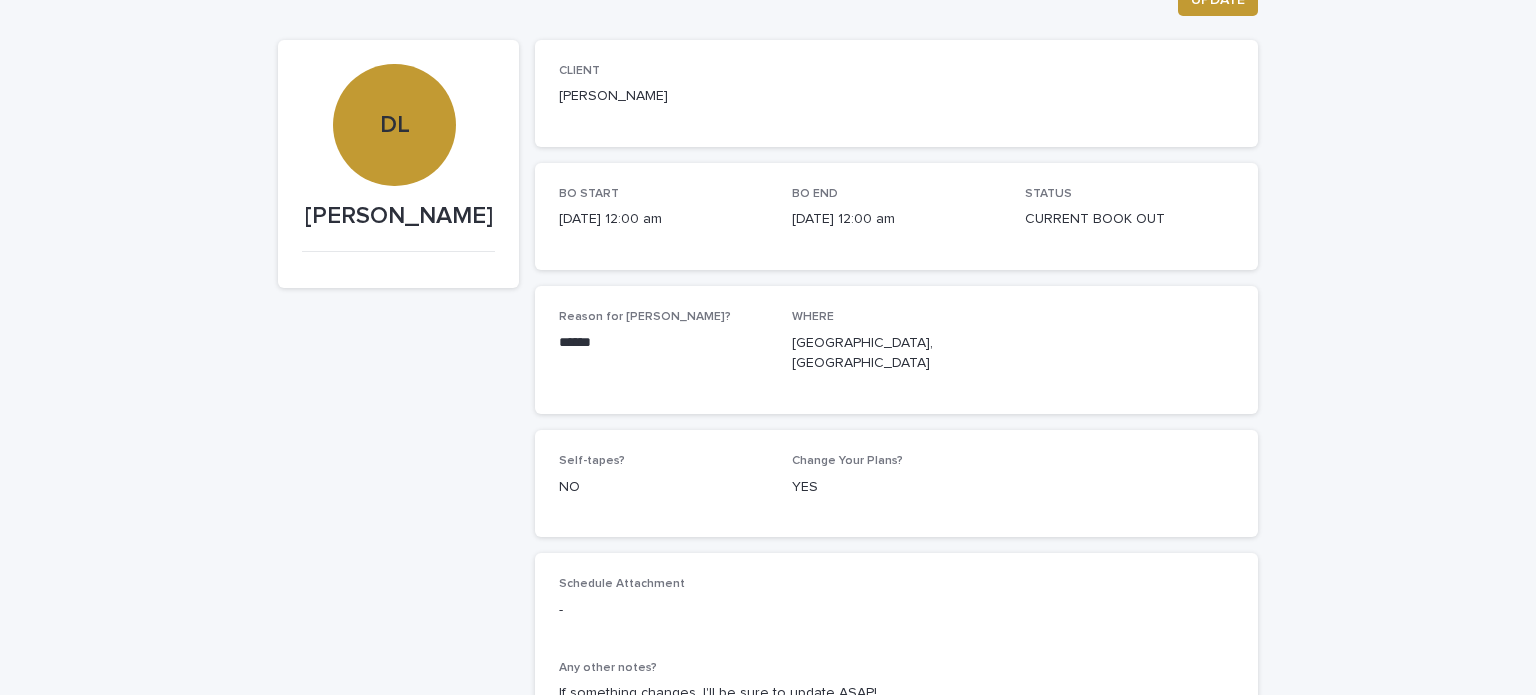 click on "[GEOGRAPHIC_DATA], [GEOGRAPHIC_DATA]" at bounding box center (896, 354) 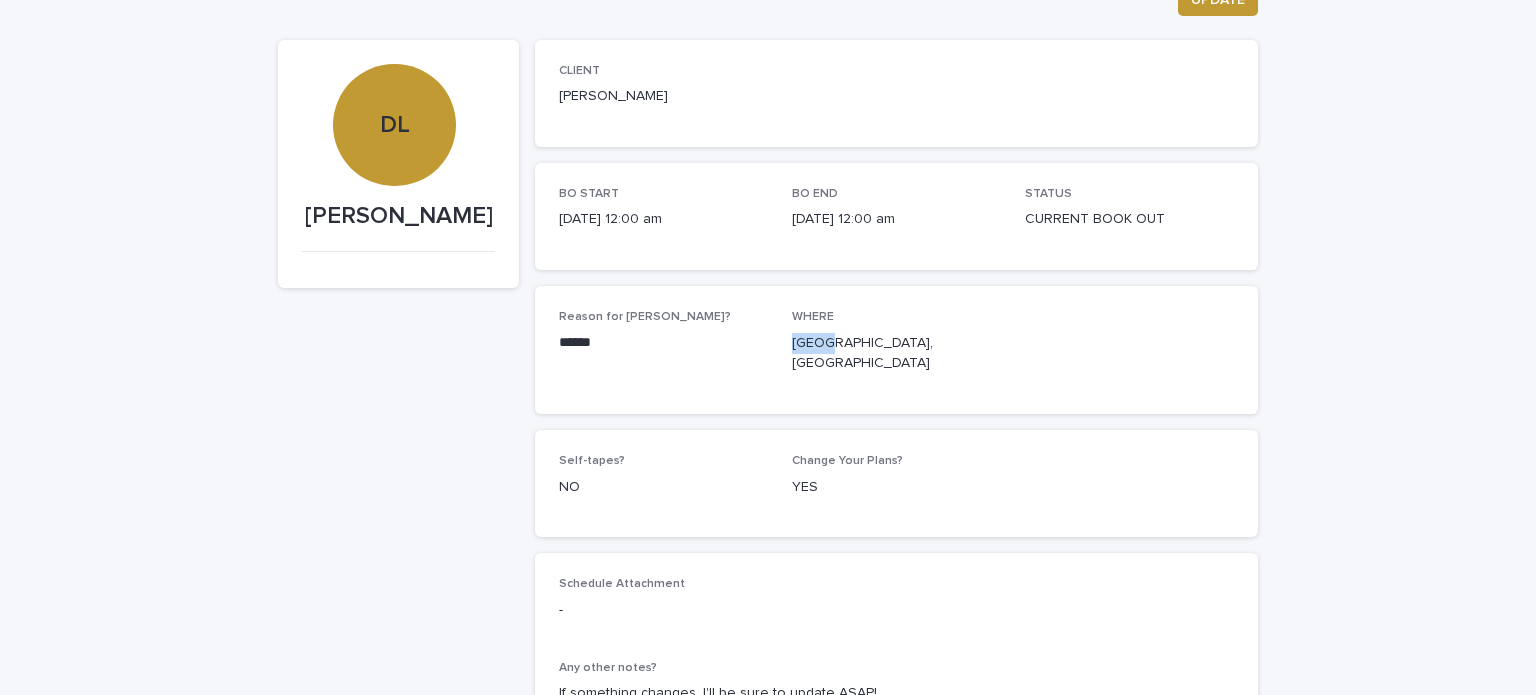 click on "[GEOGRAPHIC_DATA], [GEOGRAPHIC_DATA]" at bounding box center [896, 354] 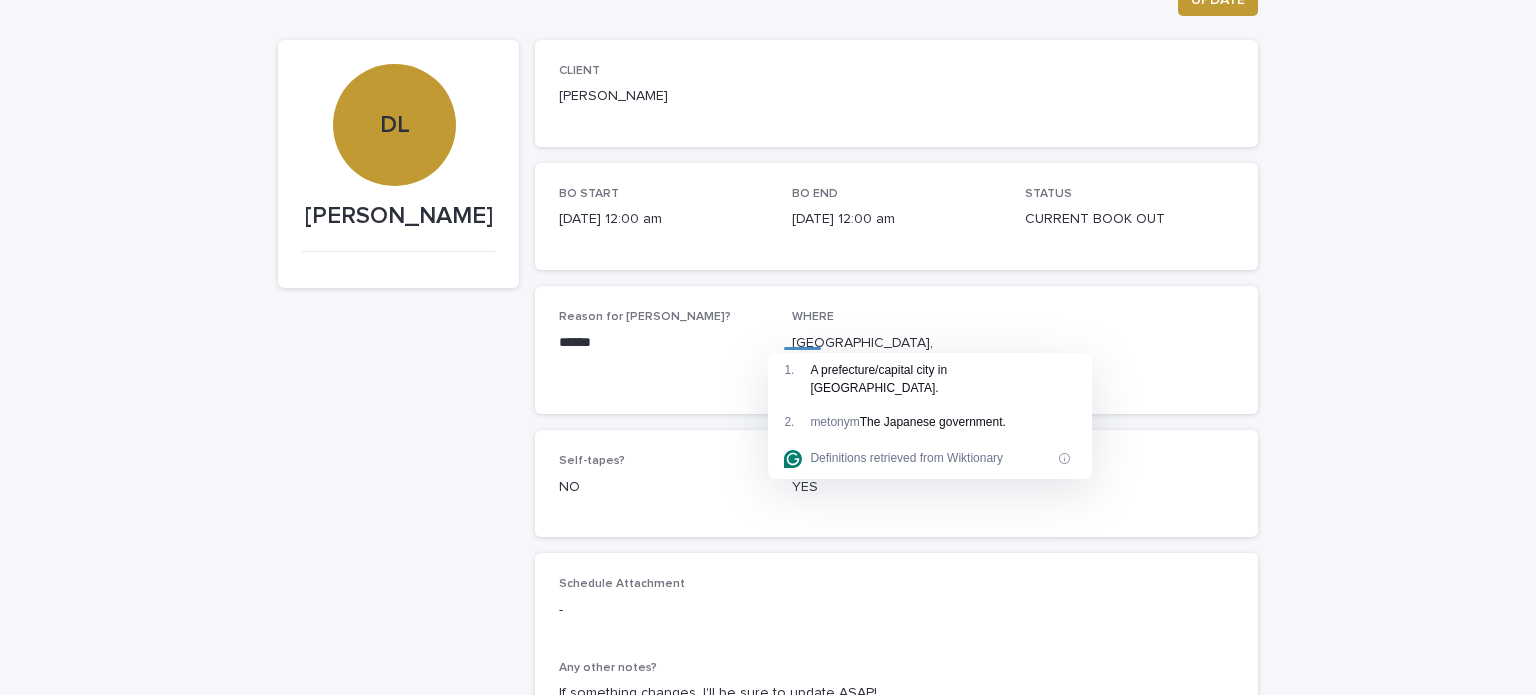 click on "[GEOGRAPHIC_DATA], [GEOGRAPHIC_DATA]" at bounding box center (896, 354) 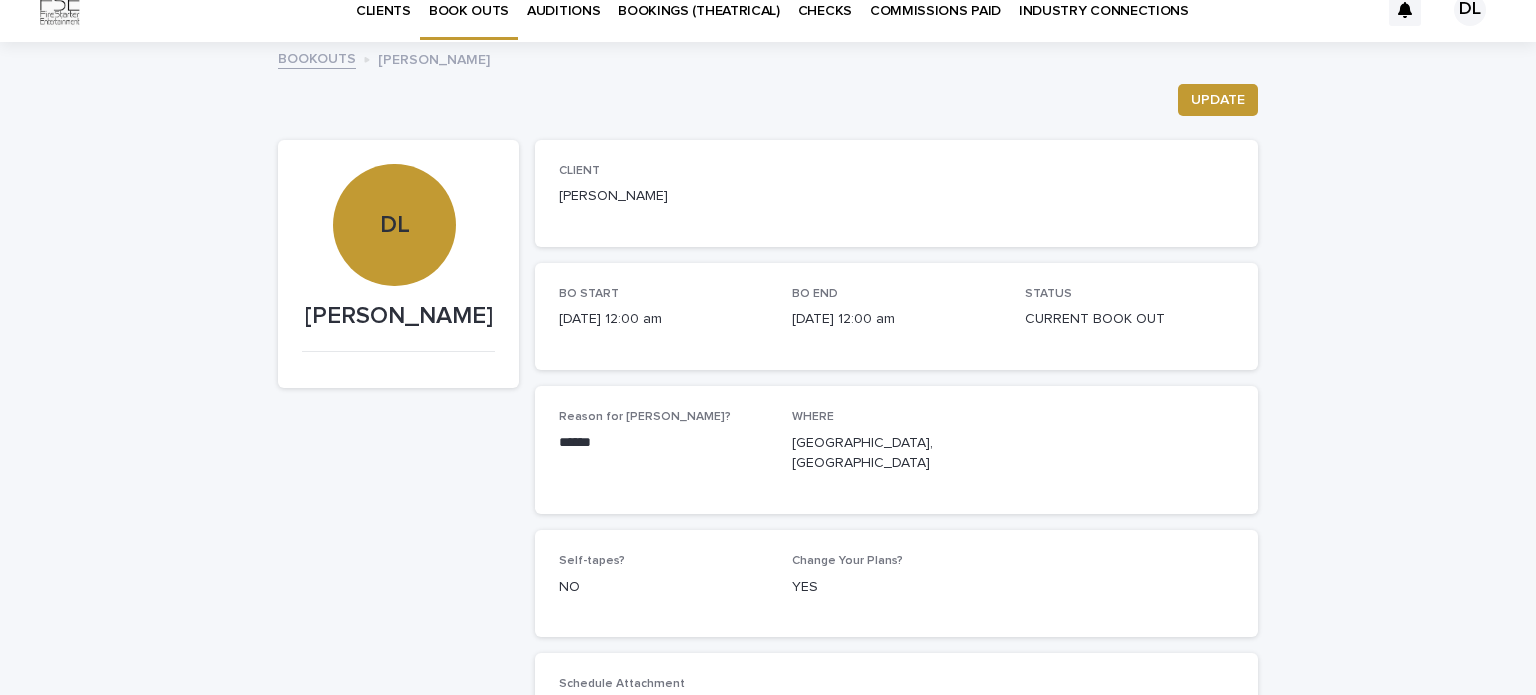scroll, scrollTop: 0, scrollLeft: 0, axis: both 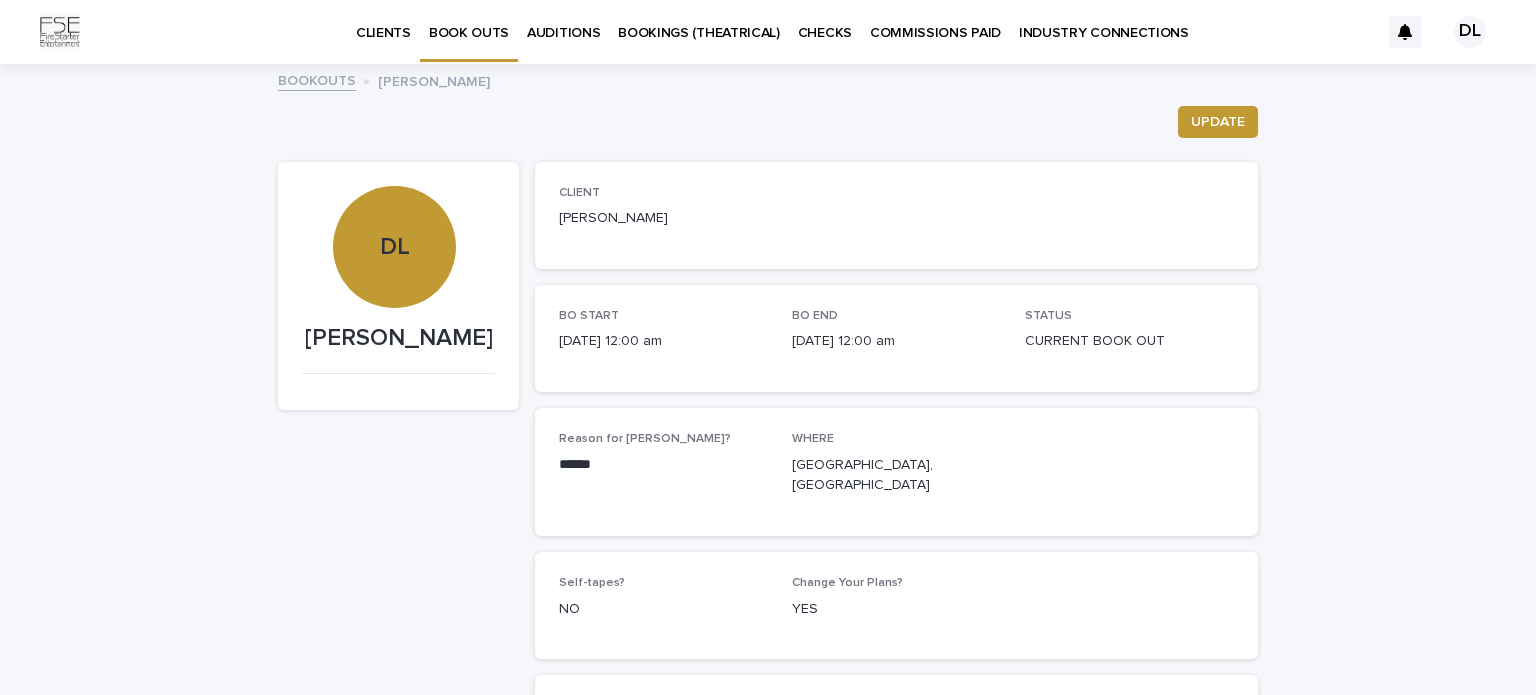 click on "BOOKOUTS" at bounding box center [317, 79] 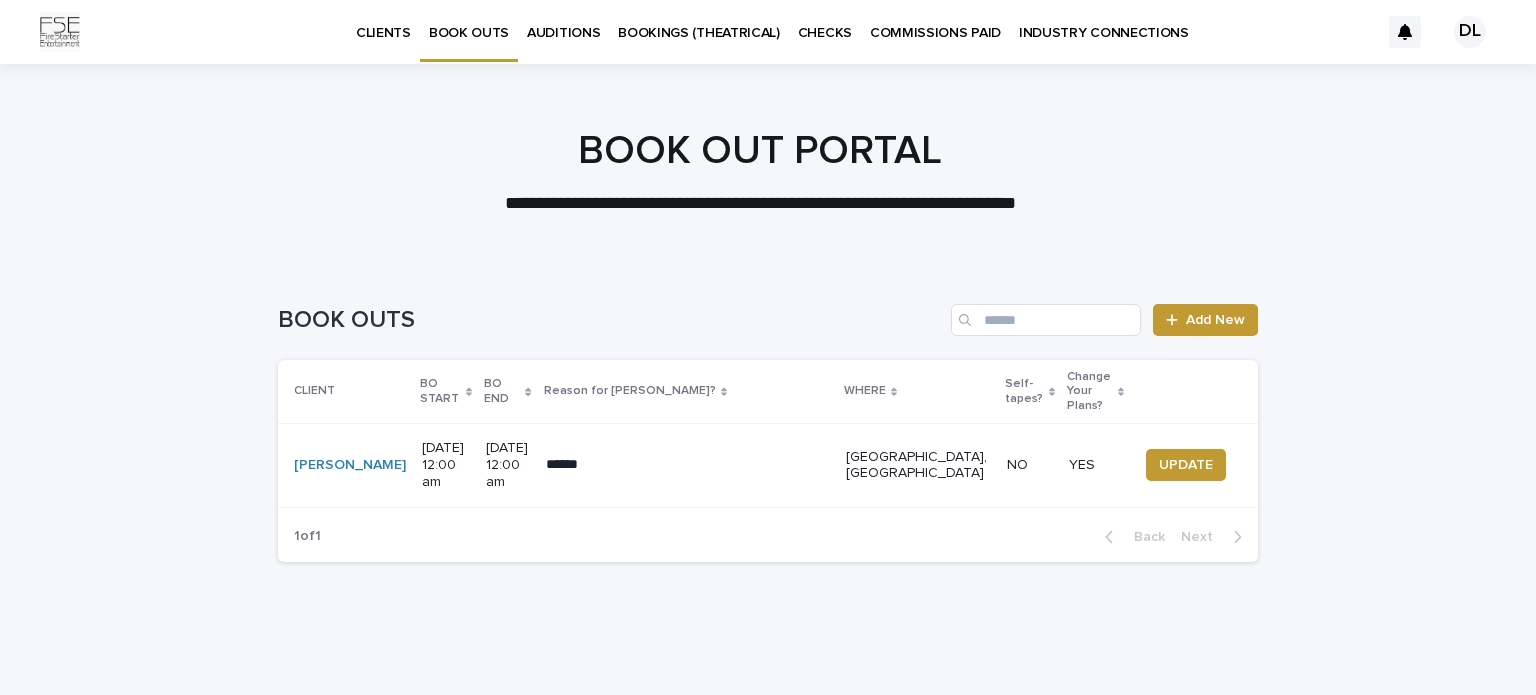 click on "AUDITIONS" at bounding box center [563, 31] 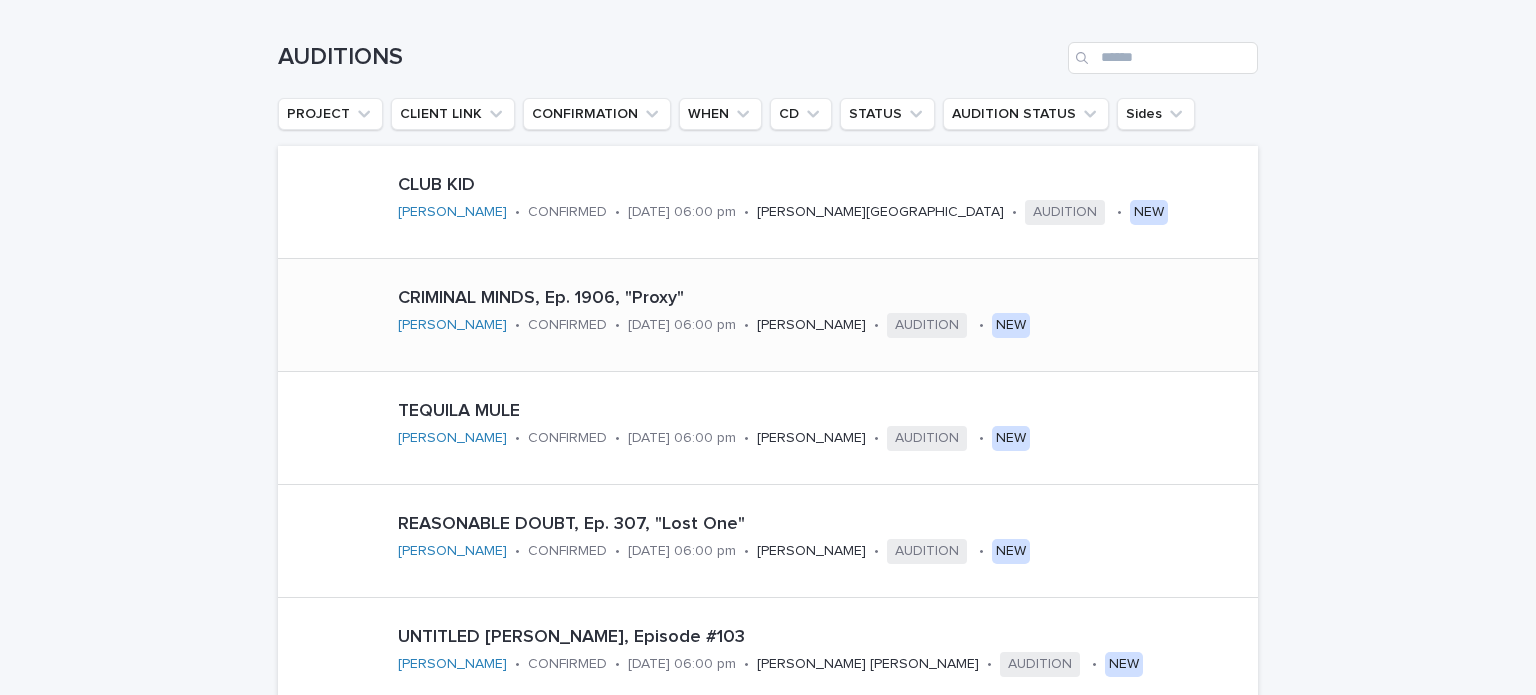 scroll, scrollTop: 400, scrollLeft: 0, axis: vertical 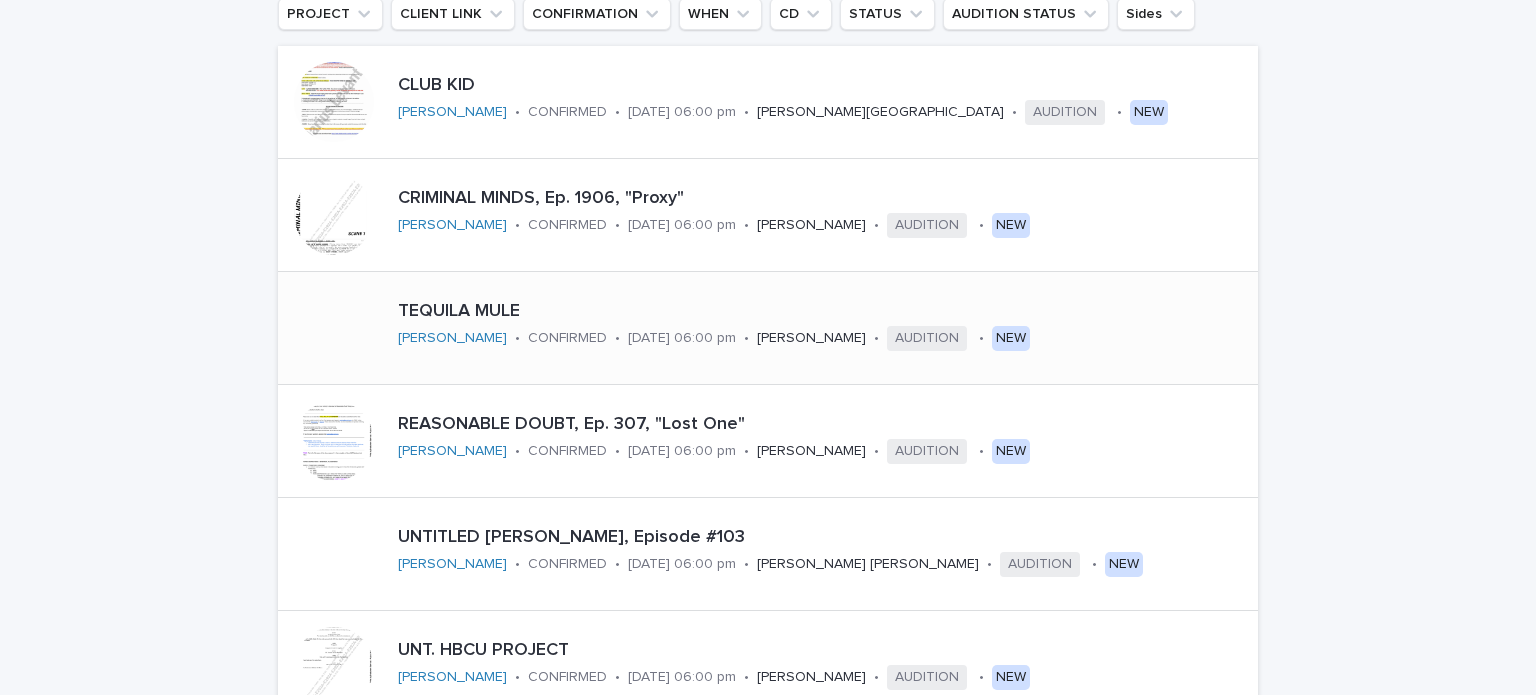 click at bounding box center [334, 328] 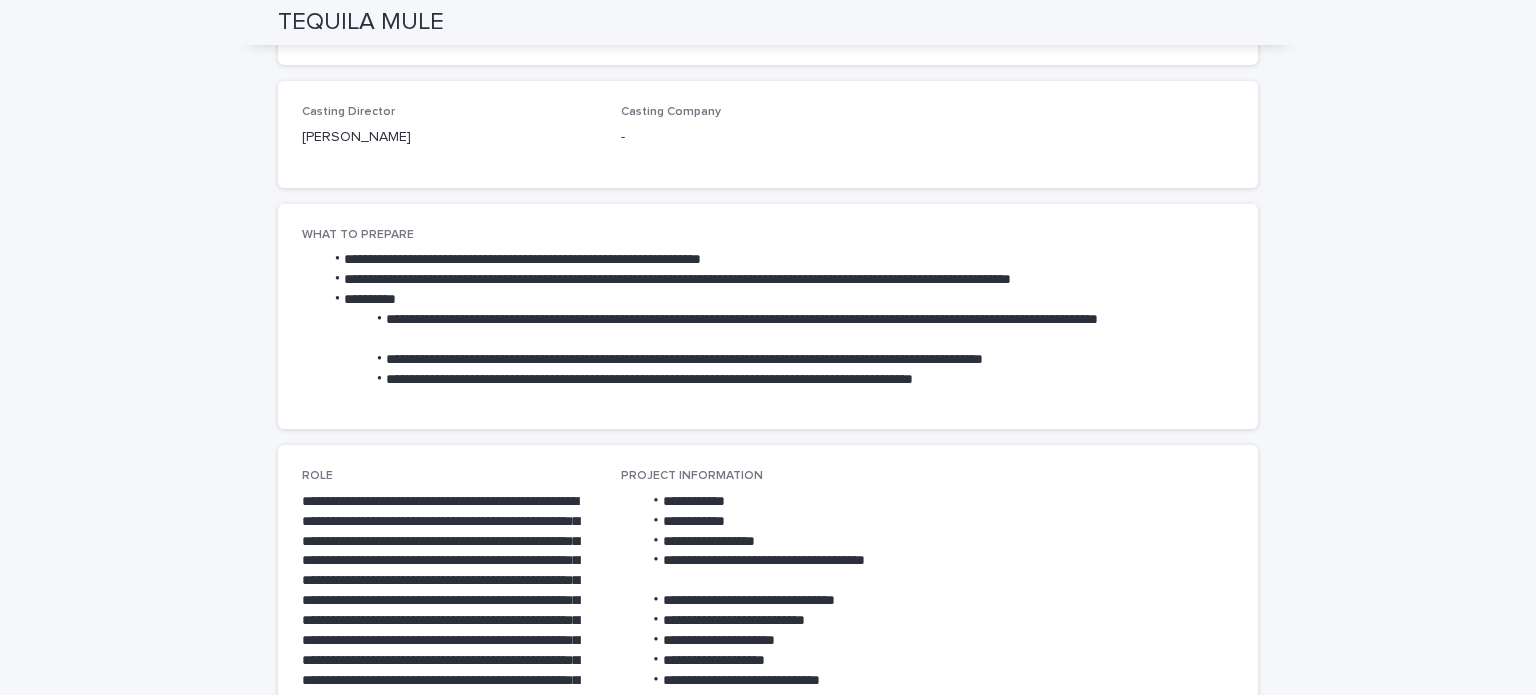 scroll, scrollTop: 53, scrollLeft: 0, axis: vertical 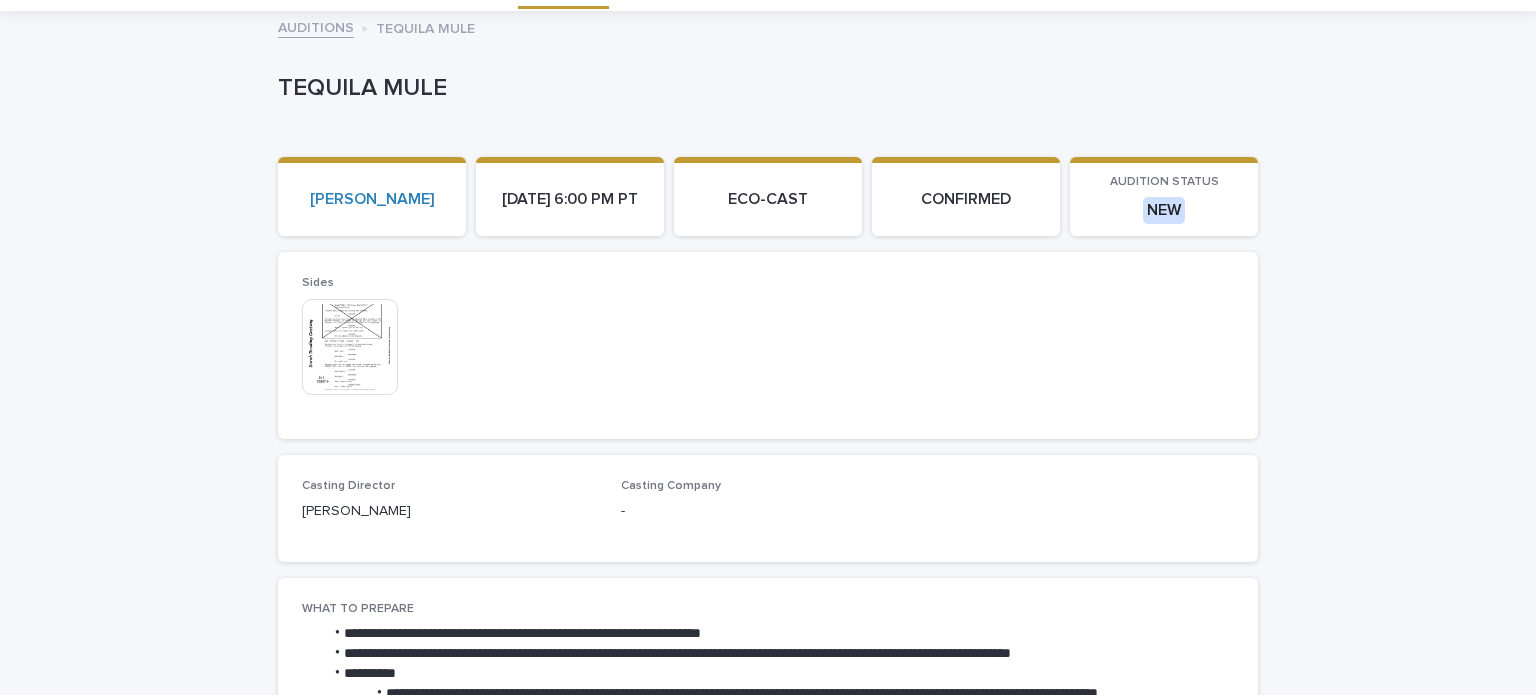 click on "ECO-CAST" at bounding box center (768, 199) 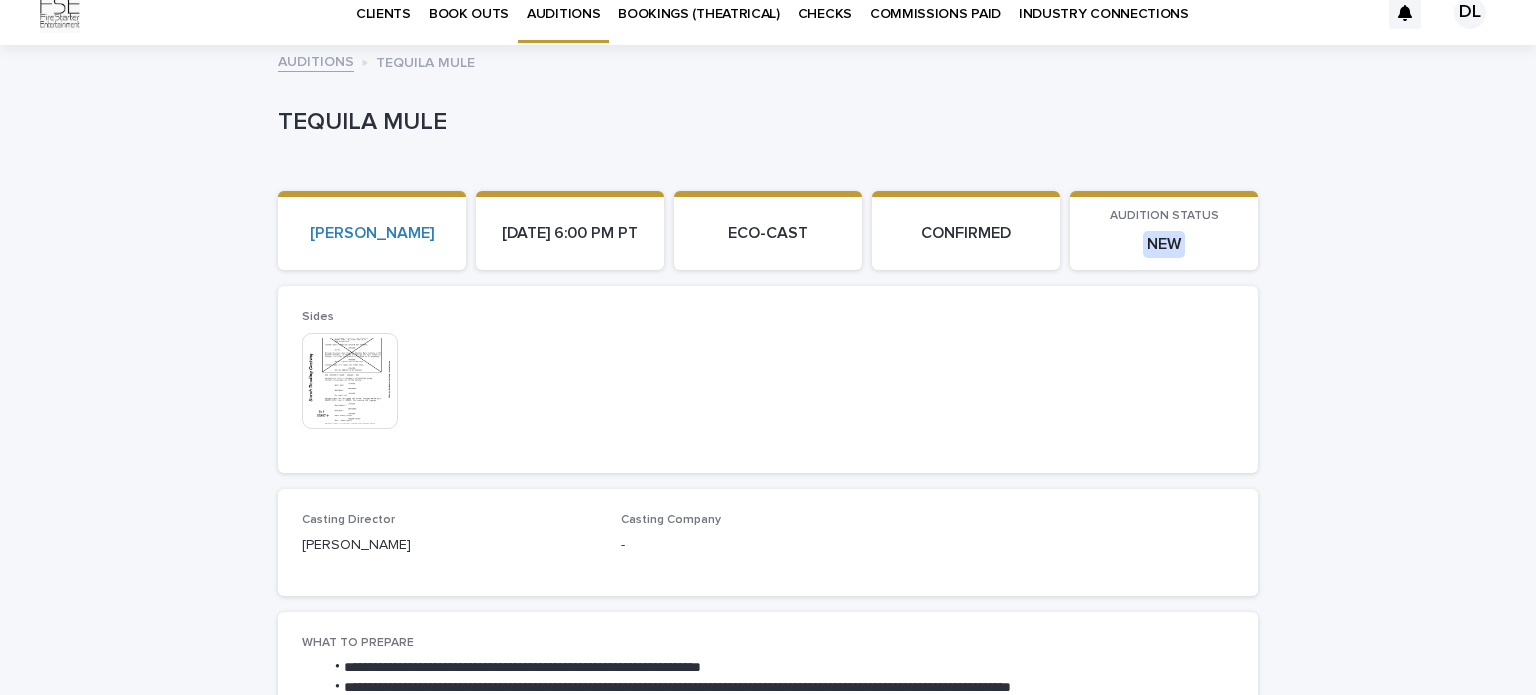 scroll, scrollTop: 0, scrollLeft: 0, axis: both 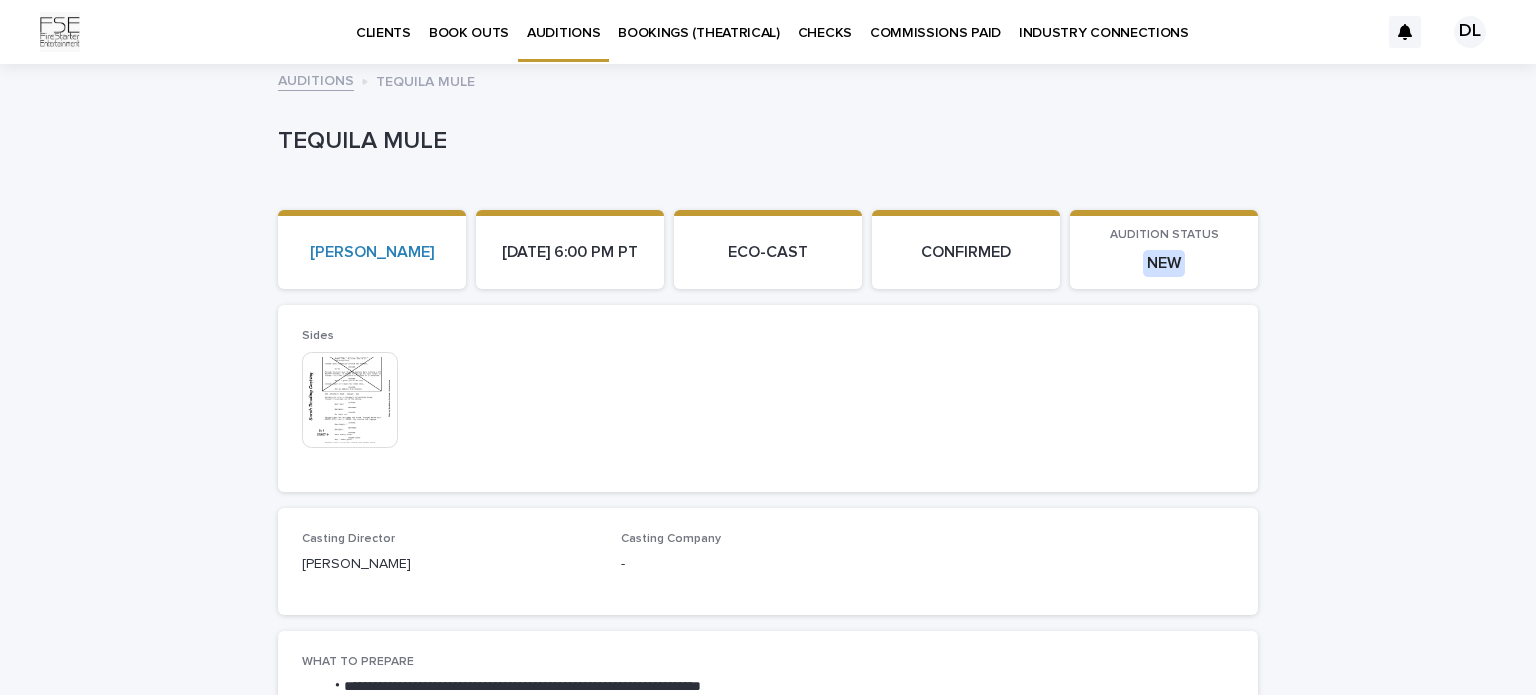 click on "AUDITIONS" at bounding box center [316, 79] 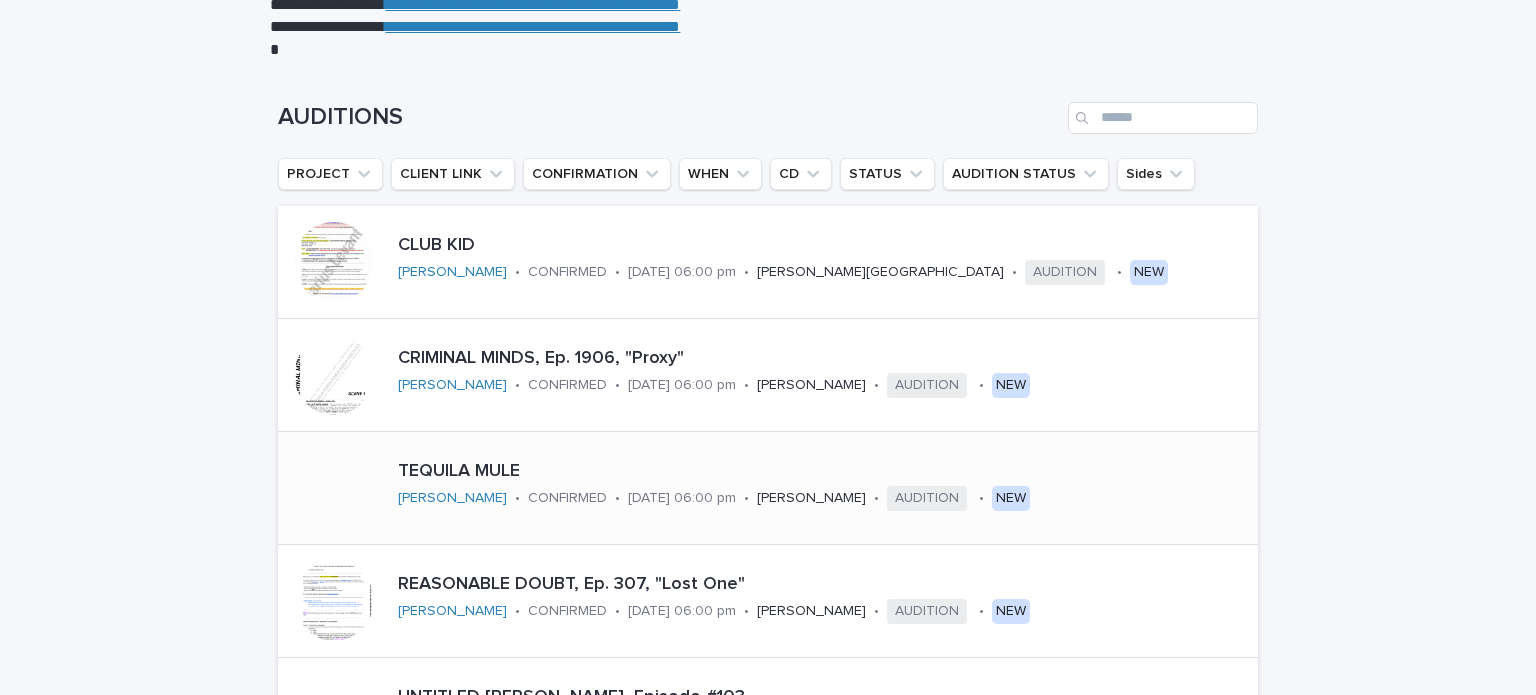 scroll, scrollTop: 400, scrollLeft: 0, axis: vertical 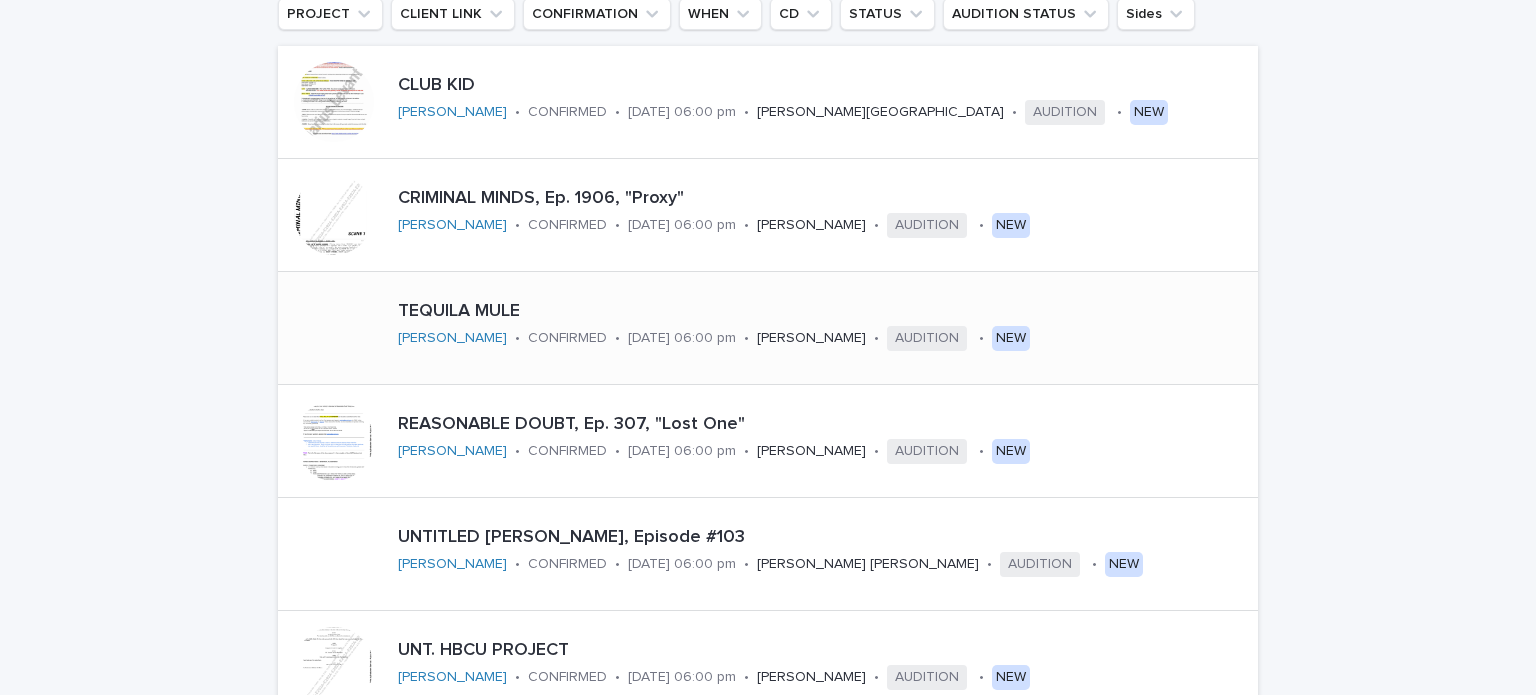 click on "TEQUILA MULE" at bounding box center [775, 312] 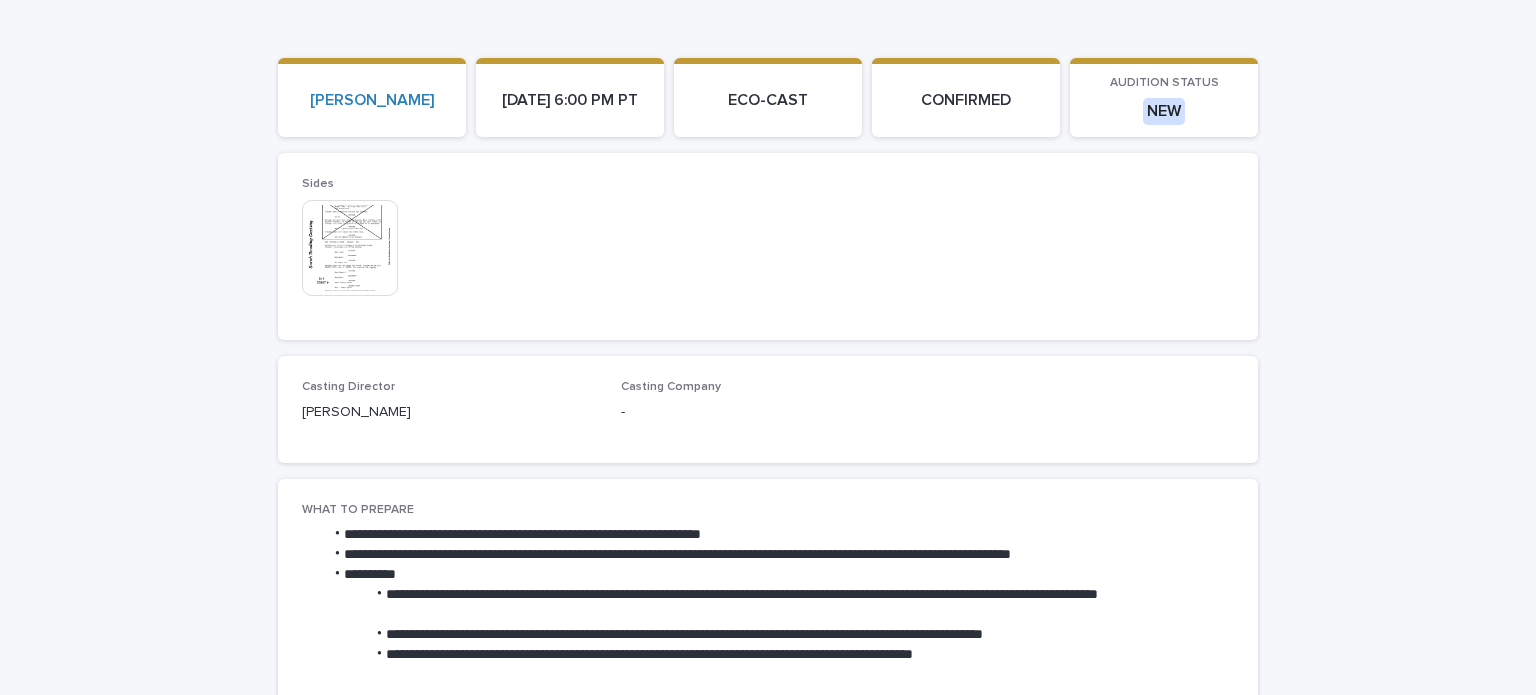 scroll, scrollTop: 400, scrollLeft: 0, axis: vertical 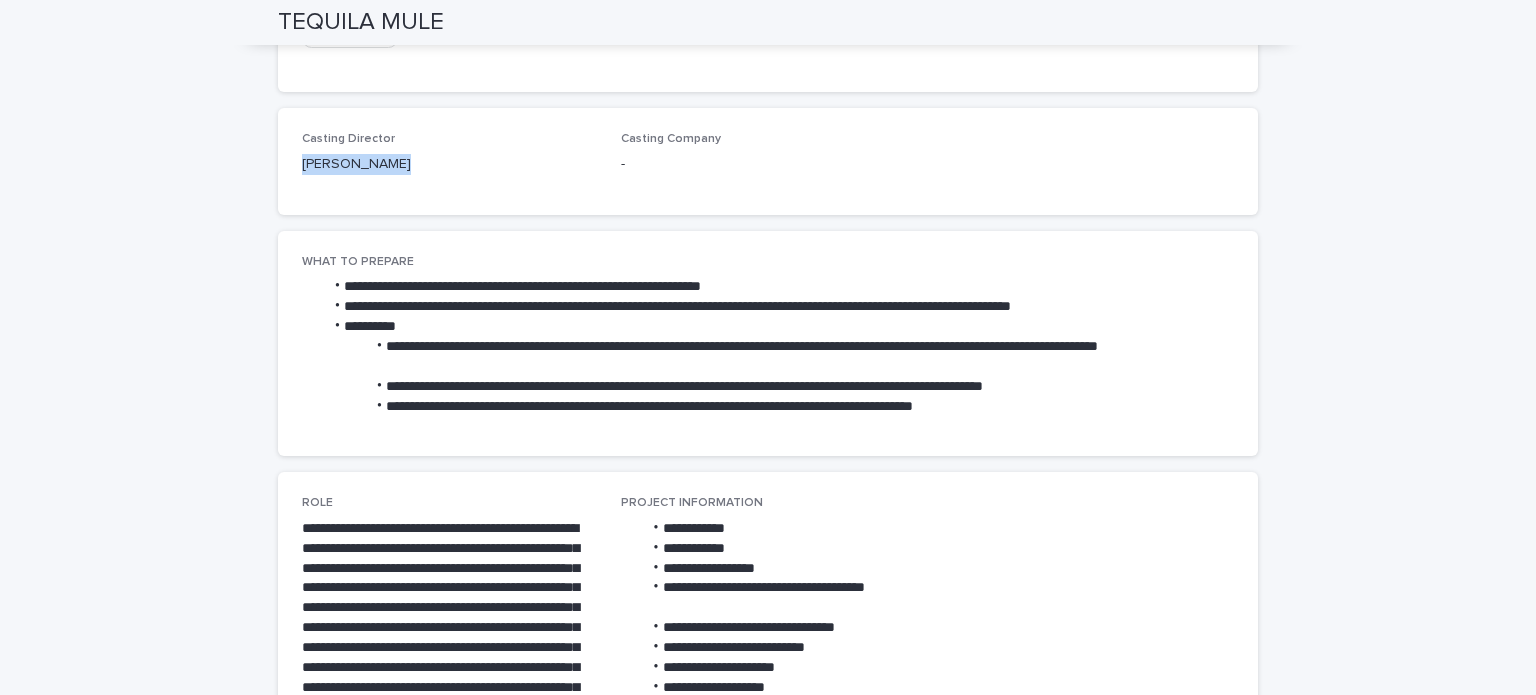 drag, startPoint x: 396, startPoint y: 155, endPoint x: 290, endPoint y: 166, distance: 106.56923 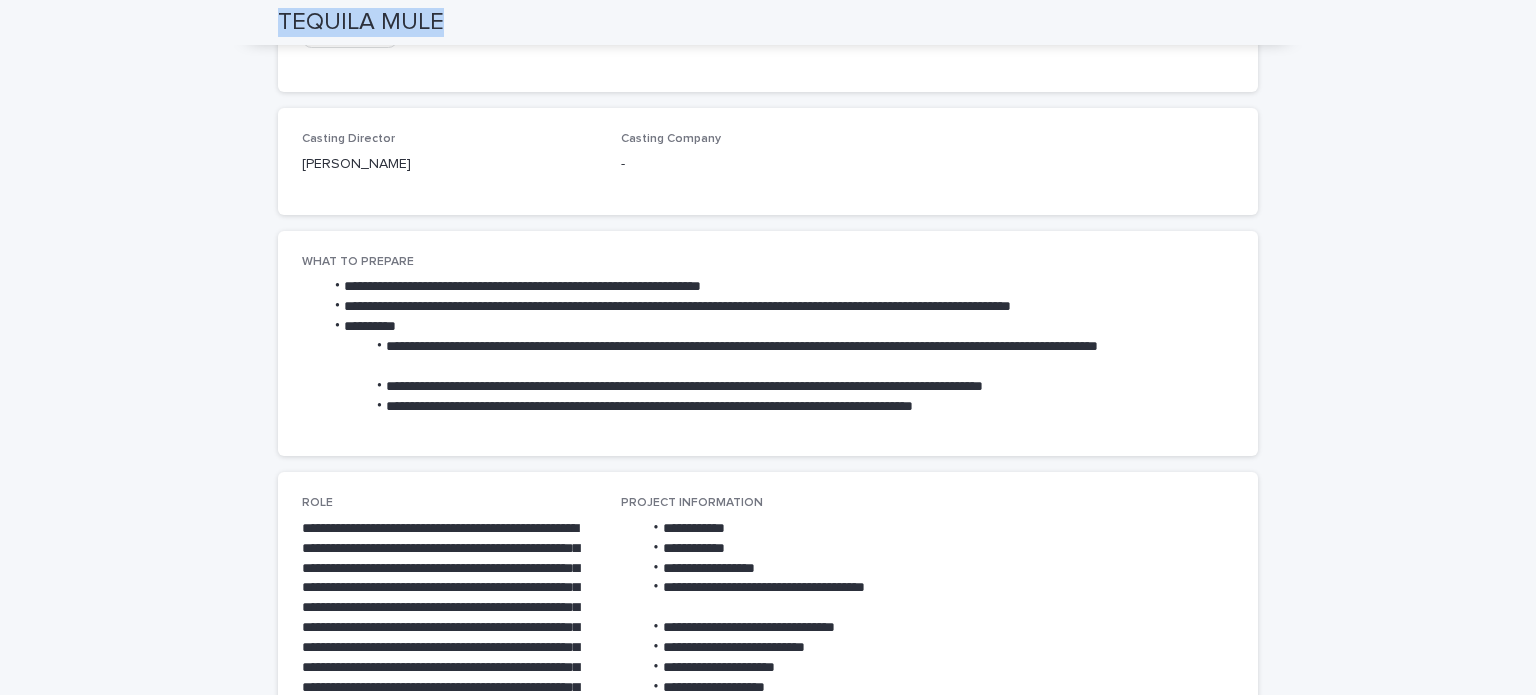 drag, startPoint x: 332, startPoint y: 41, endPoint x: 262, endPoint y: 29, distance: 71.021126 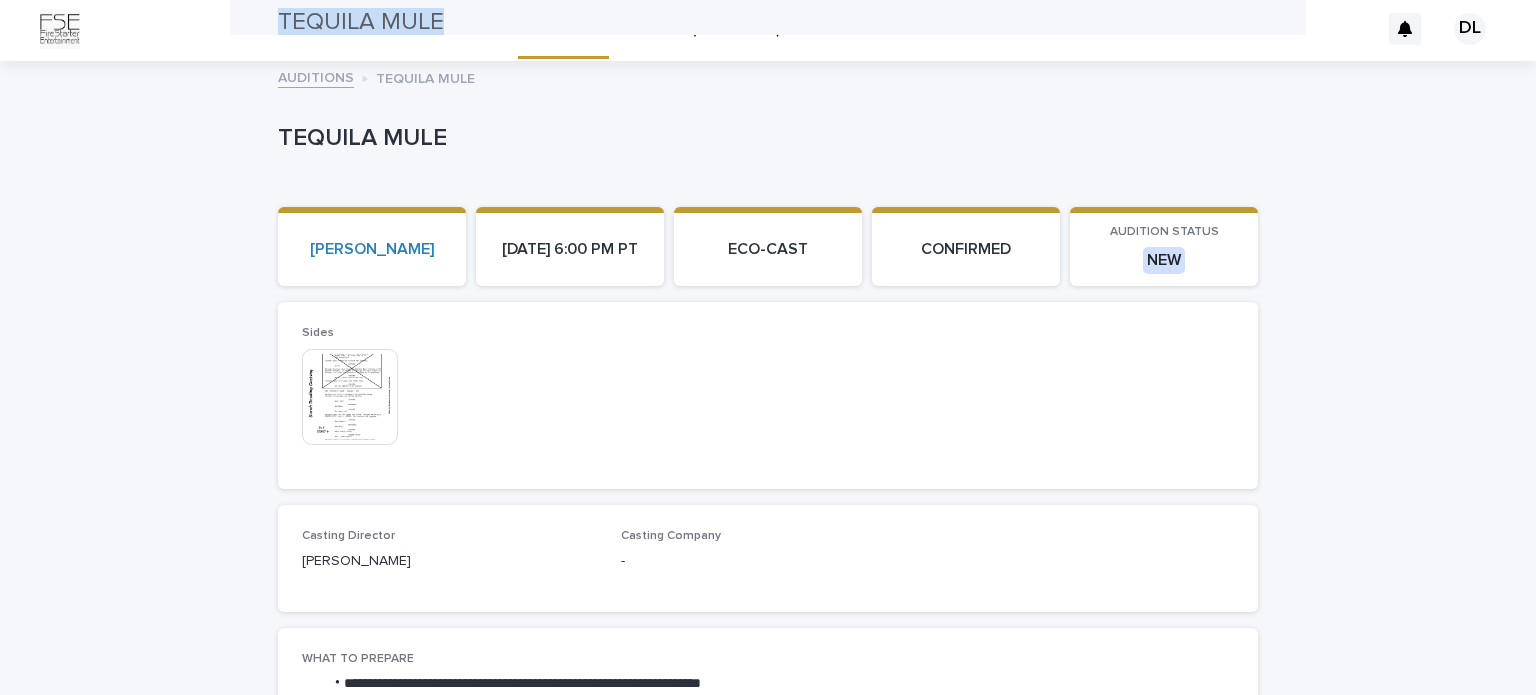 scroll, scrollTop: 0, scrollLeft: 0, axis: both 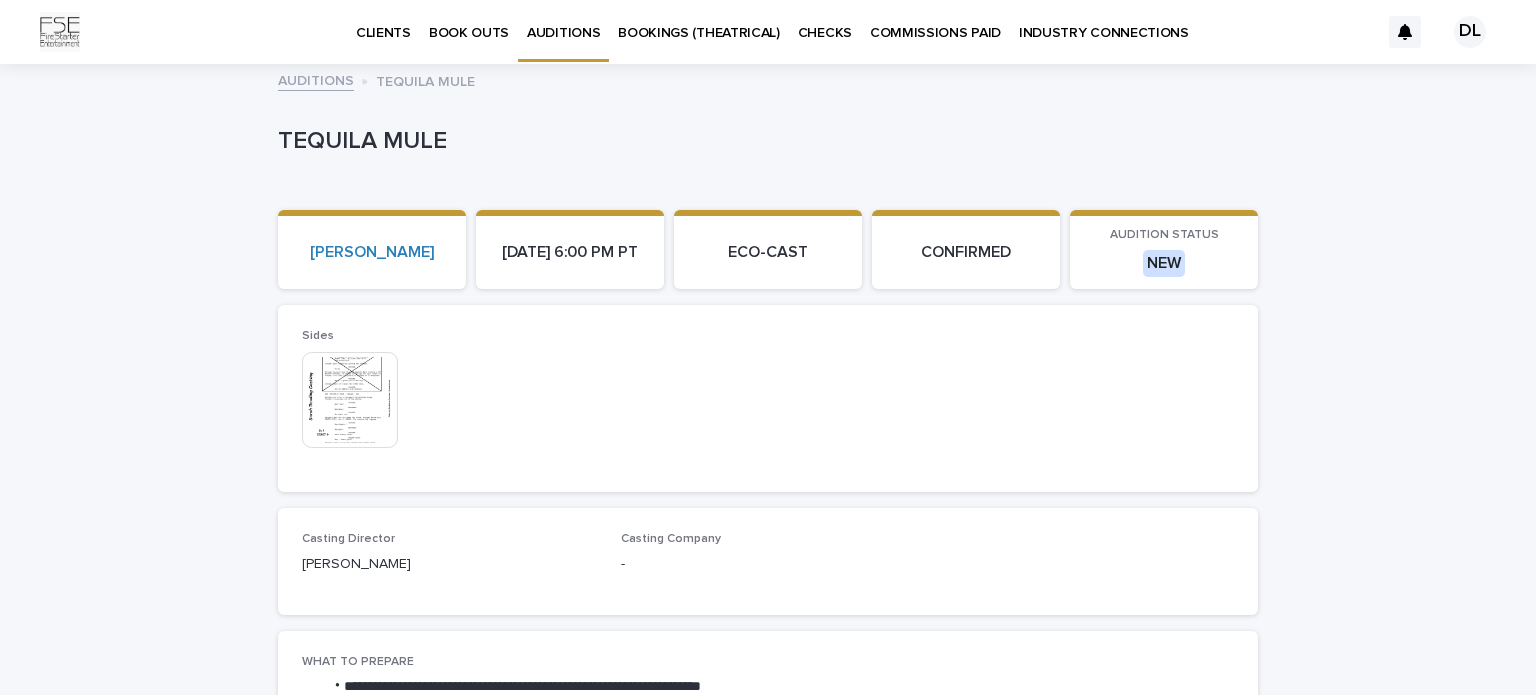 click on "AUDITIONS" at bounding box center (563, 21) 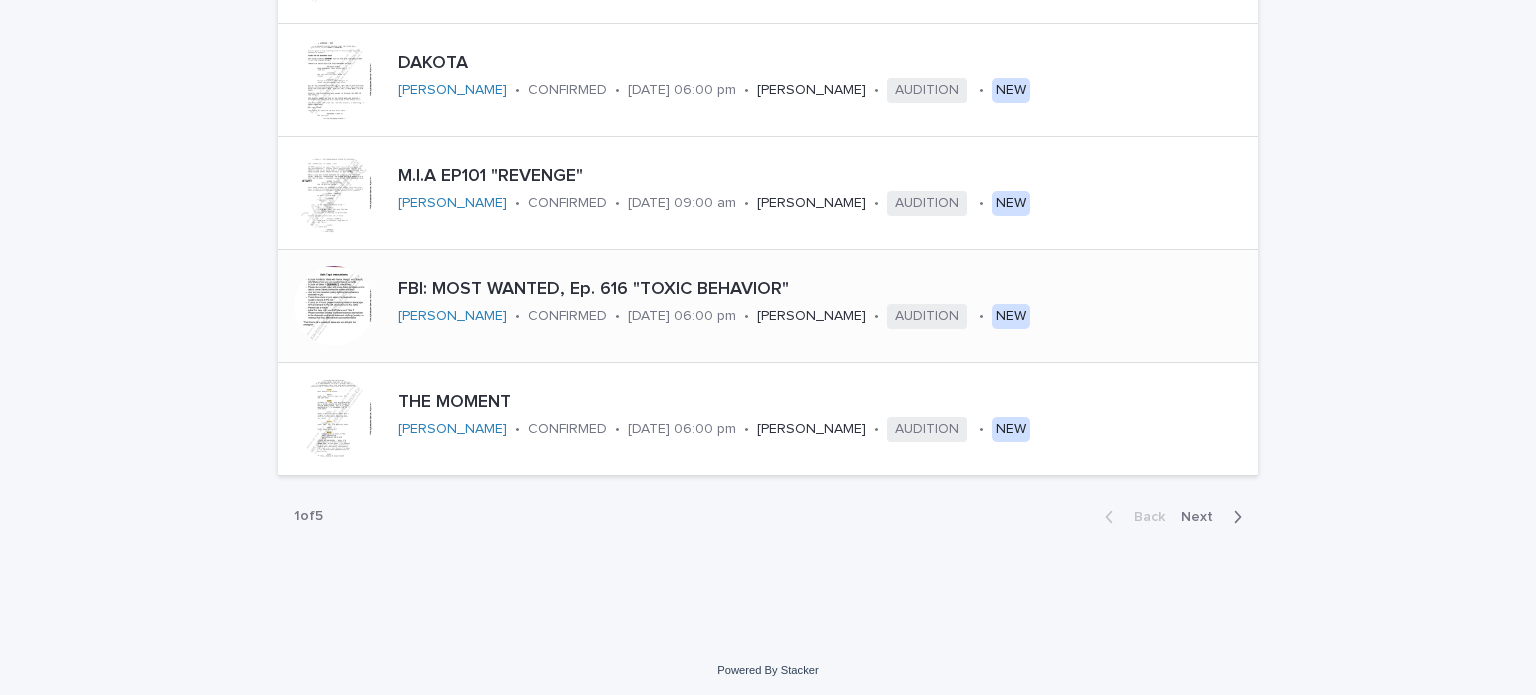 scroll, scrollTop: 1100, scrollLeft: 0, axis: vertical 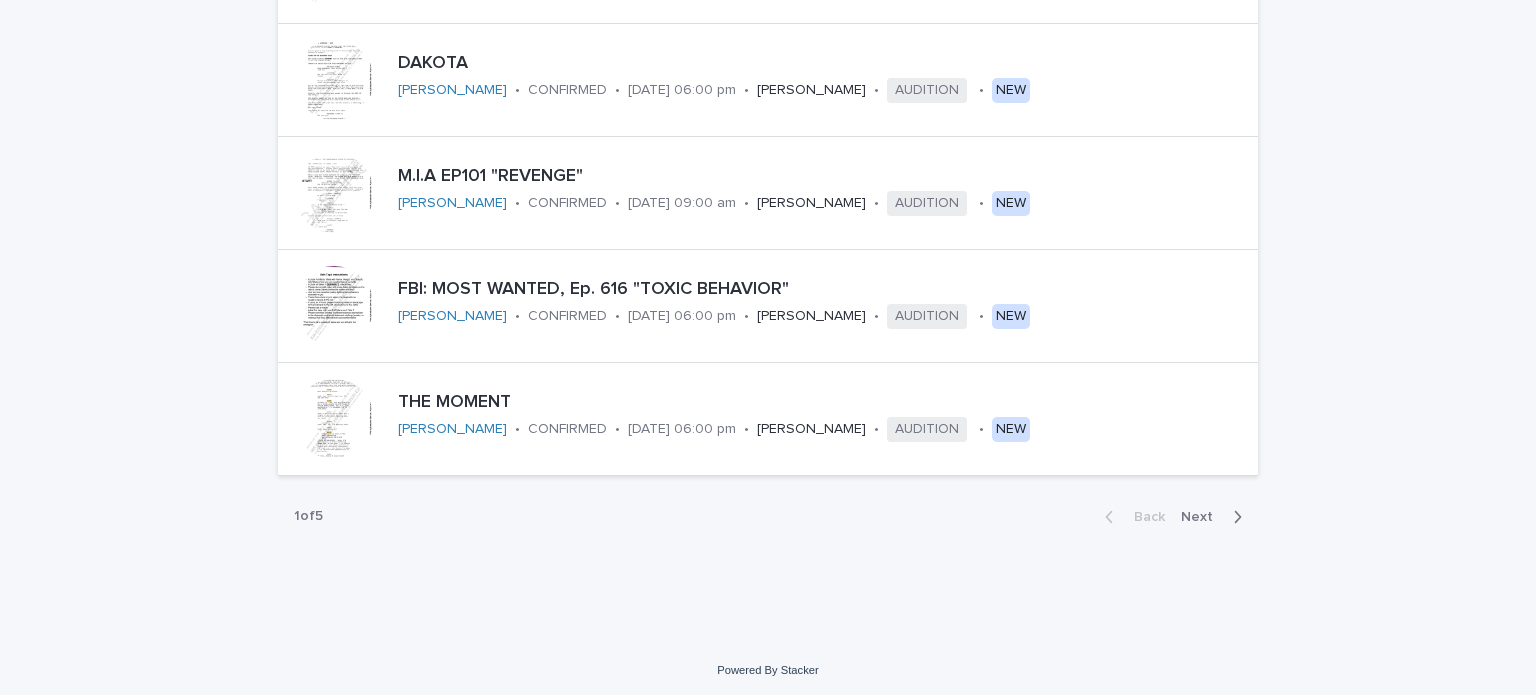 click on "Next" at bounding box center [1215, 517] 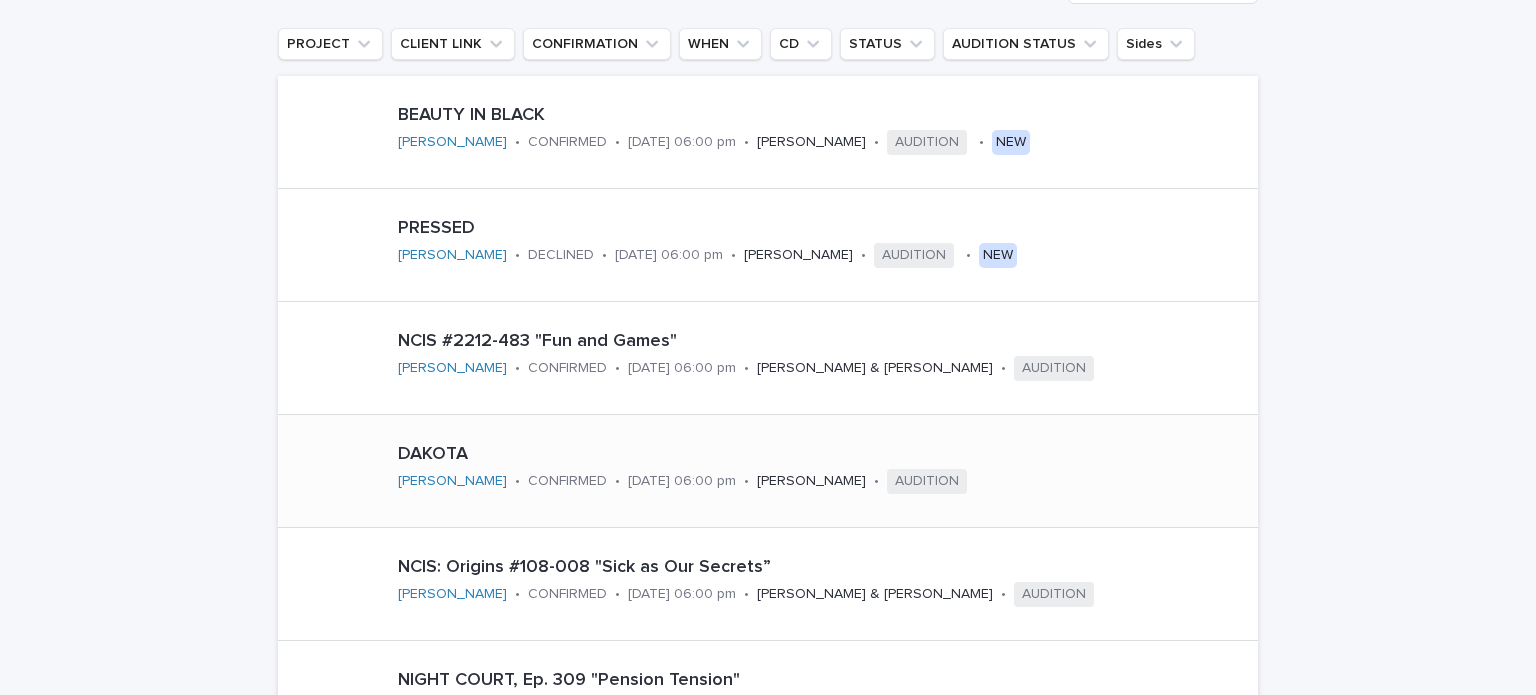 scroll, scrollTop: 200, scrollLeft: 0, axis: vertical 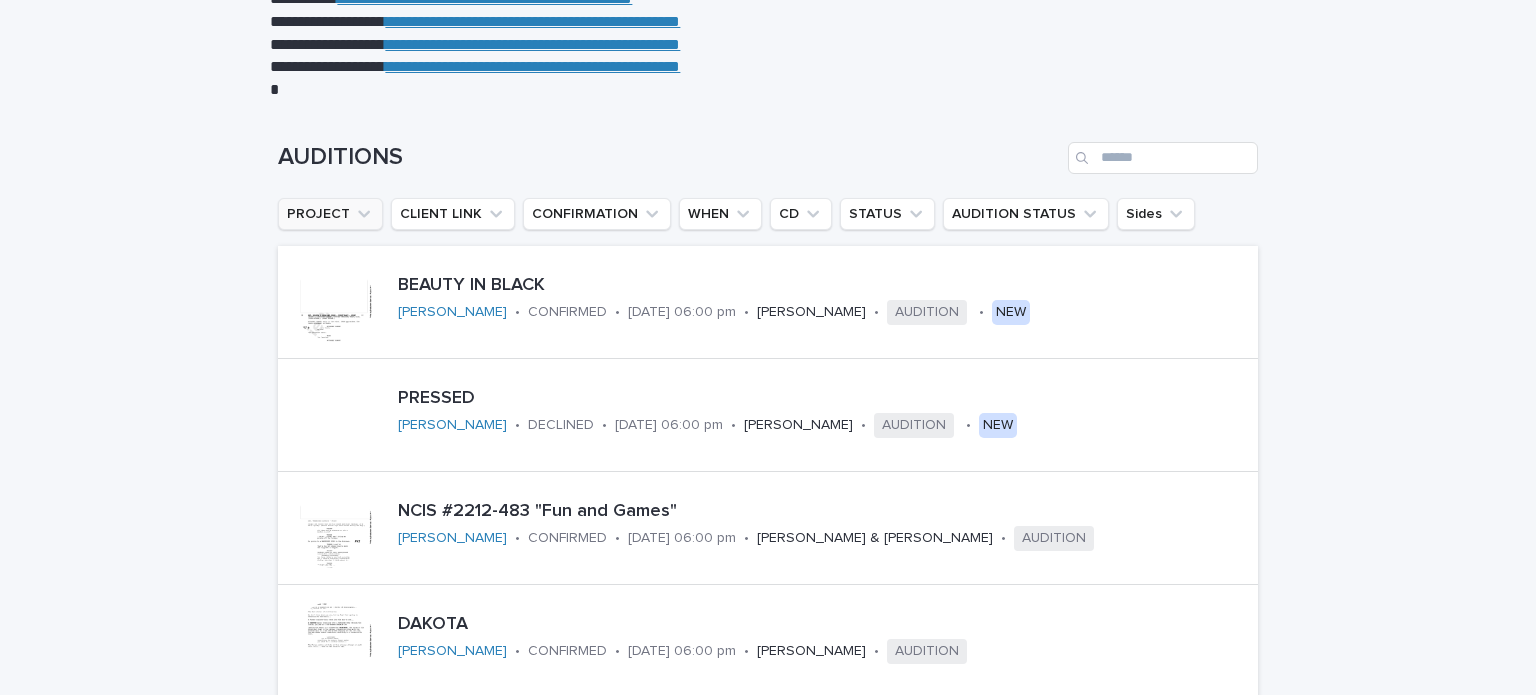 click 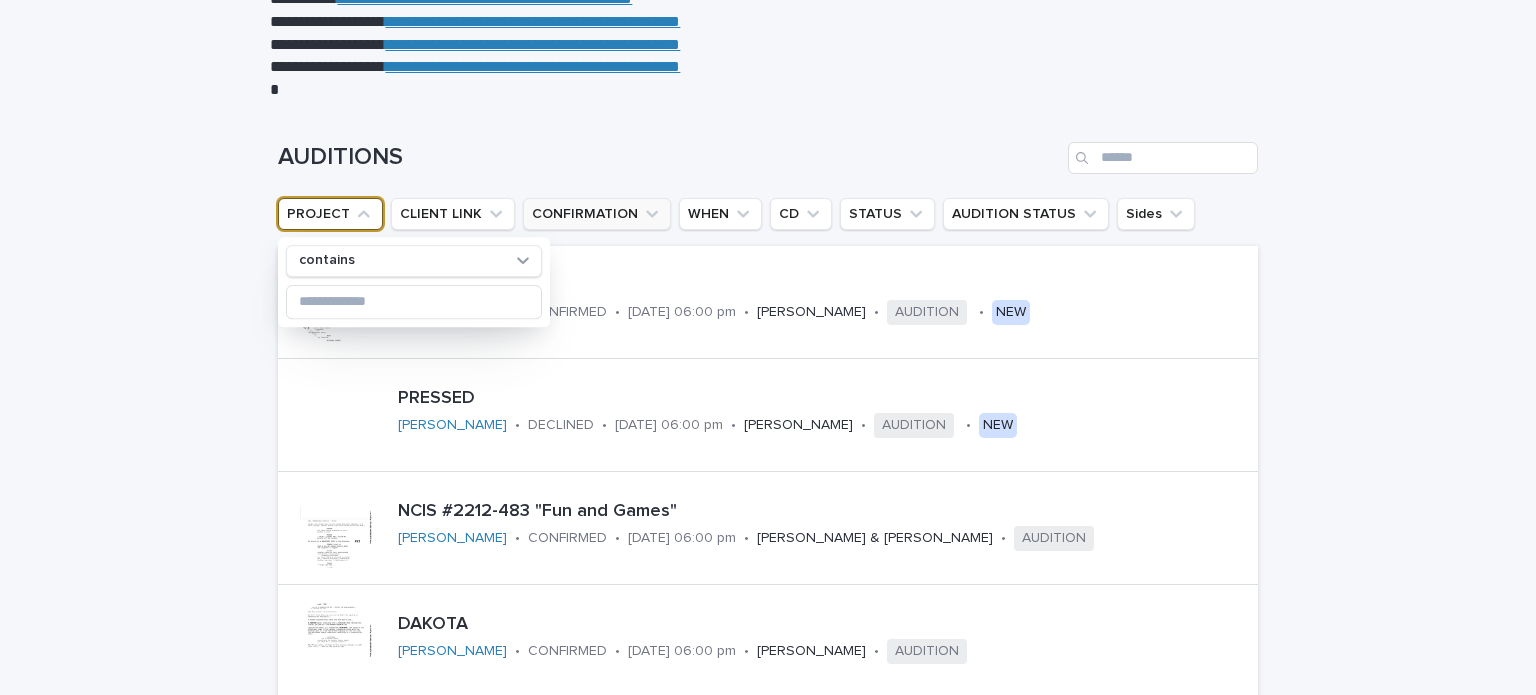 click on "CONFIRMATION" at bounding box center [597, 214] 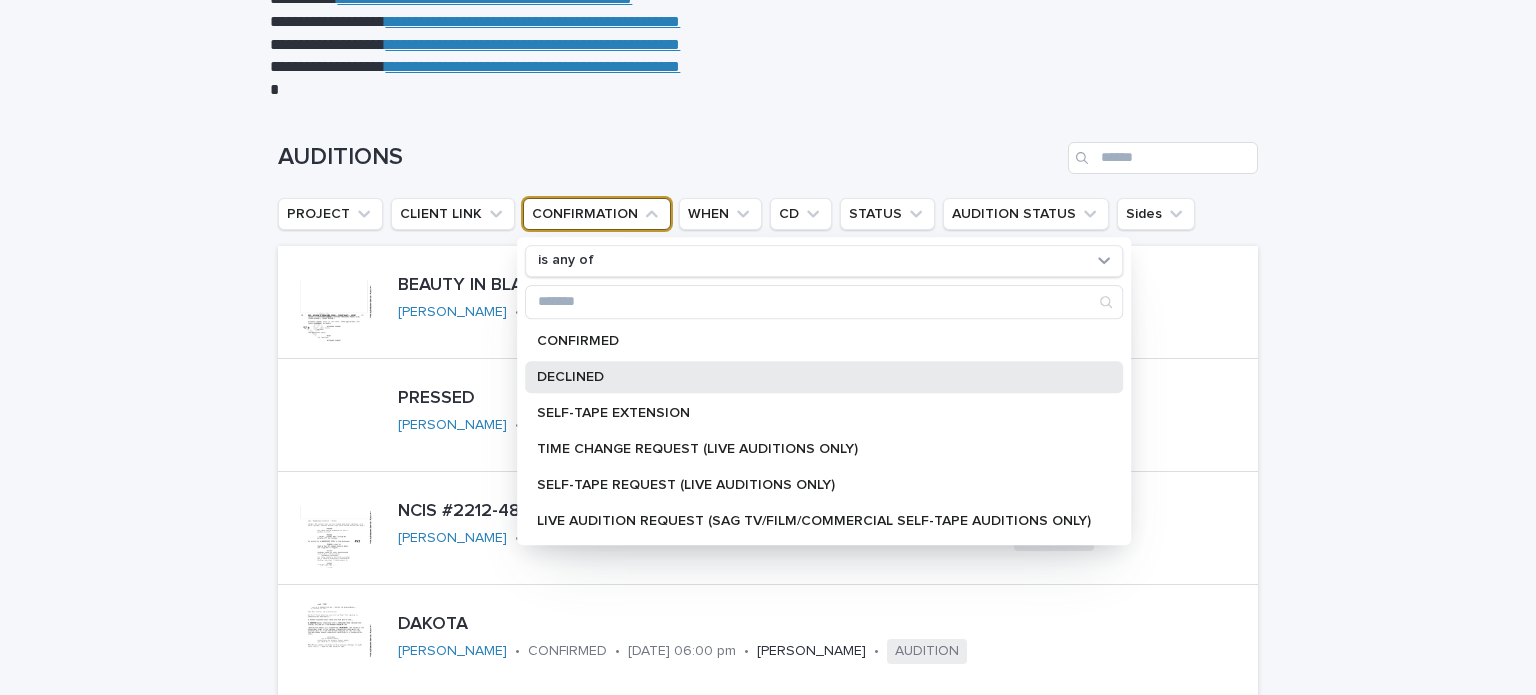 click on "DECLINED" at bounding box center [814, 377] 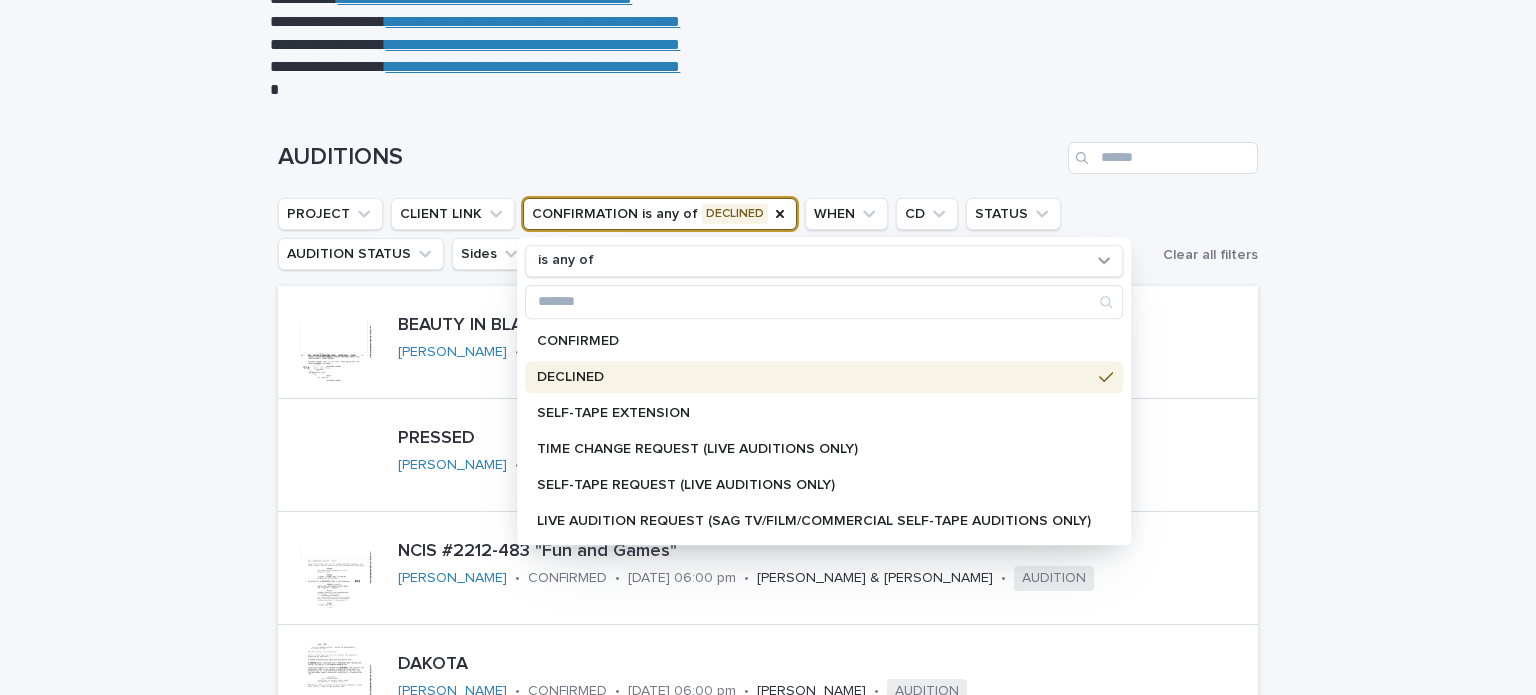 drag, startPoint x: 201, startPoint y: 347, endPoint x: 232, endPoint y: 346, distance: 31.016125 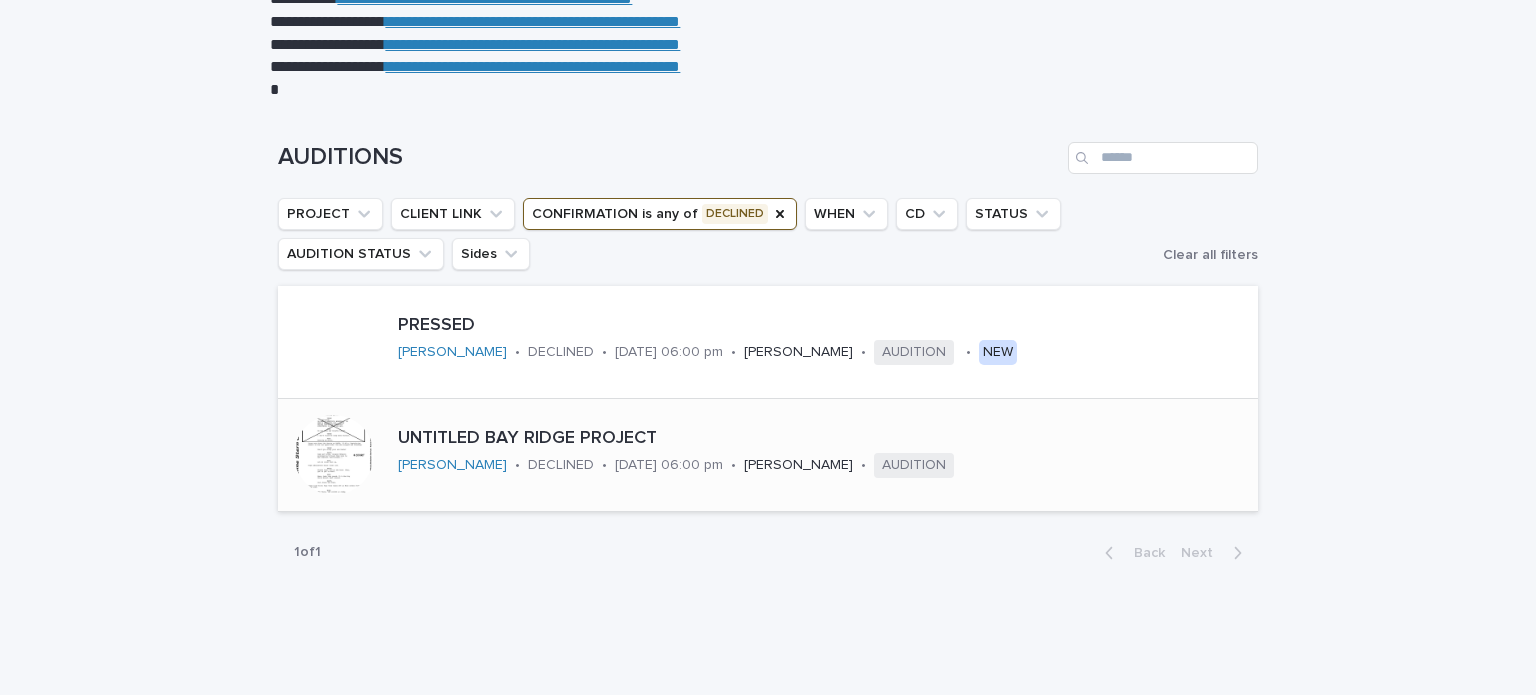 click at bounding box center [334, 455] 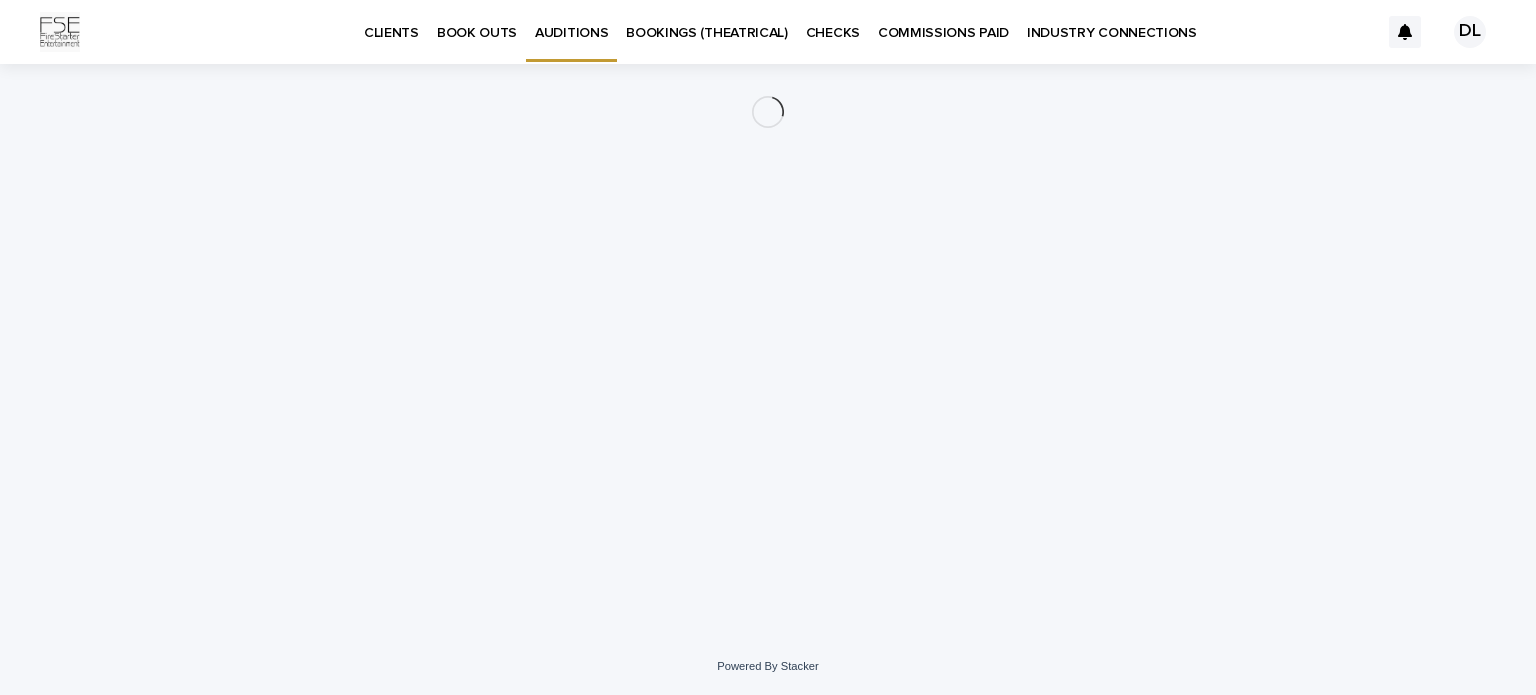 scroll, scrollTop: 0, scrollLeft: 0, axis: both 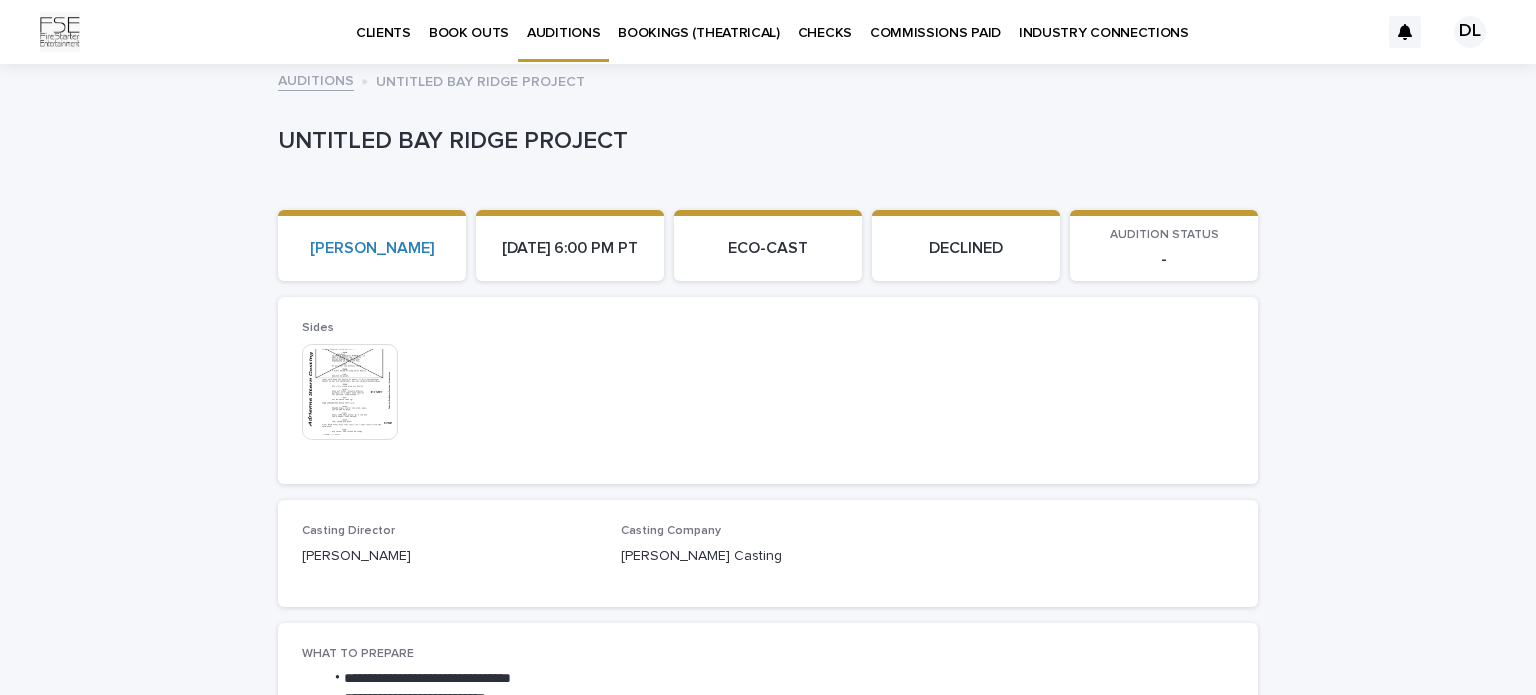 click at bounding box center (350, 392) 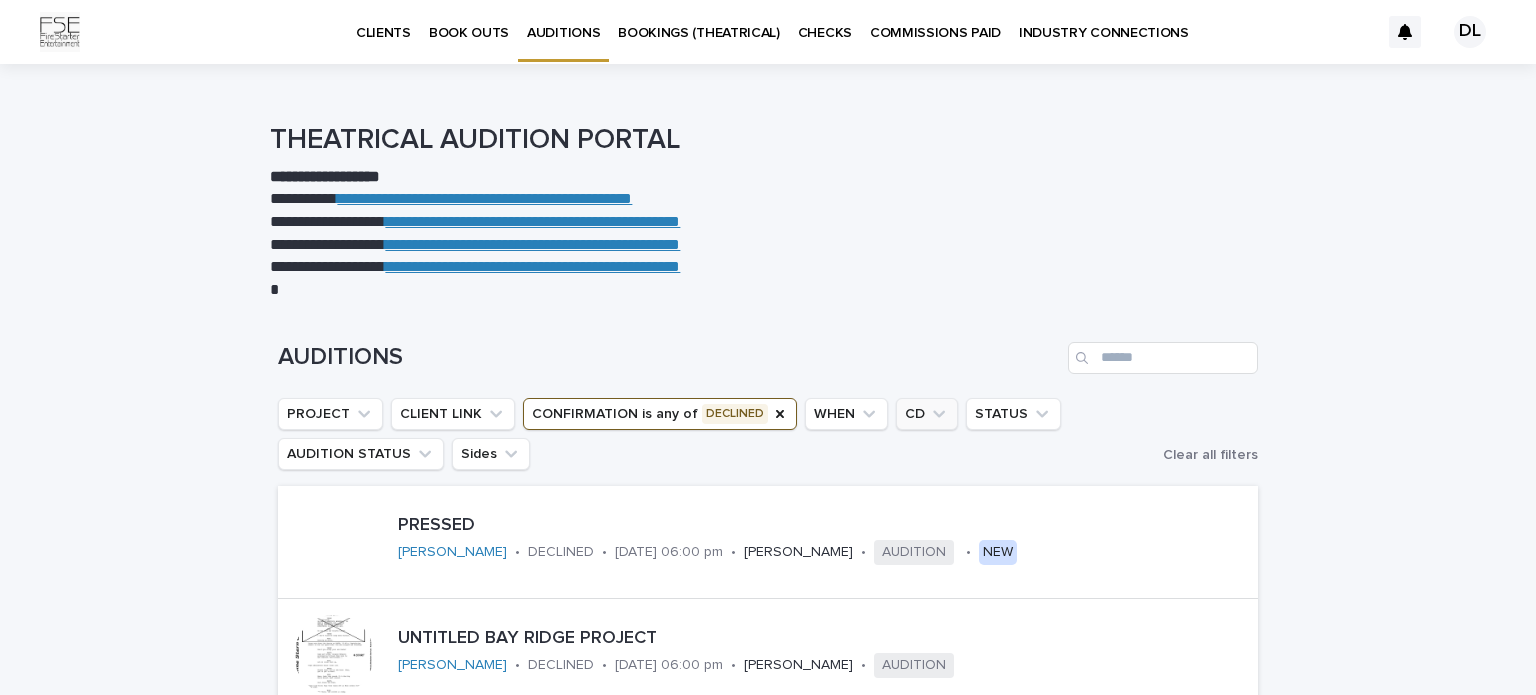 click 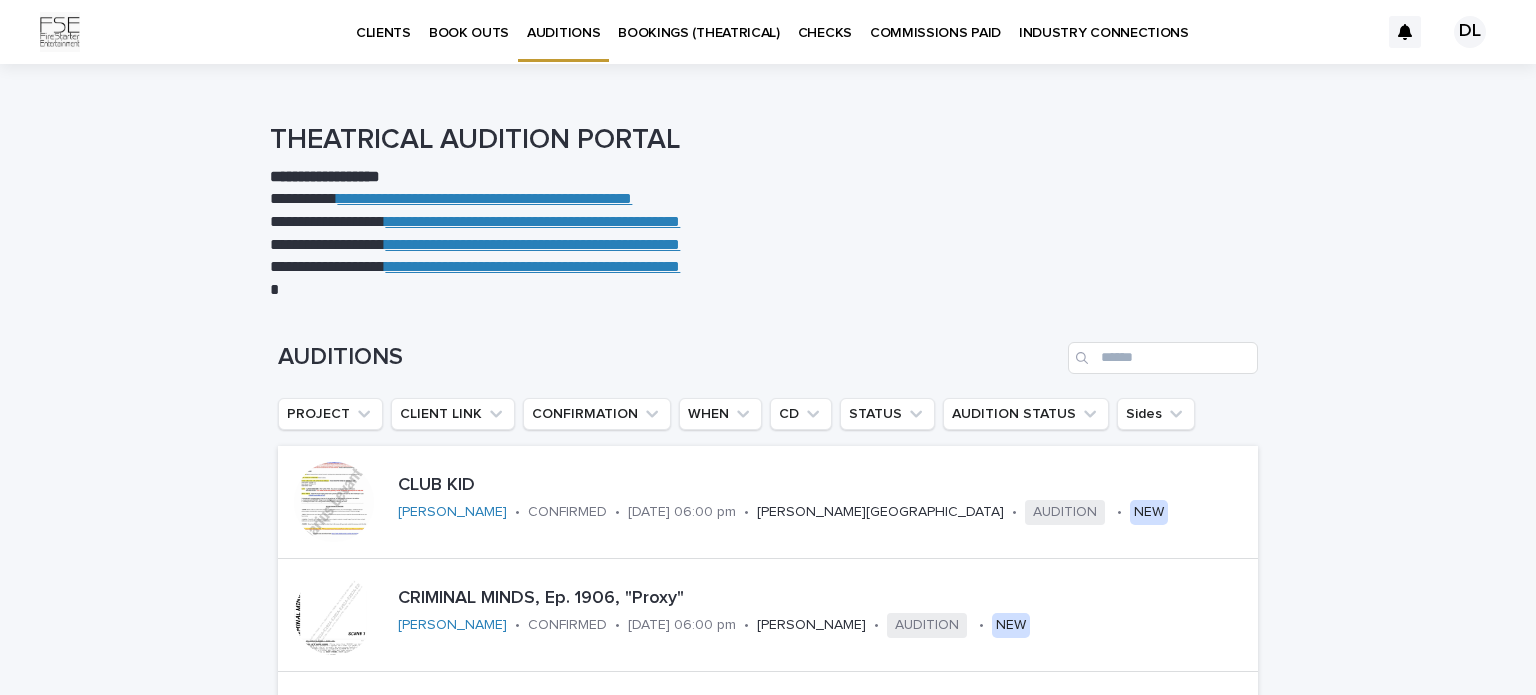 click on "BOOKINGS  (THEATRICAL)" at bounding box center [699, 21] 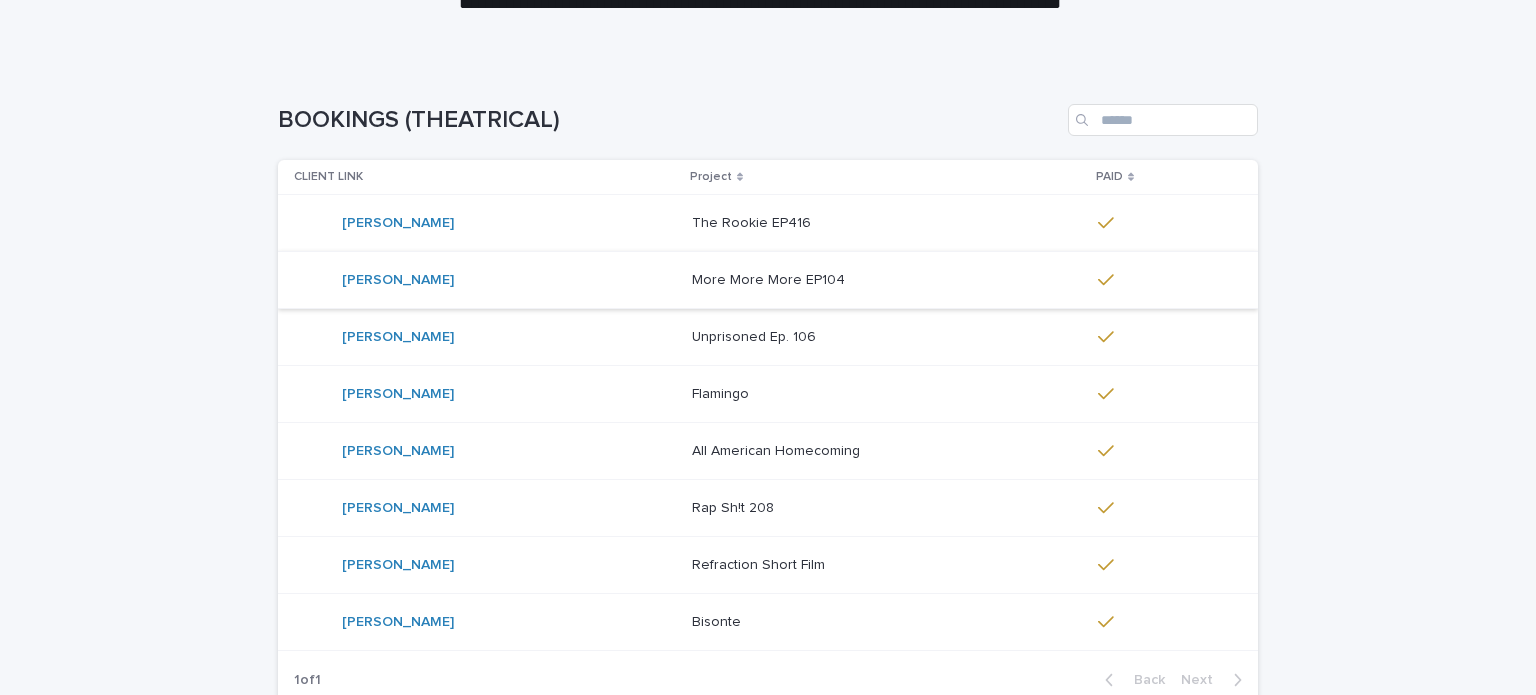 scroll, scrollTop: 300, scrollLeft: 0, axis: vertical 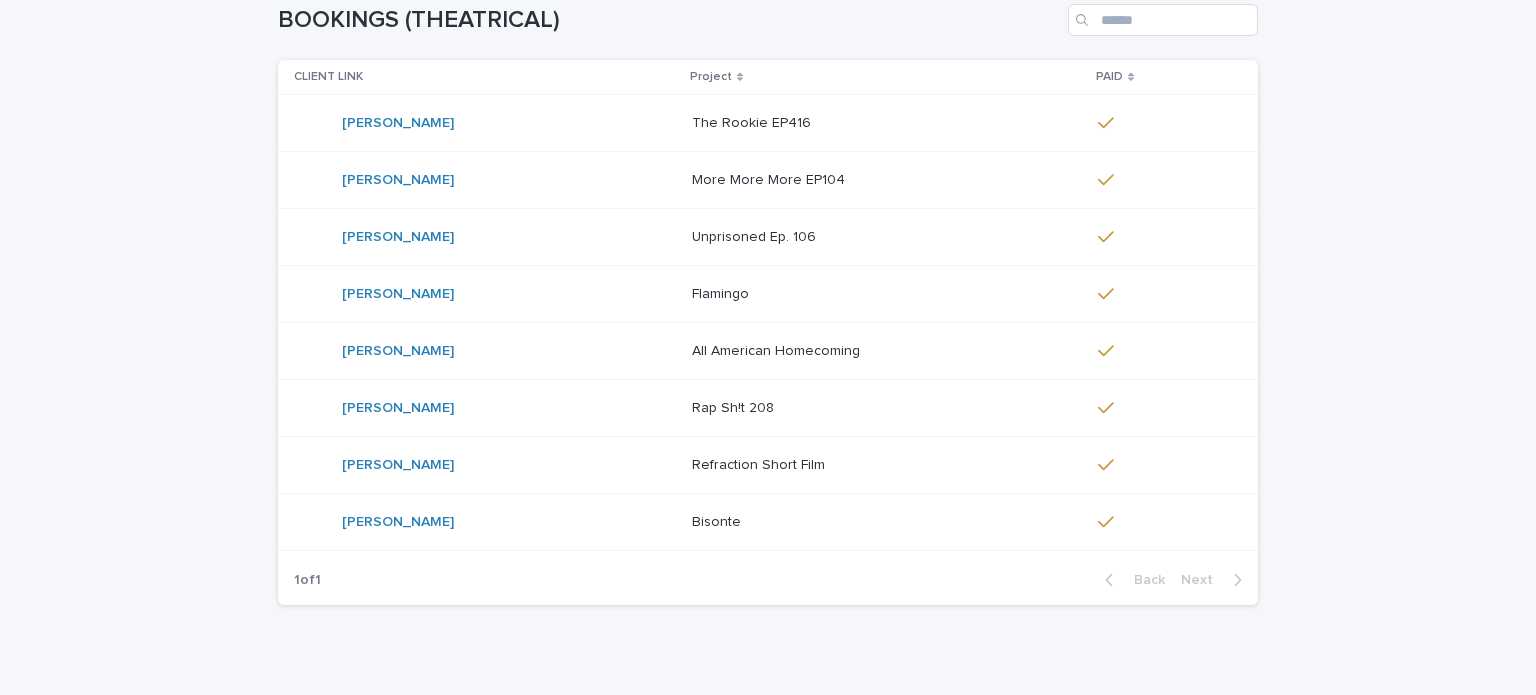 click on "[PERSON_NAME]" at bounding box center [485, 294] 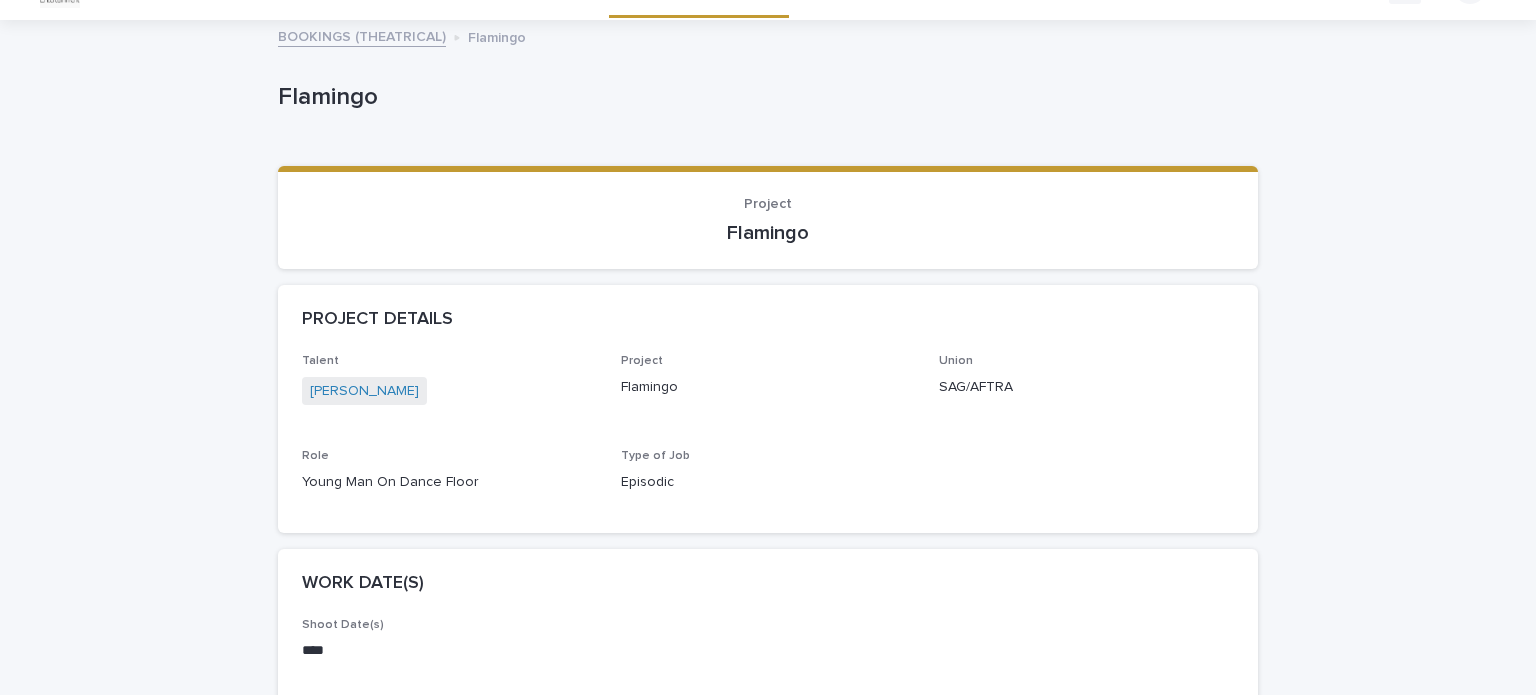 scroll, scrollTop: 107, scrollLeft: 0, axis: vertical 